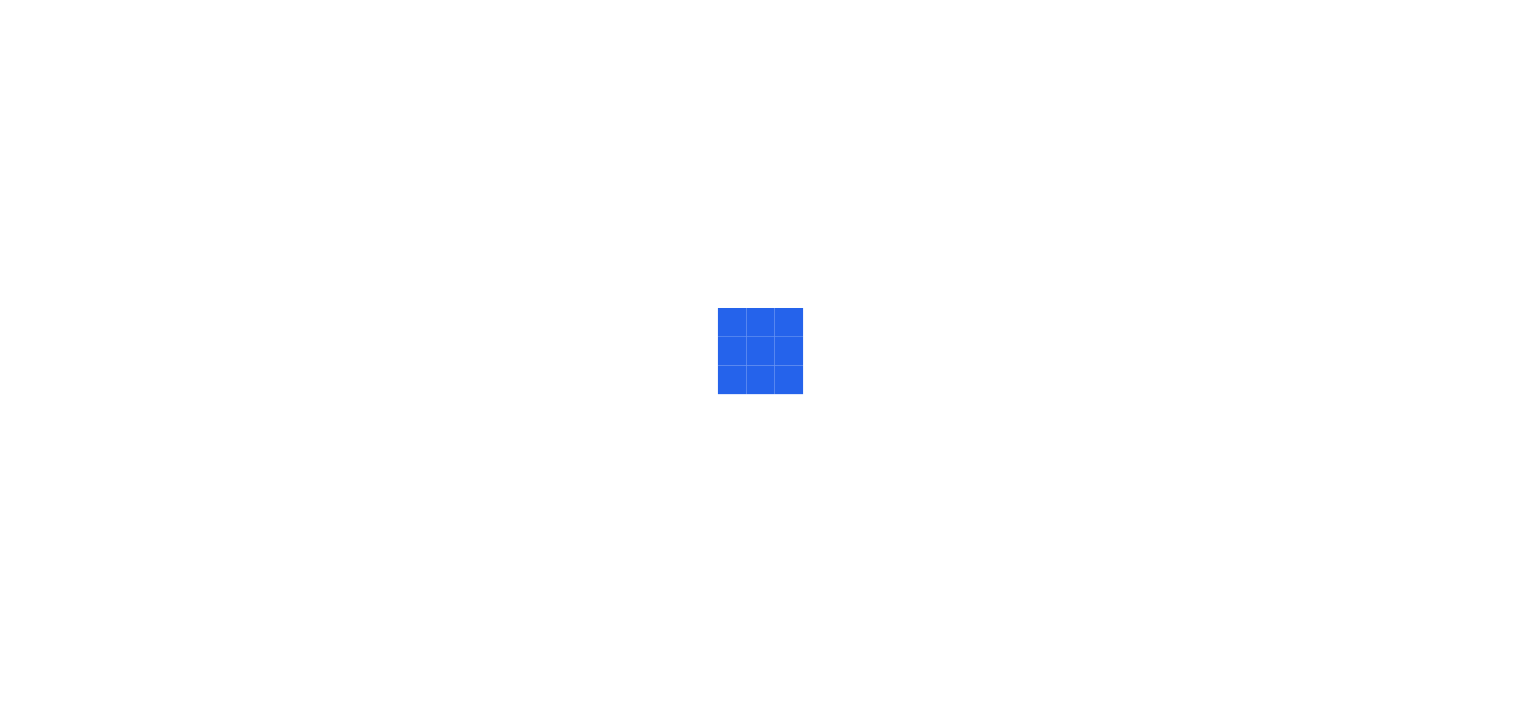 scroll, scrollTop: 0, scrollLeft: 0, axis: both 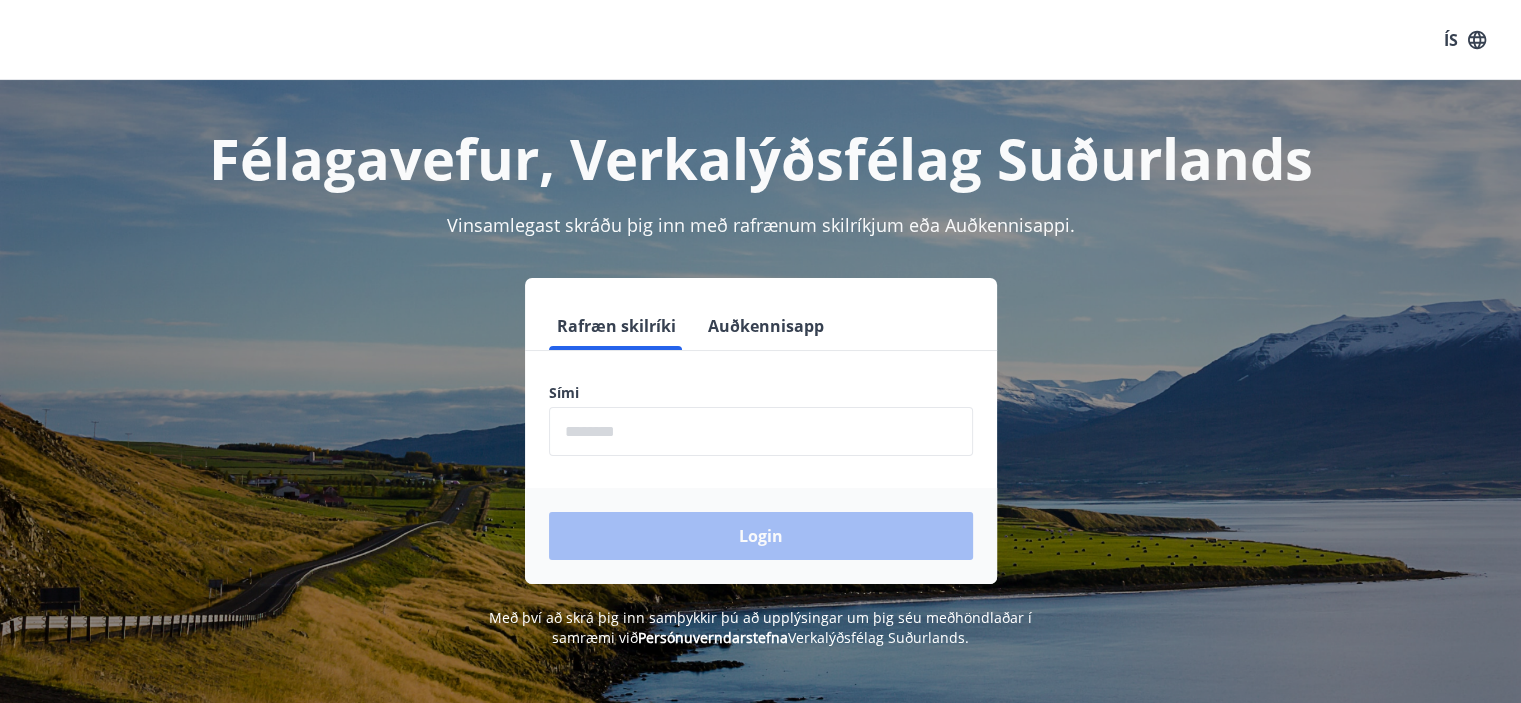 click at bounding box center [761, 431] 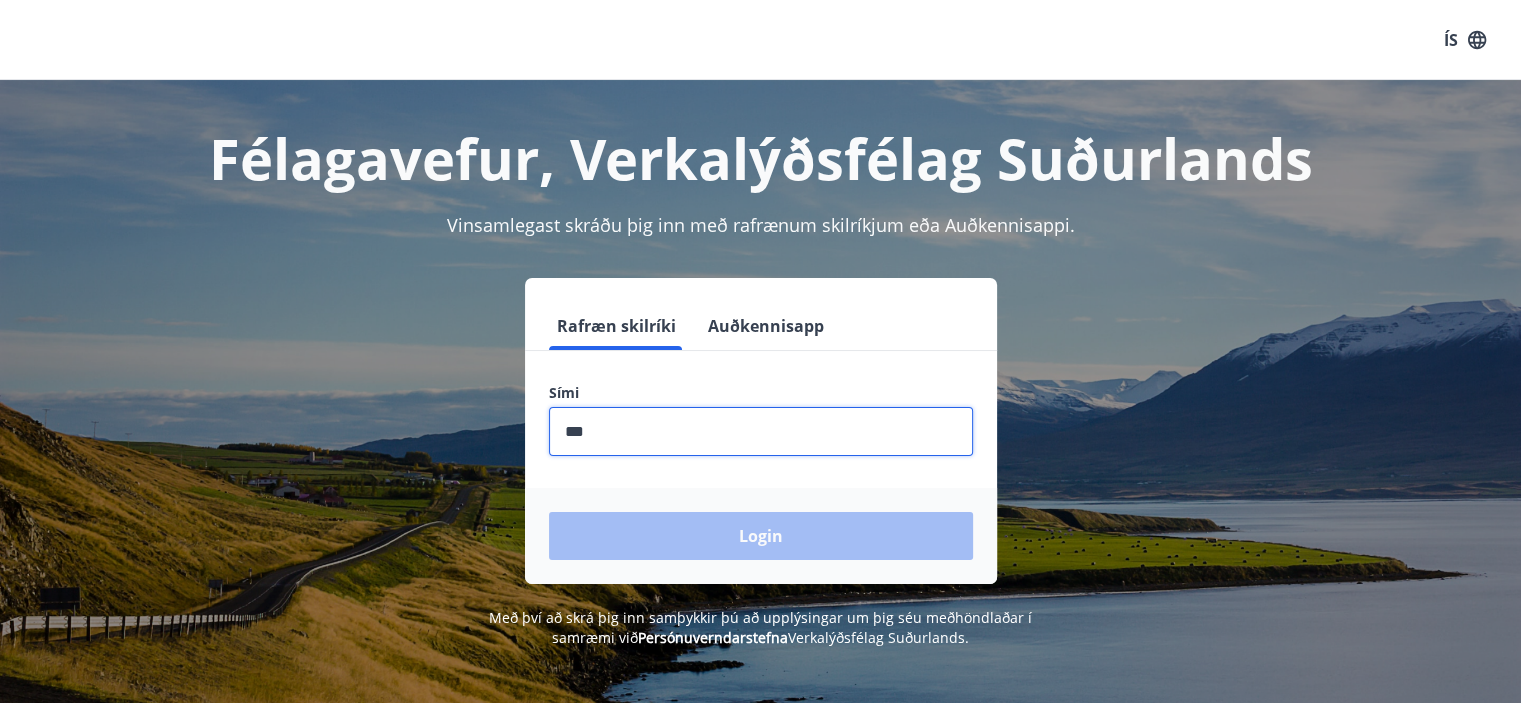 type on "********" 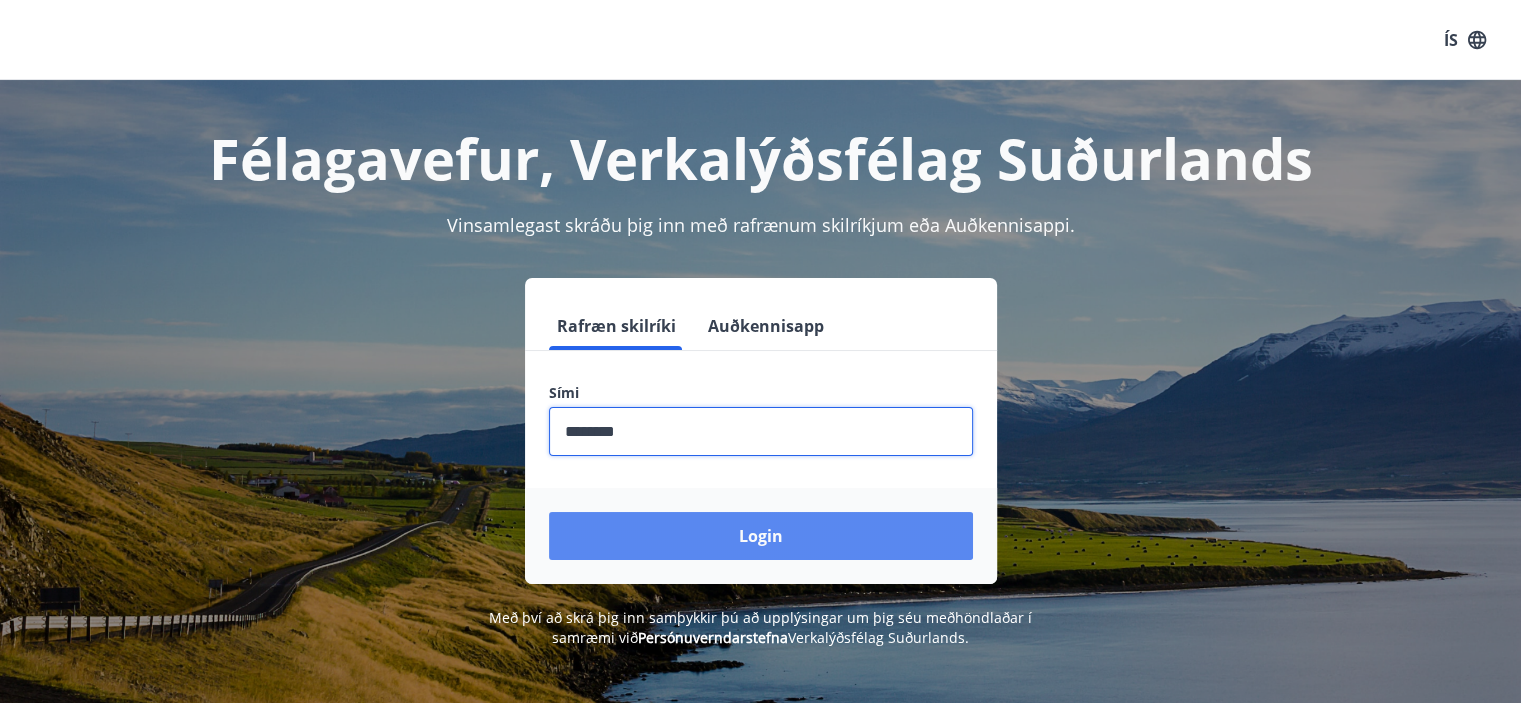 click on "Login" at bounding box center (761, 536) 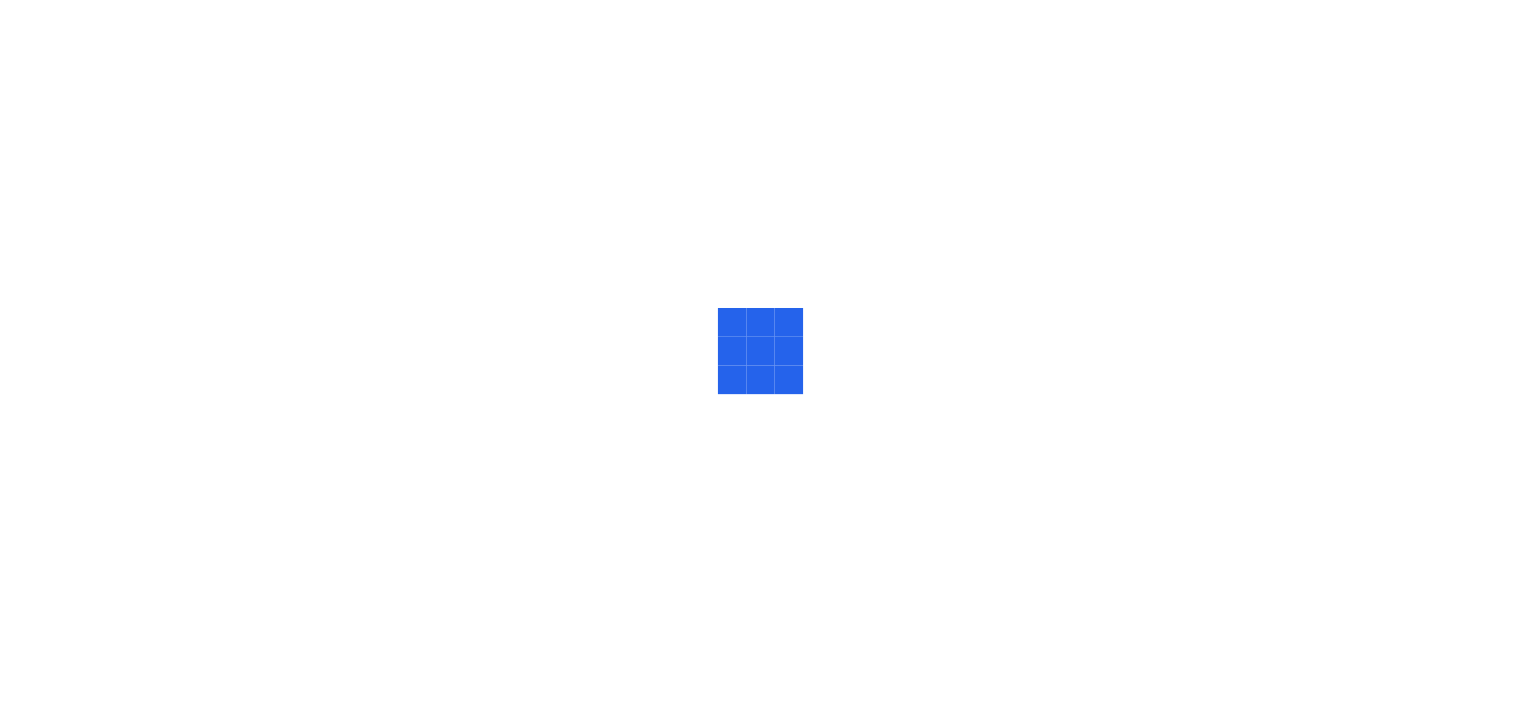 scroll, scrollTop: 0, scrollLeft: 0, axis: both 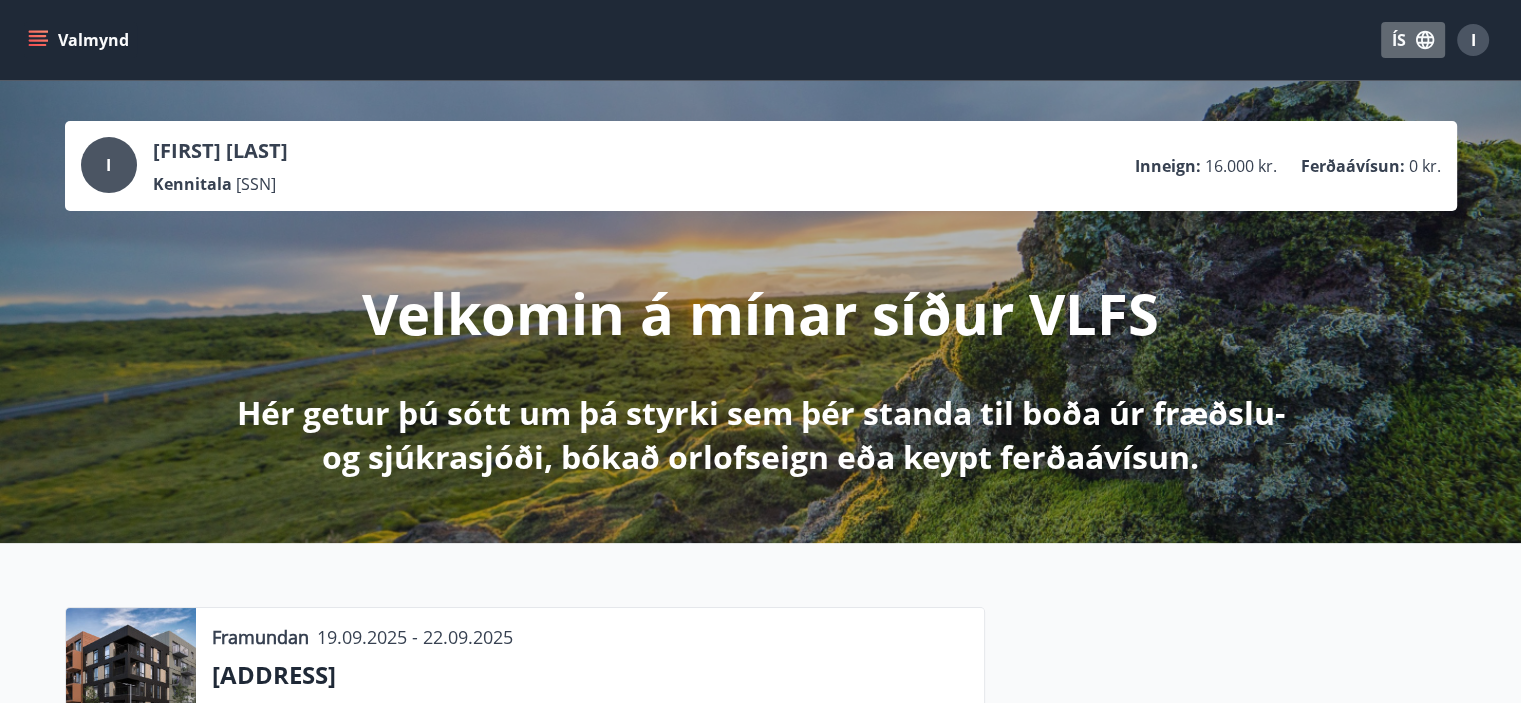 click on "ÍS" at bounding box center (1413, 40) 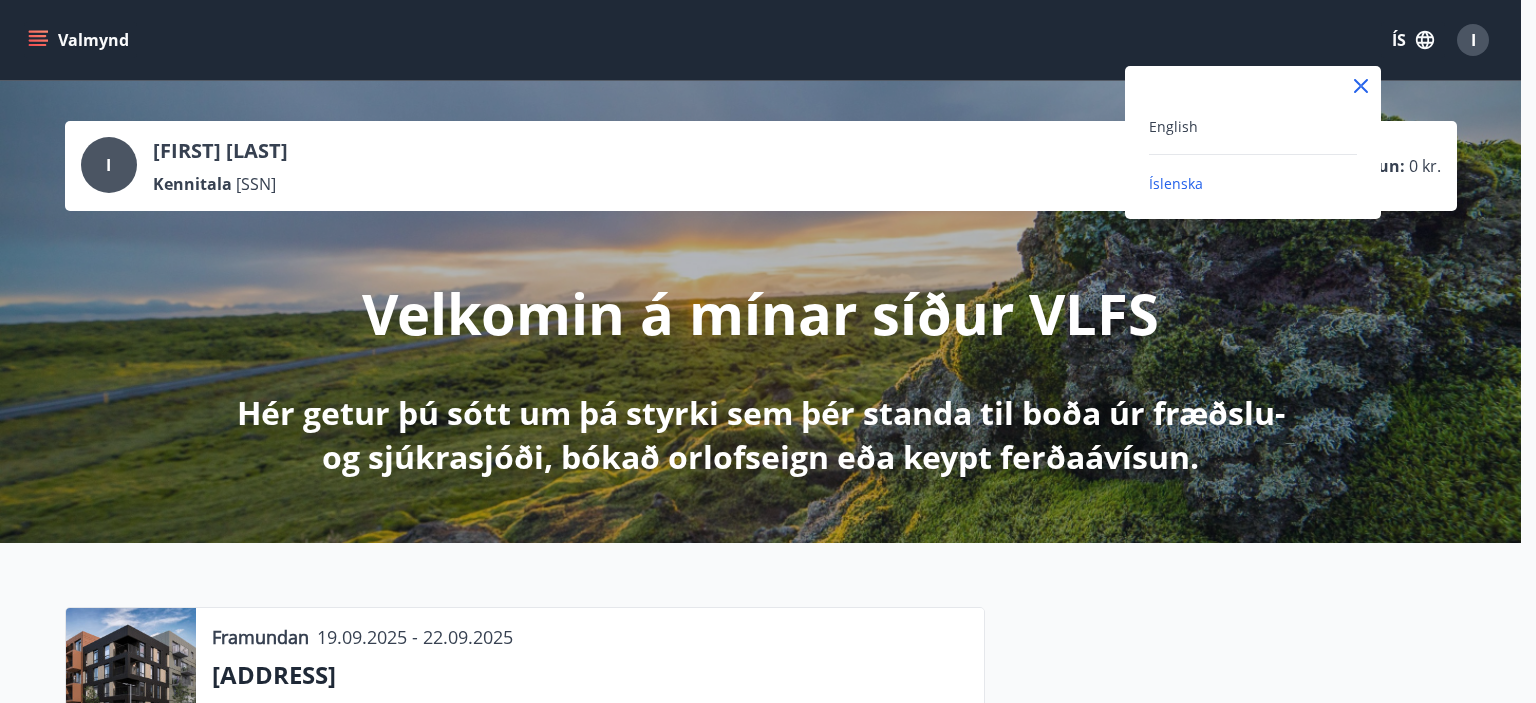 click on "English" at bounding box center [1253, 126] 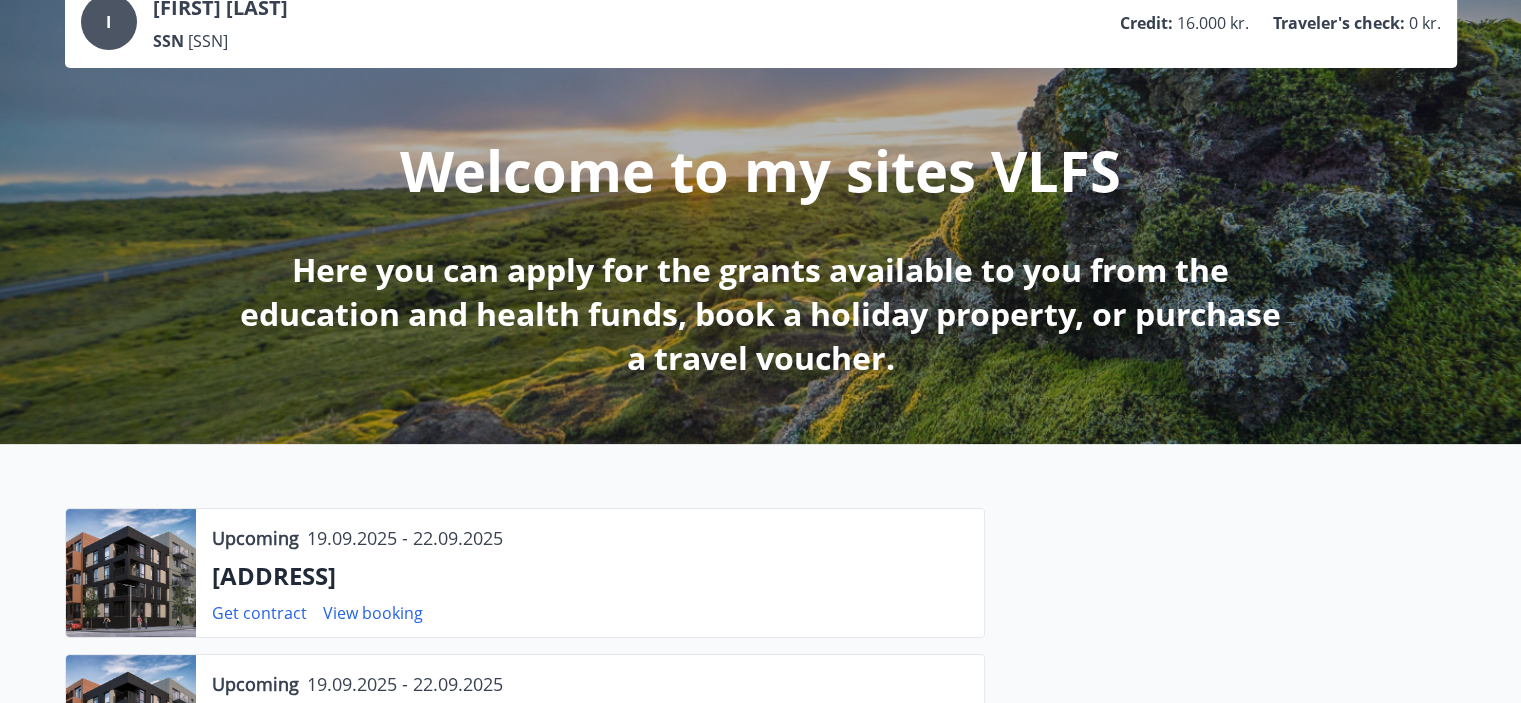 scroll, scrollTop: 0, scrollLeft: 0, axis: both 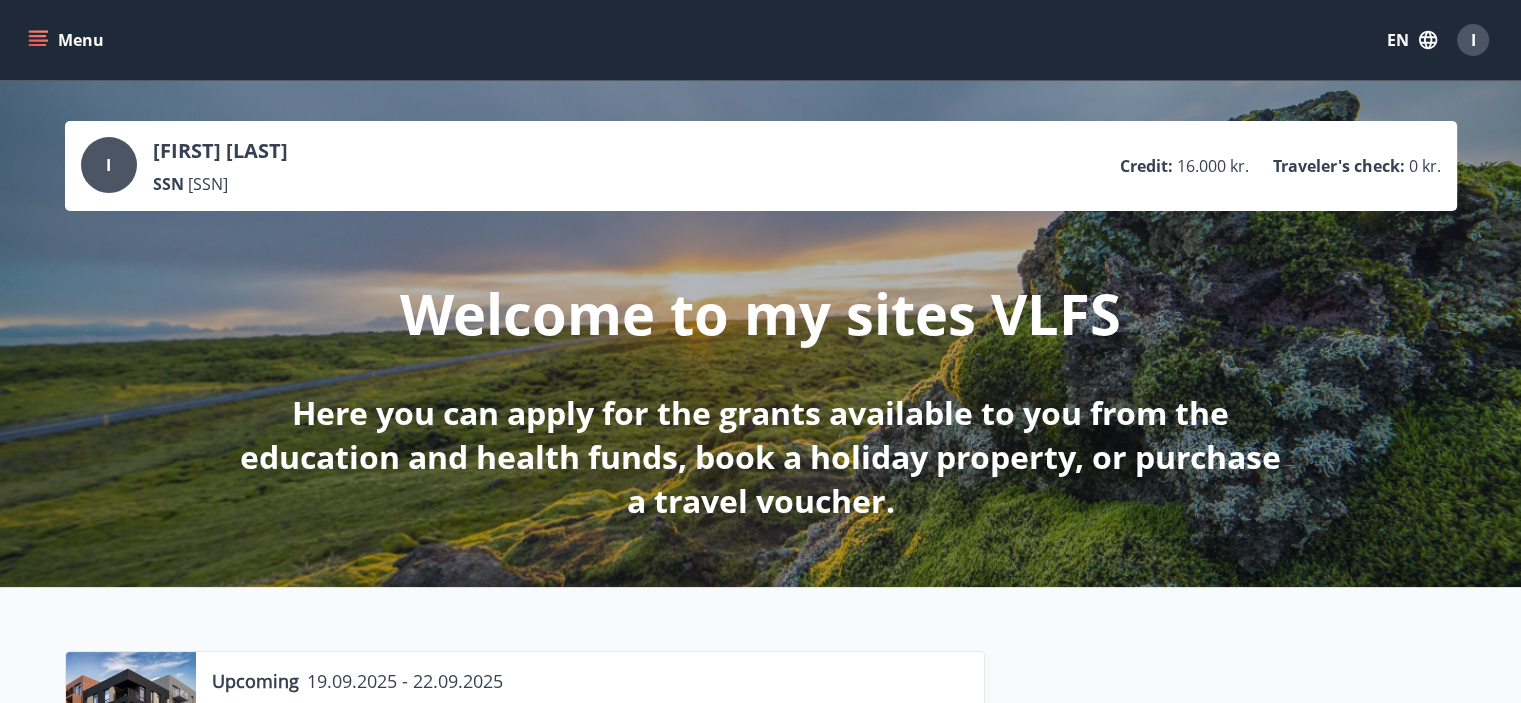 click 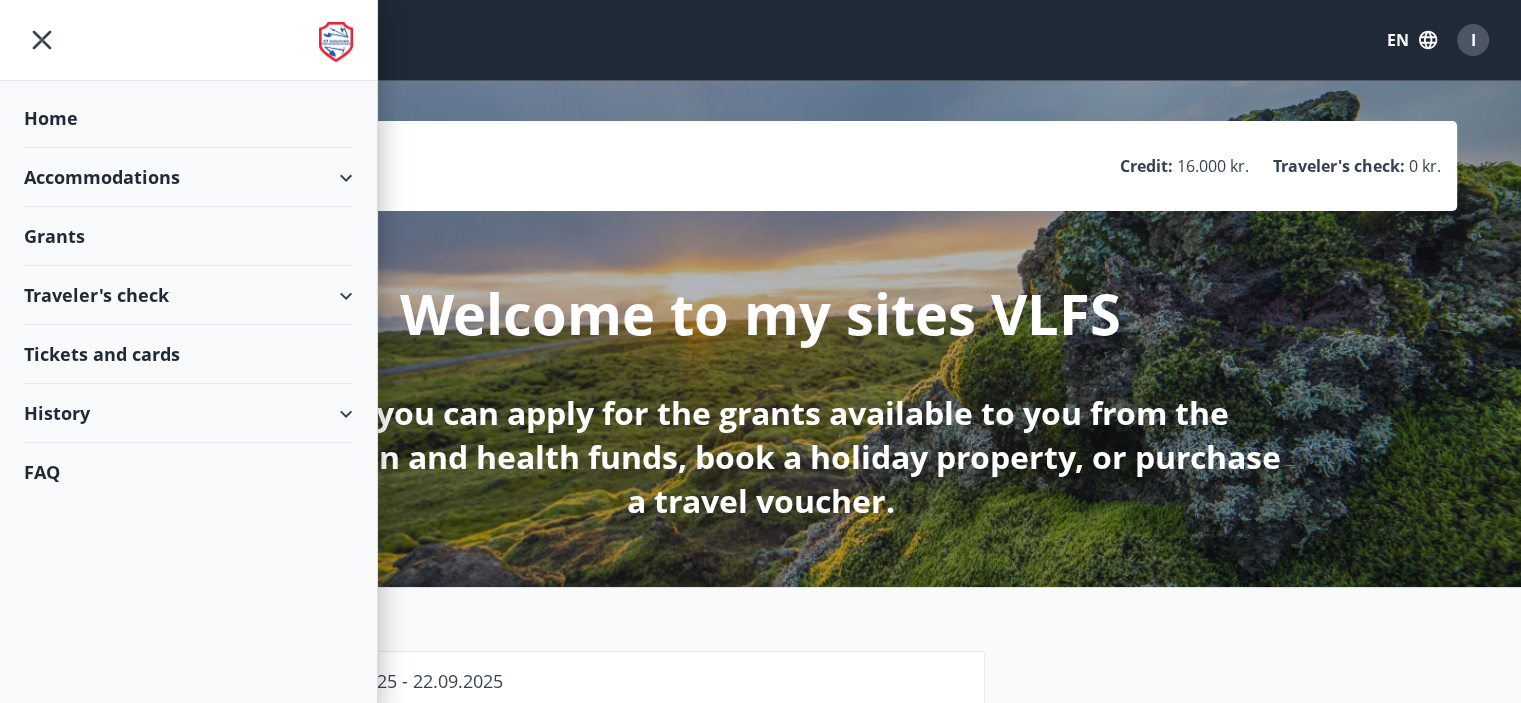 click on "Grants" at bounding box center [188, 118] 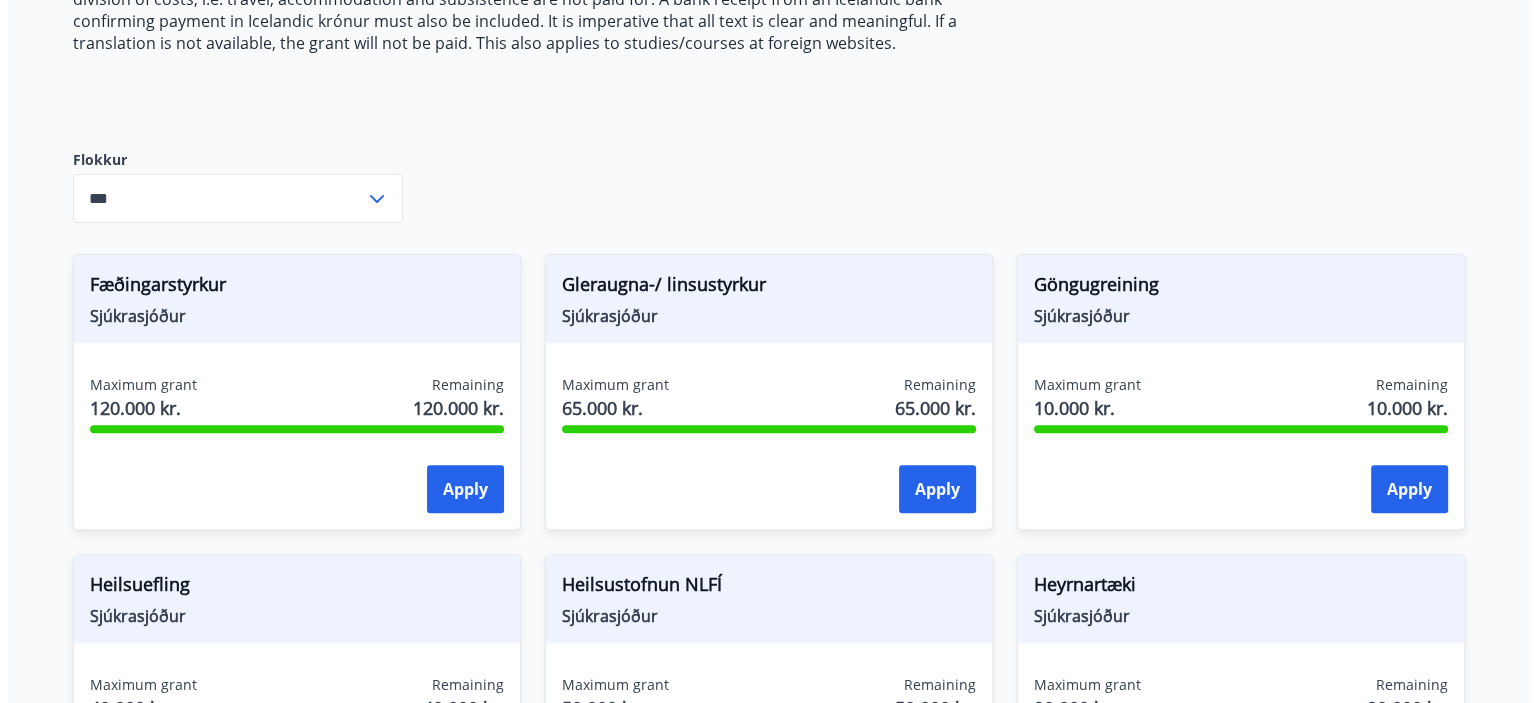 scroll, scrollTop: 636, scrollLeft: 0, axis: vertical 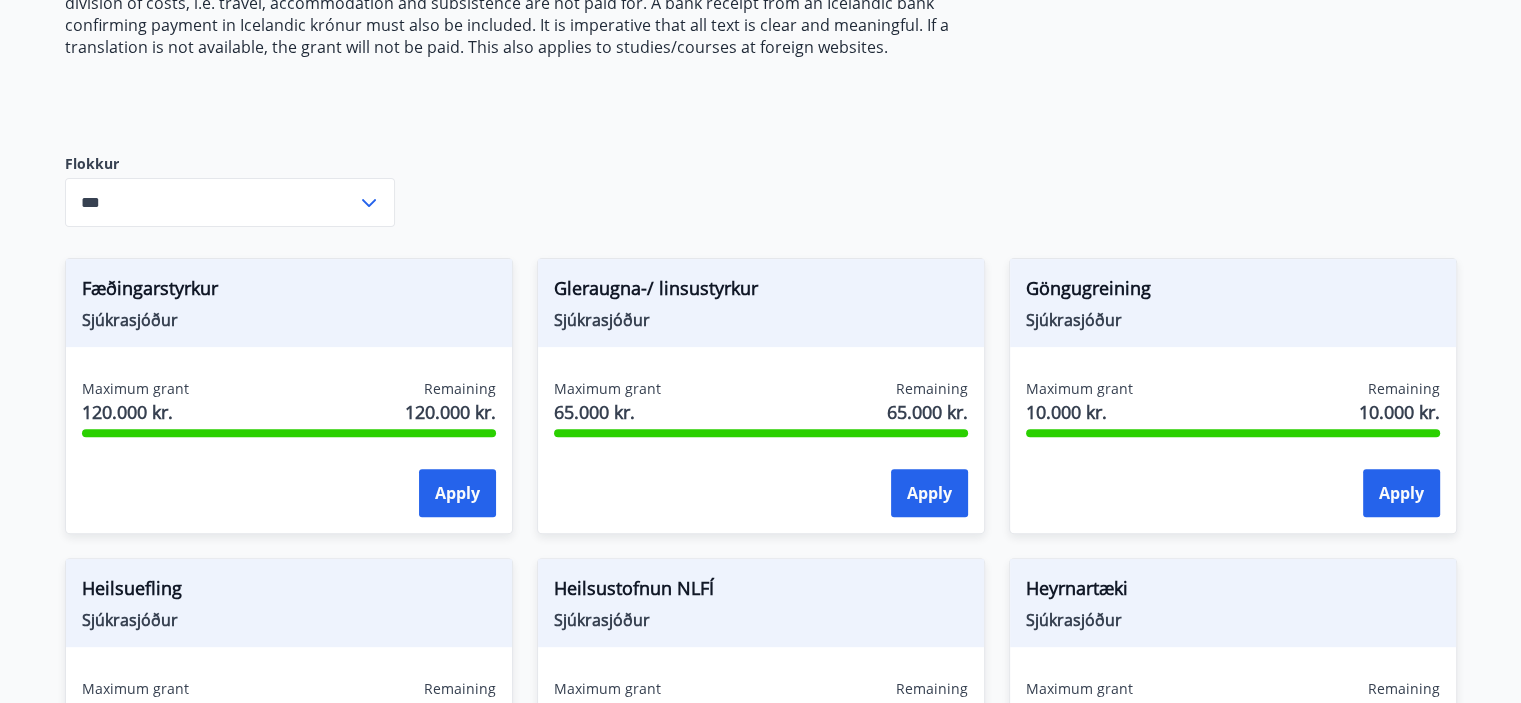 click on "***" at bounding box center [211, 202] 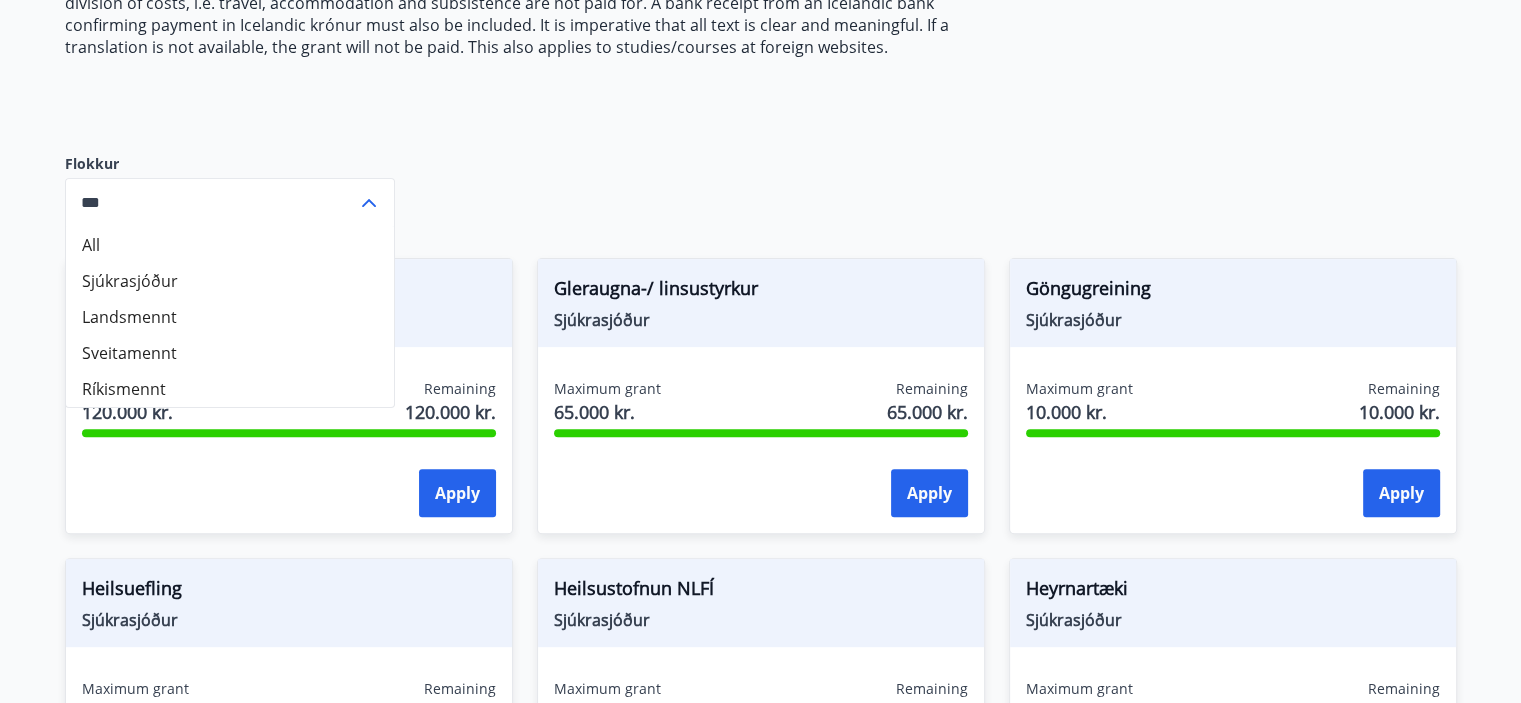 click on "Landsmennt" at bounding box center (230, 317) 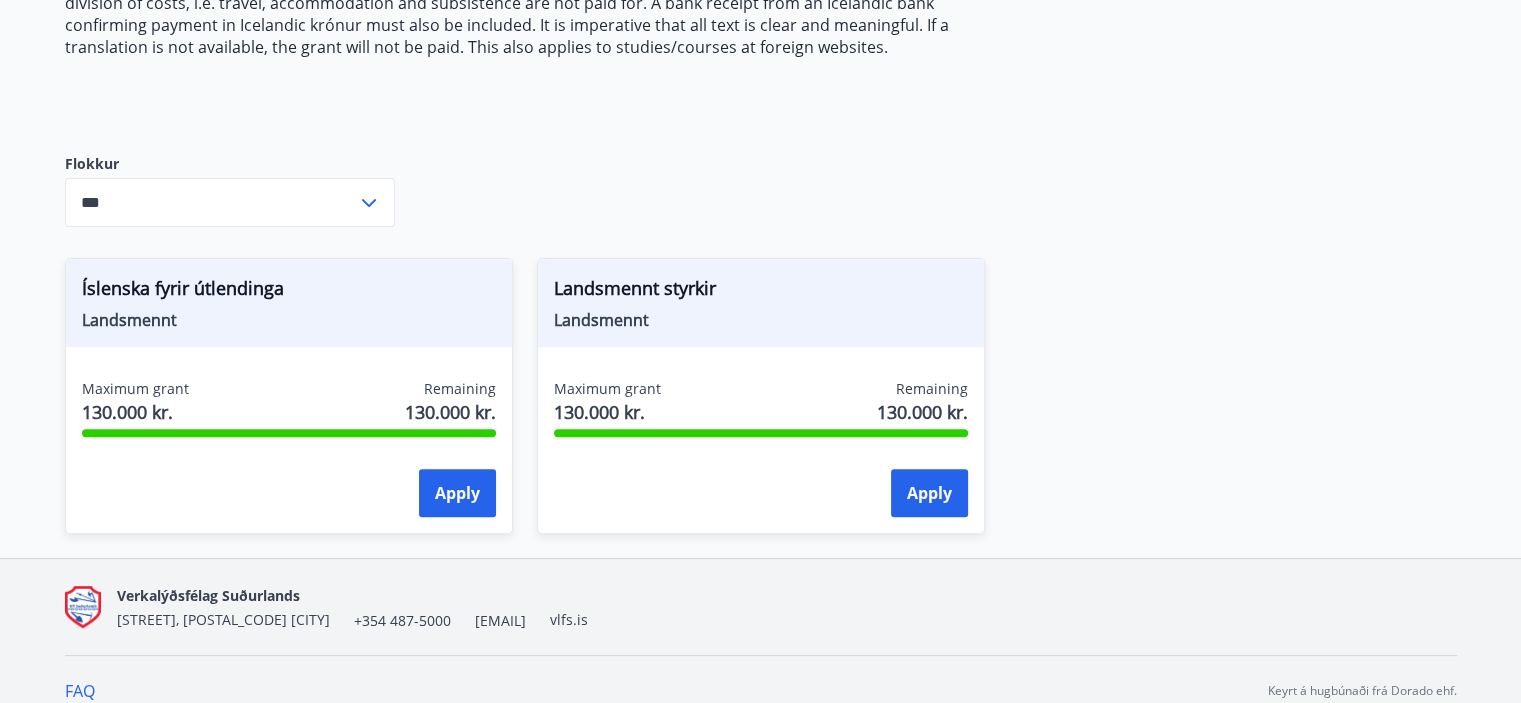 type on "**********" 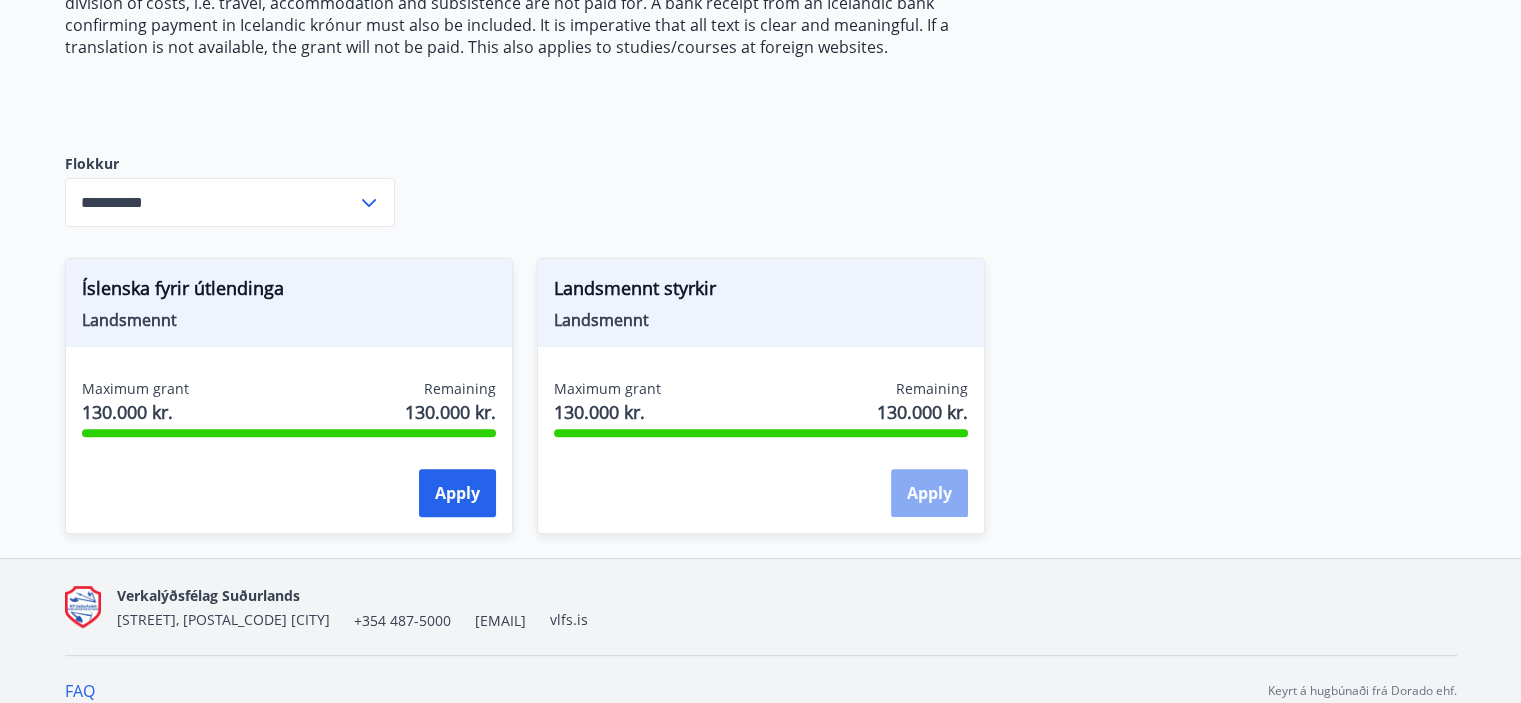 click on "Apply" at bounding box center [929, 493] 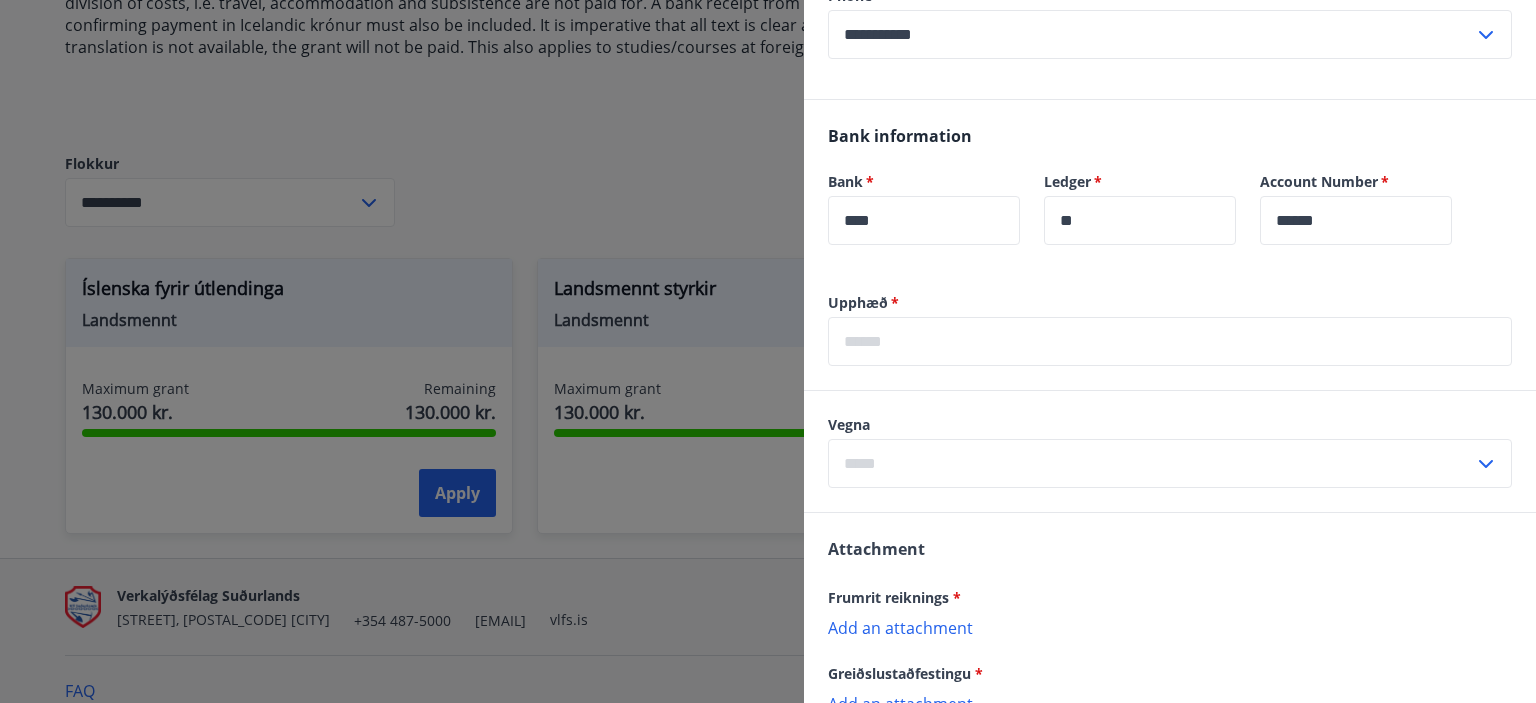 scroll, scrollTop: 384, scrollLeft: 0, axis: vertical 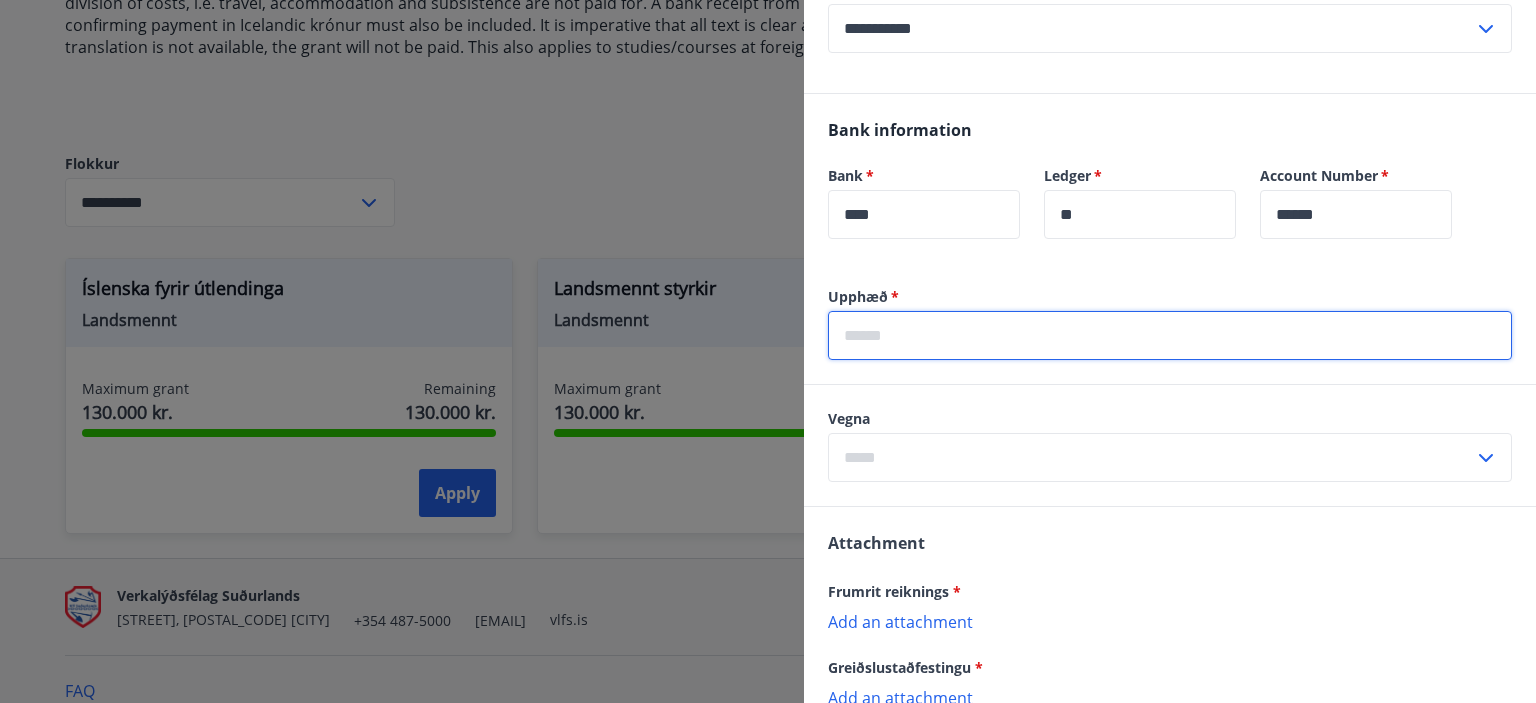 click at bounding box center (1170, 335) 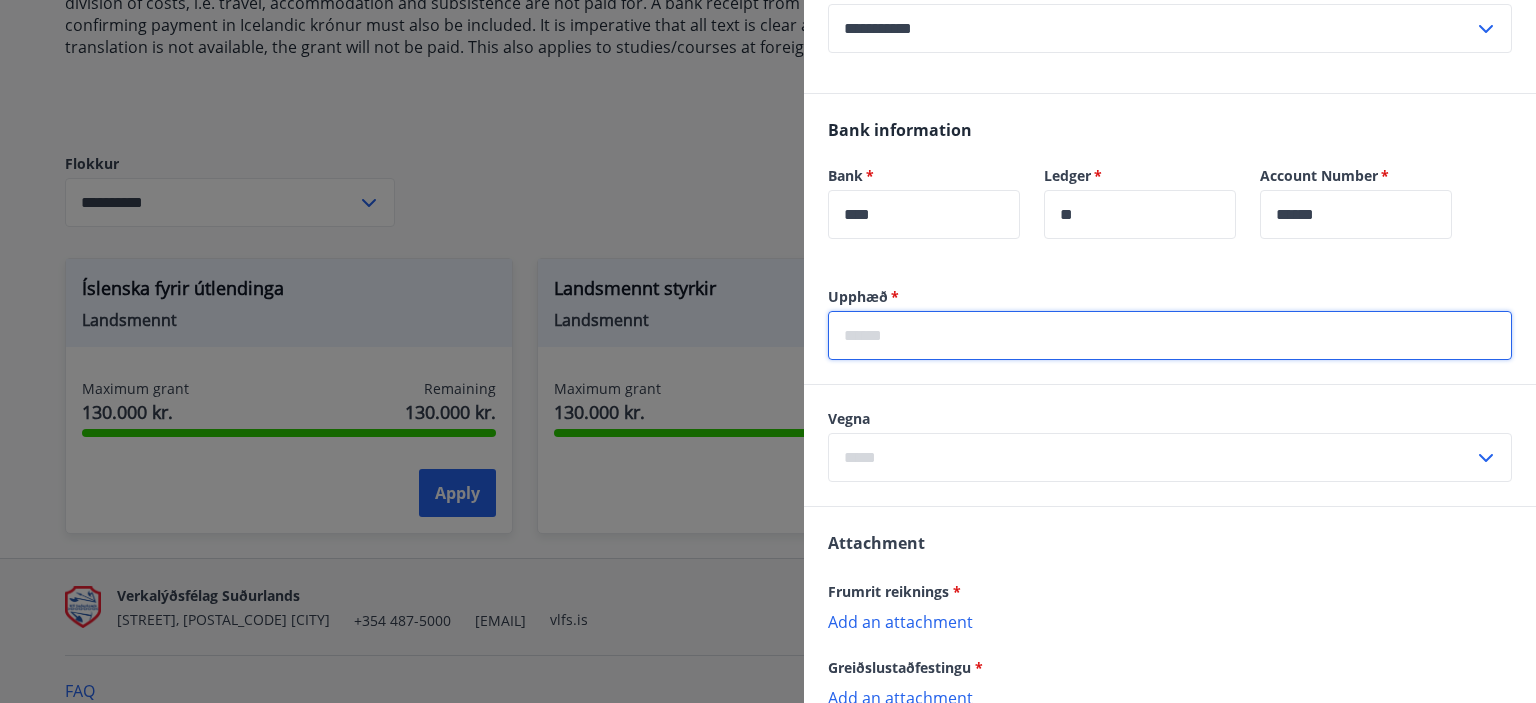 scroll, scrollTop: 587, scrollLeft: 0, axis: vertical 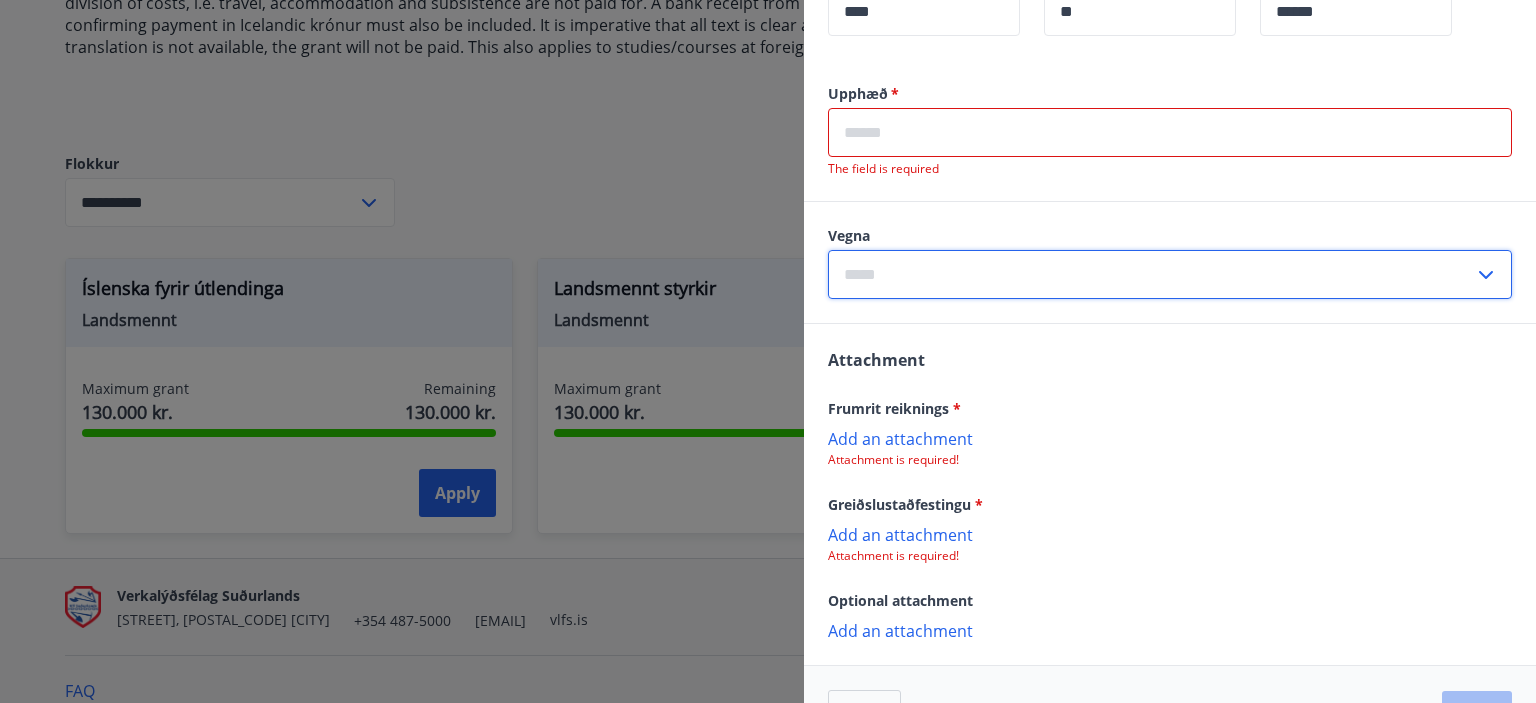 click at bounding box center (1151, 274) 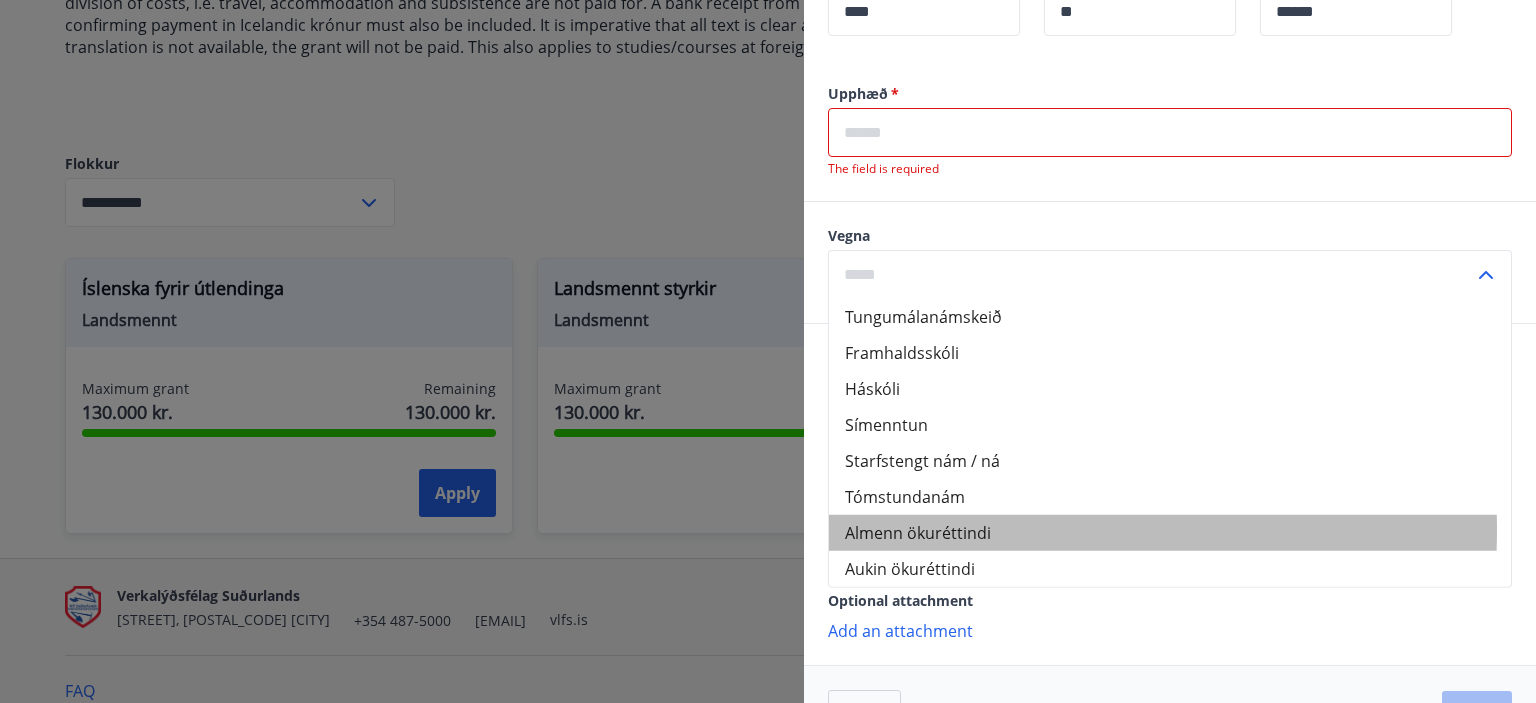 click on "Almenn ökuréttindi" at bounding box center (1170, 533) 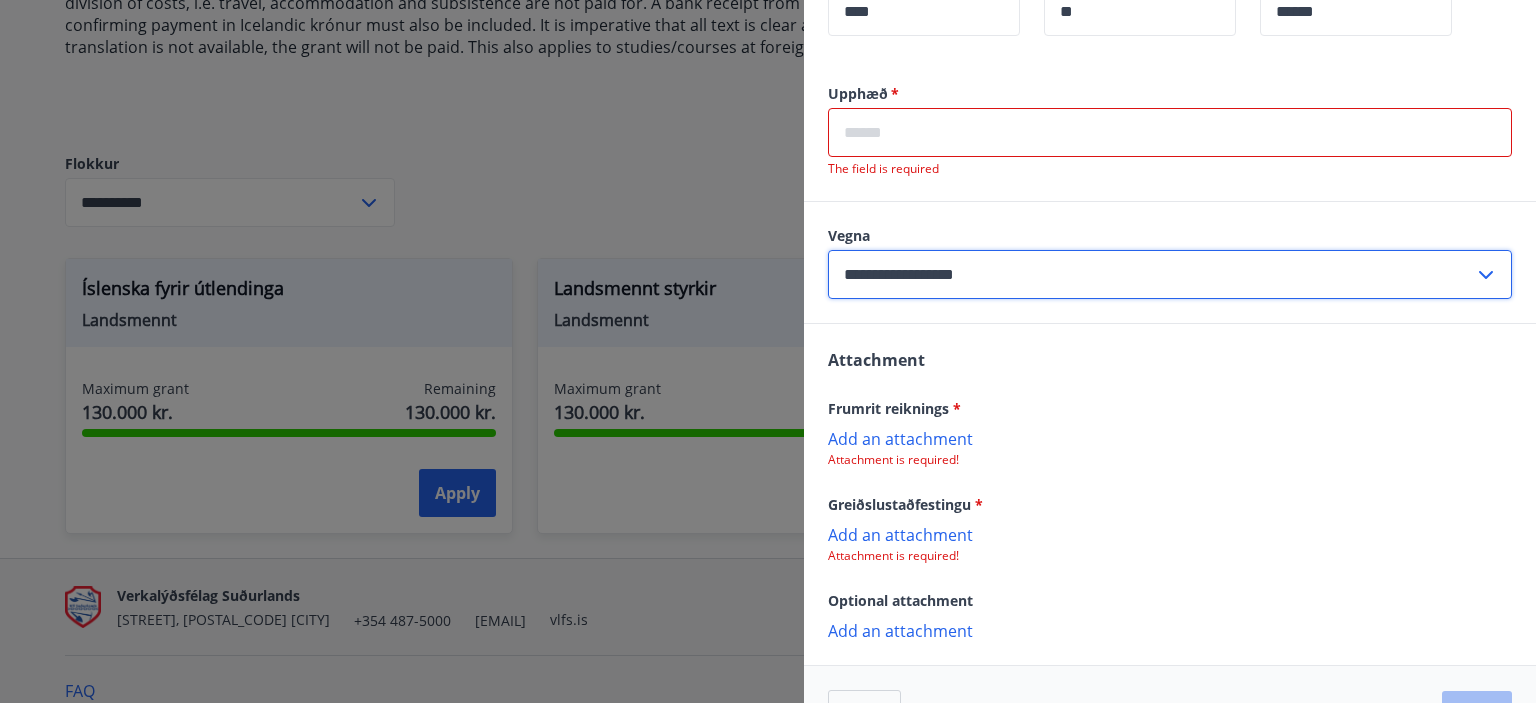 click on "**********" at bounding box center [1151, 274] 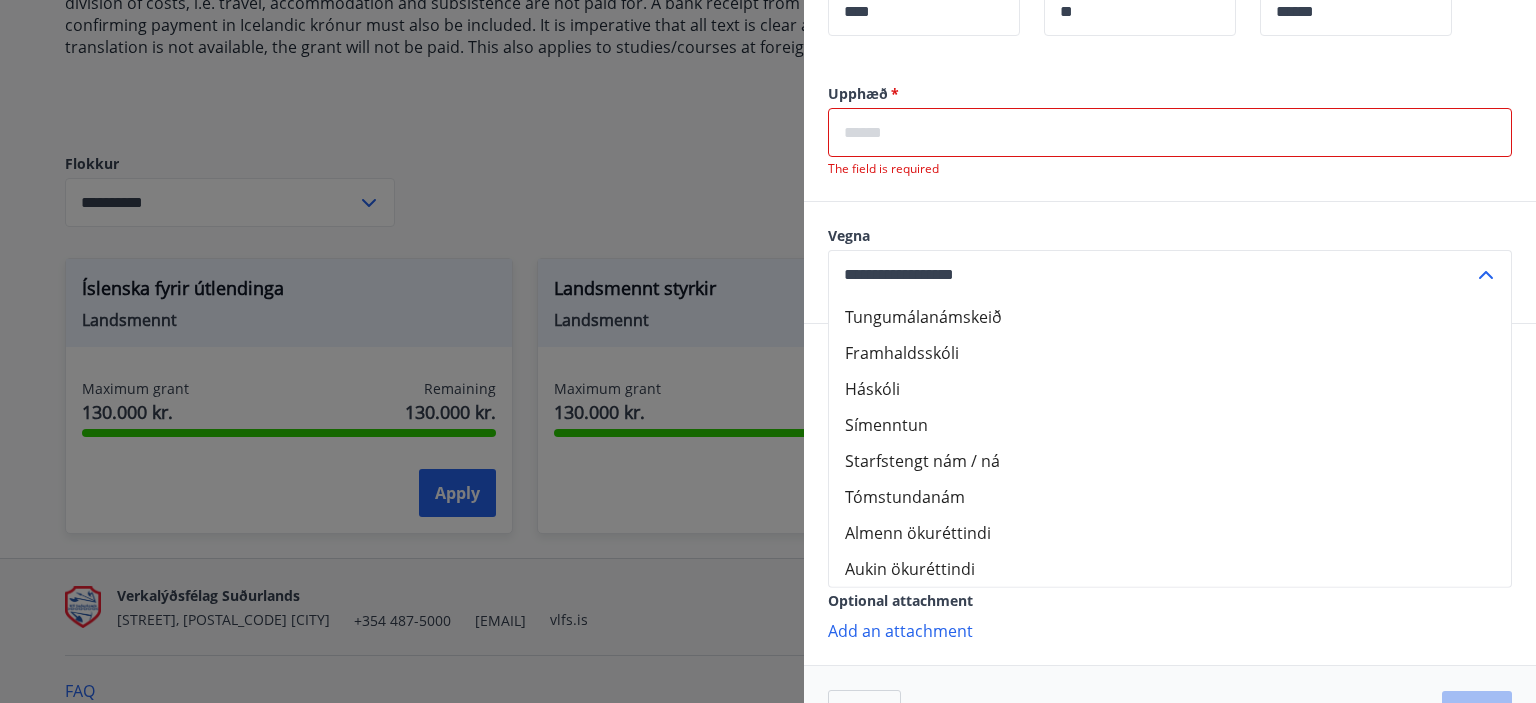 click on "Aukin ökuréttindi" at bounding box center (1170, 569) 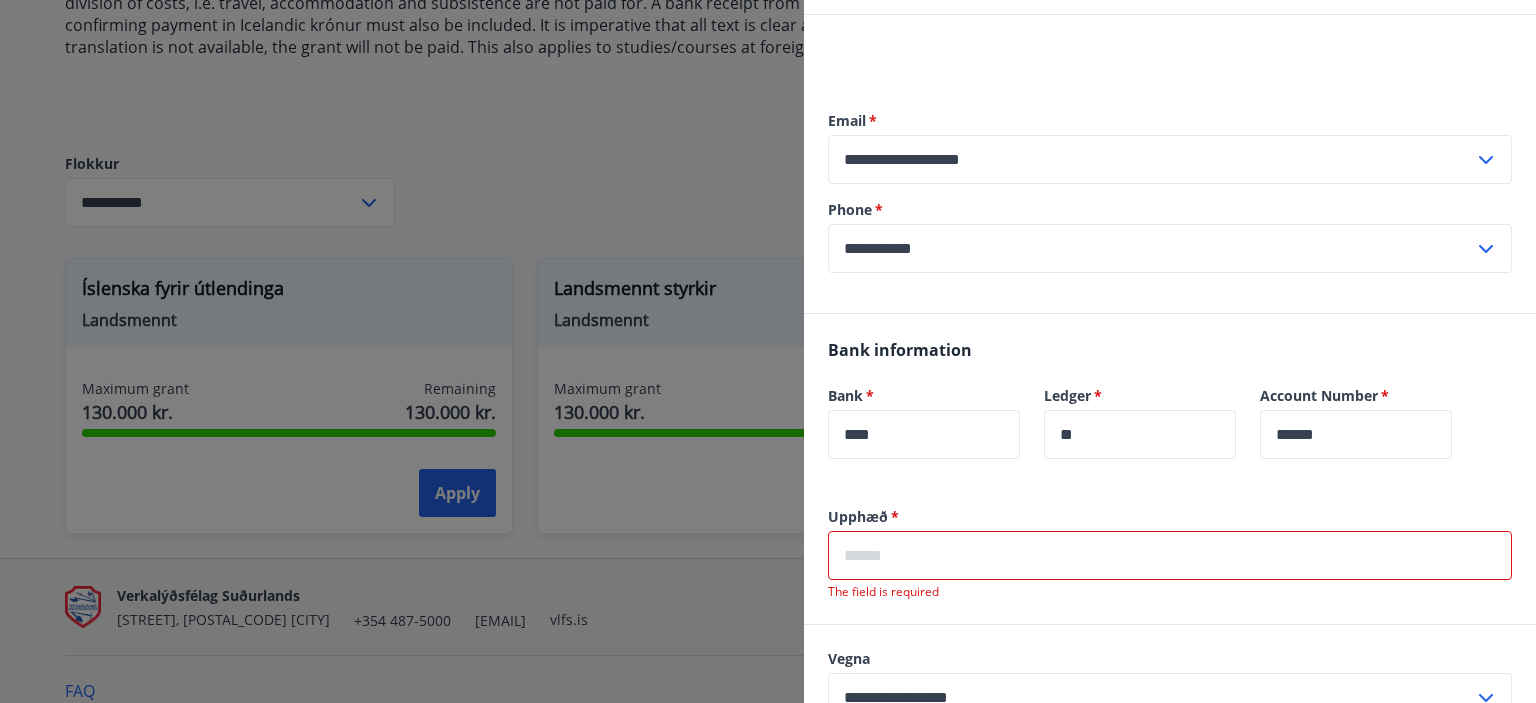 scroll, scrollTop: 180, scrollLeft: 0, axis: vertical 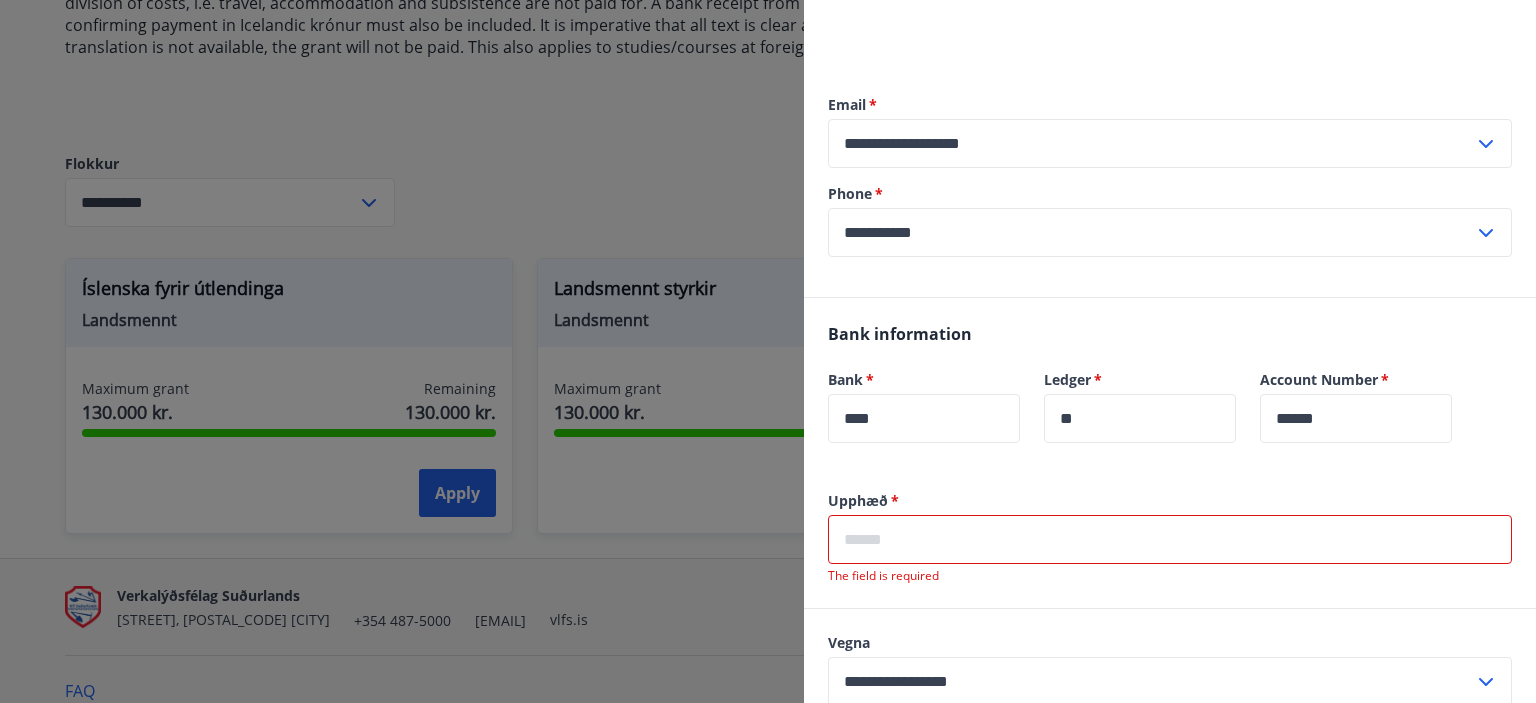 click at bounding box center [1170, 539] 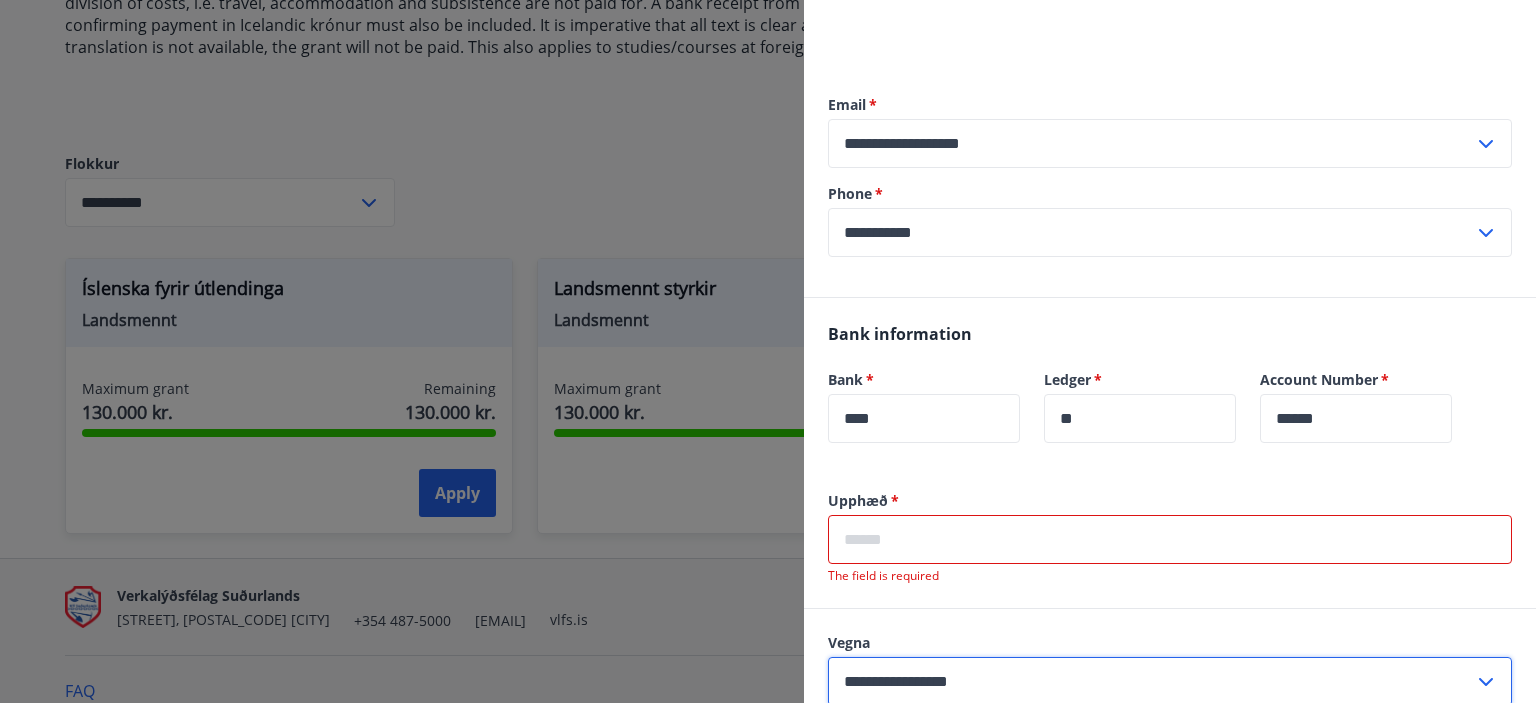 click on "**********" at bounding box center [1151, 681] 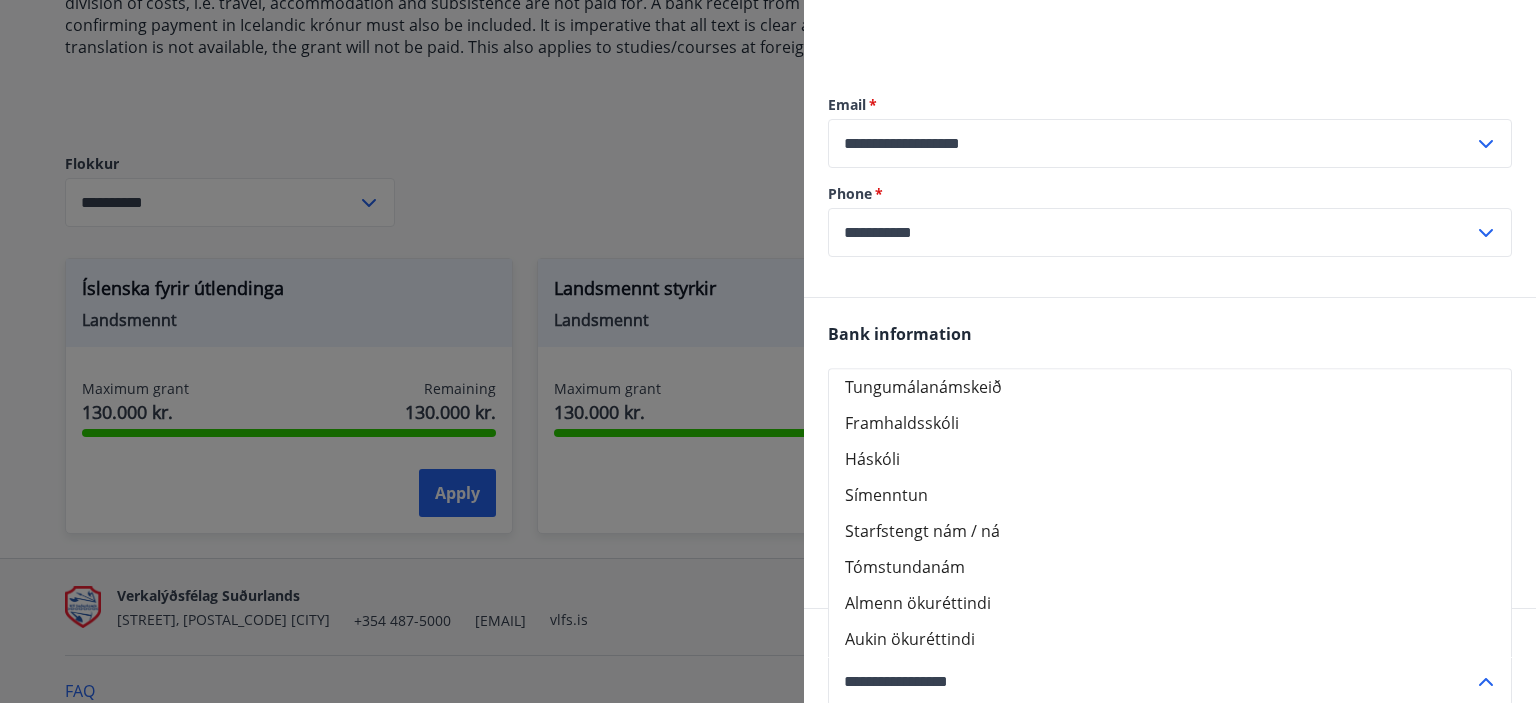 click on "Almenn ökuréttindi" at bounding box center [1170, 603] 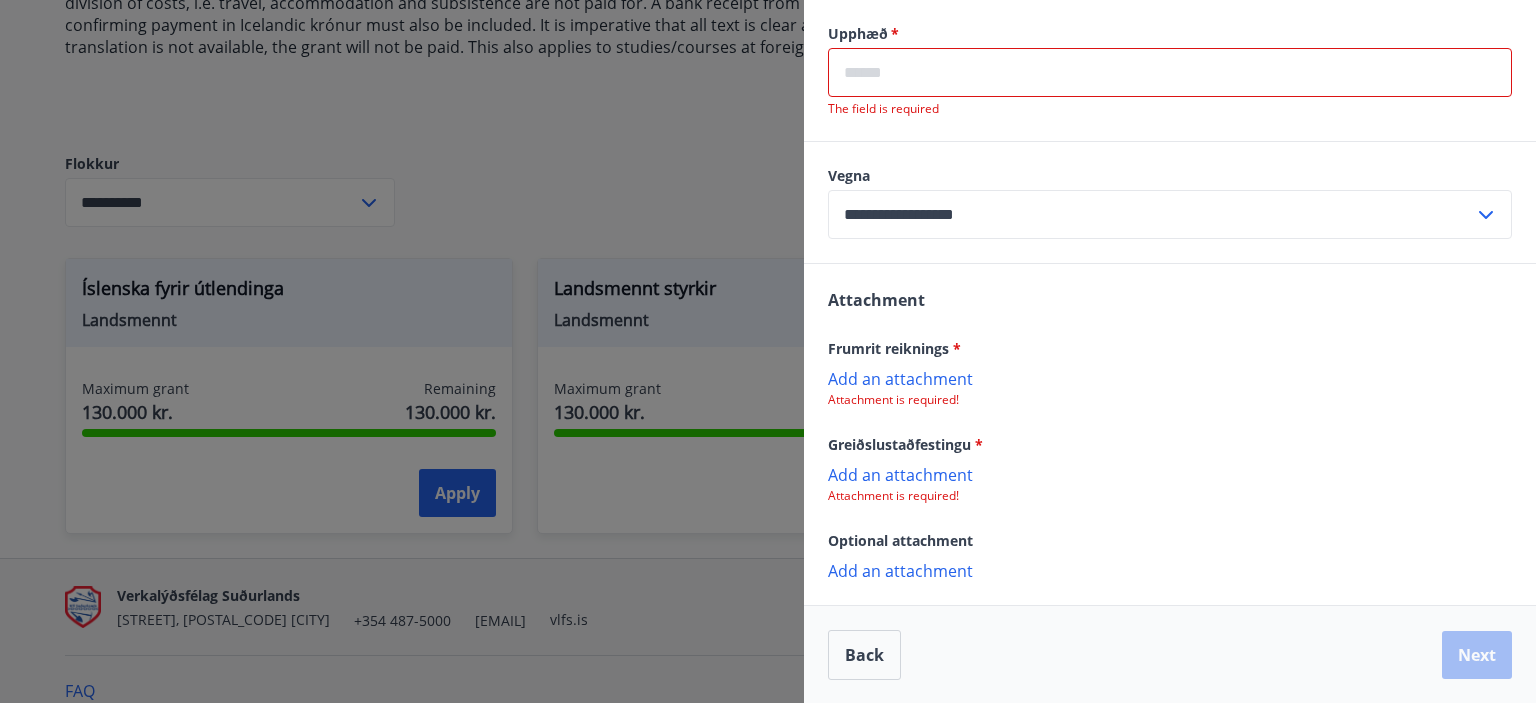 scroll, scrollTop: 646, scrollLeft: 0, axis: vertical 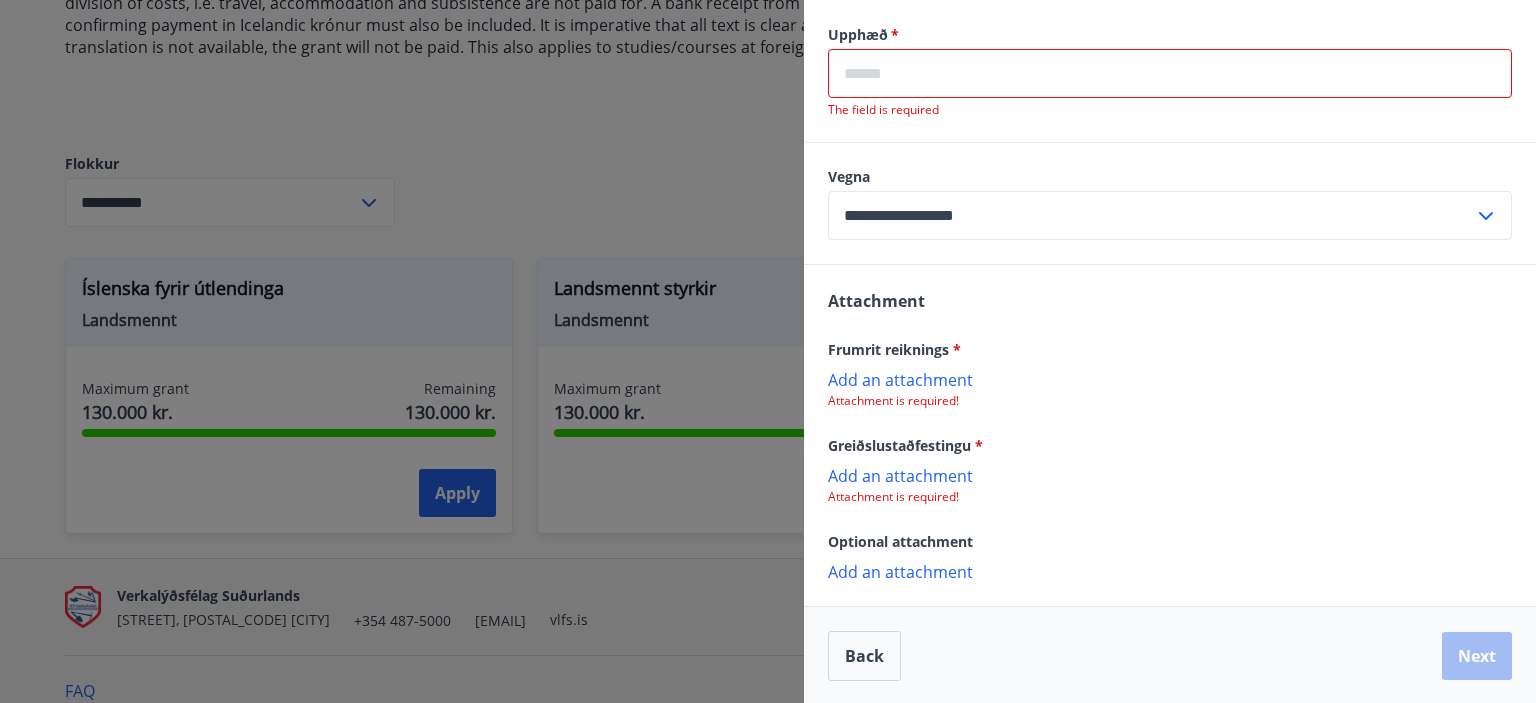 click on "Back Next" at bounding box center (1170, 655) 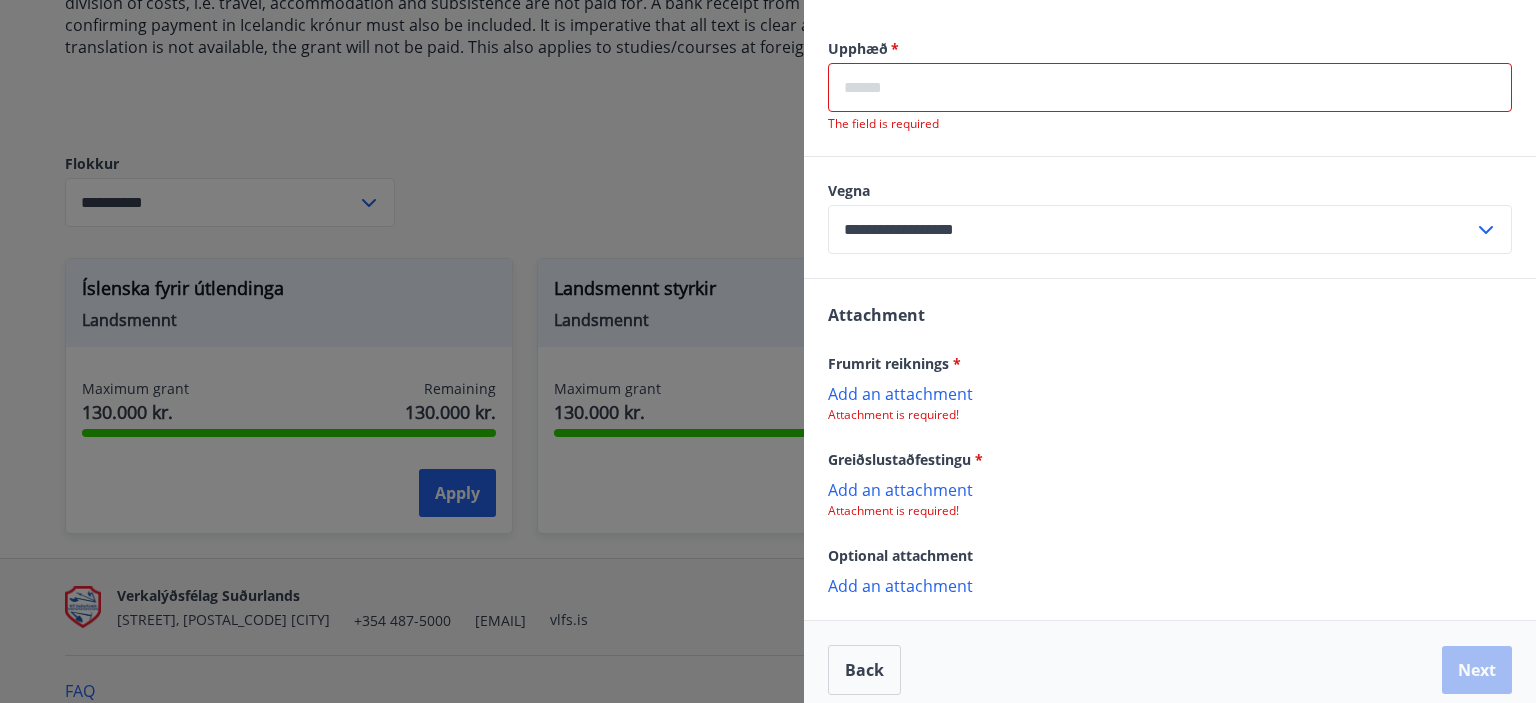 scroll, scrollTop: 647, scrollLeft: 0, axis: vertical 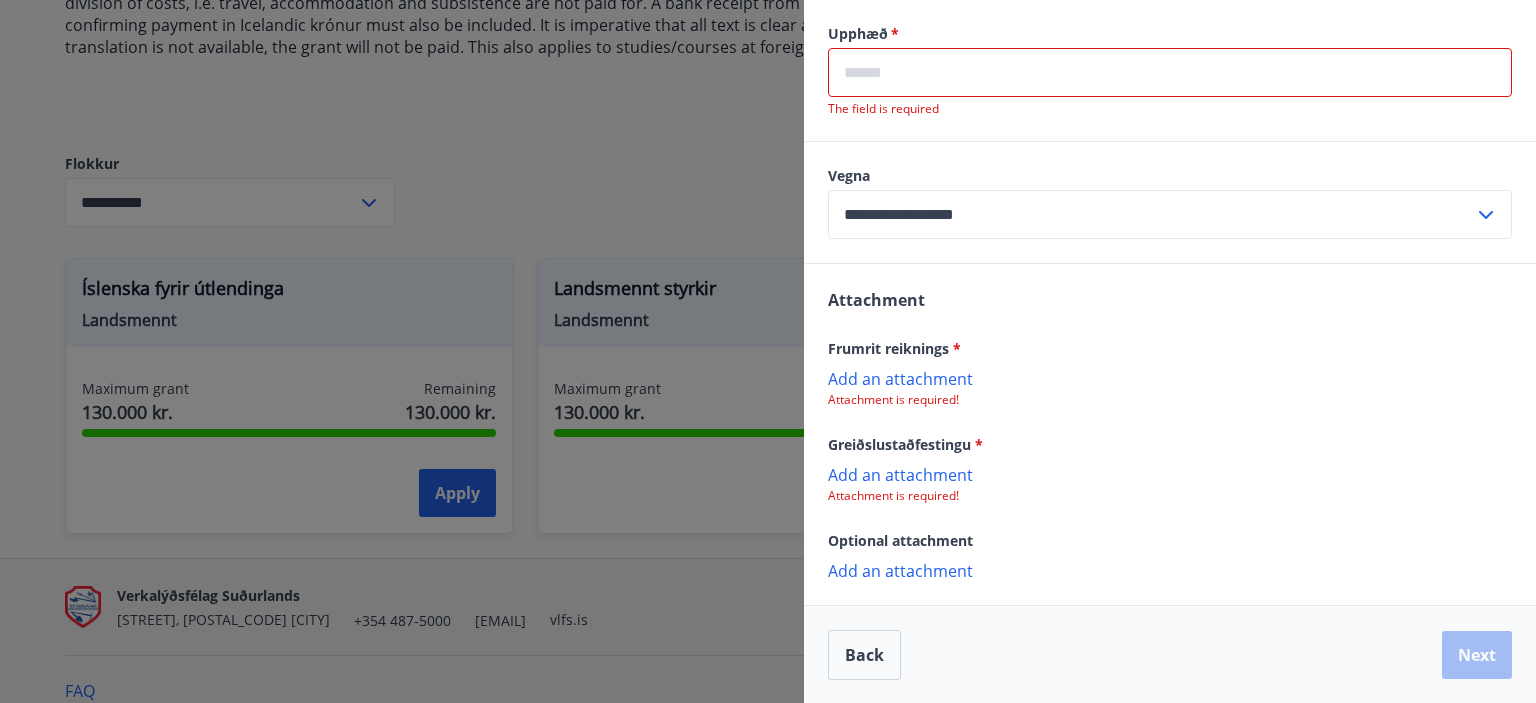 click on "Add an attachment" at bounding box center [1170, 378] 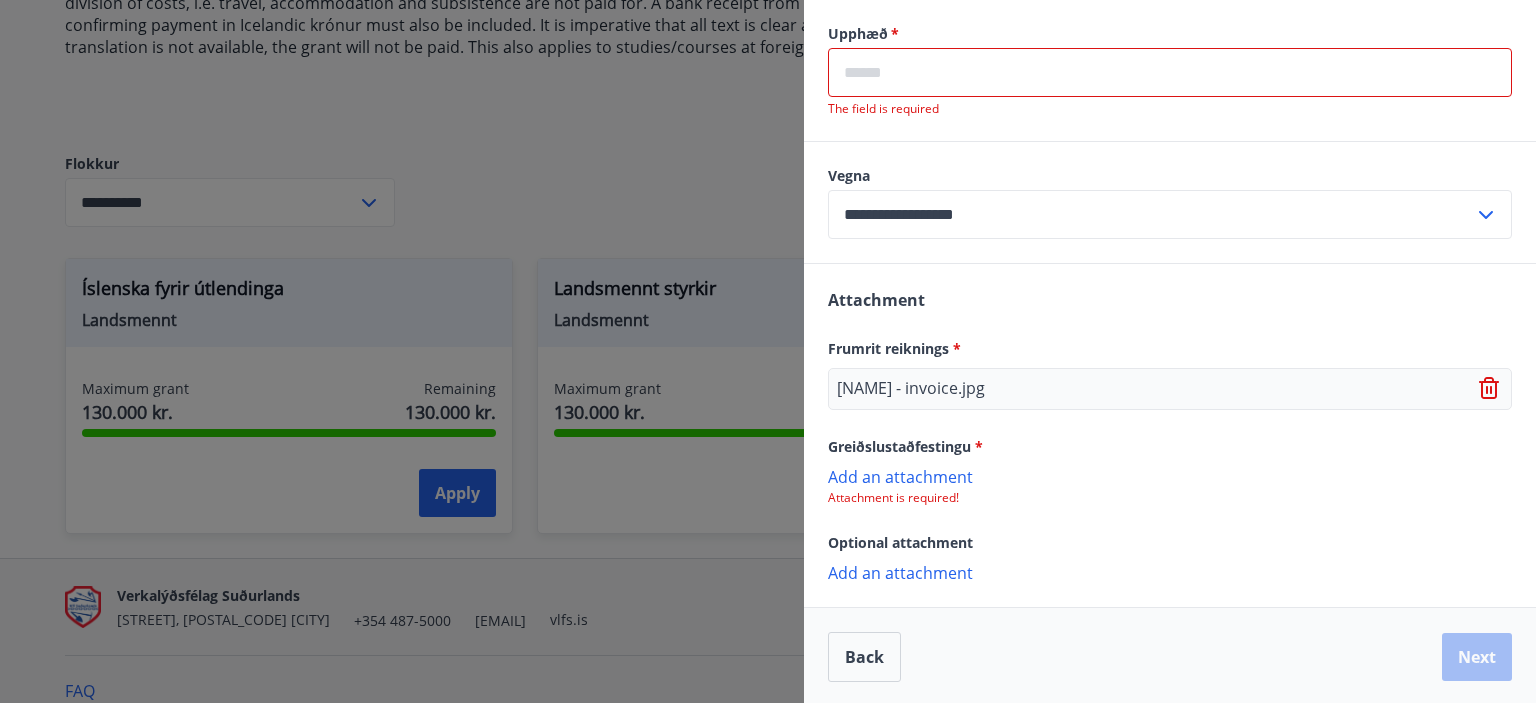 click 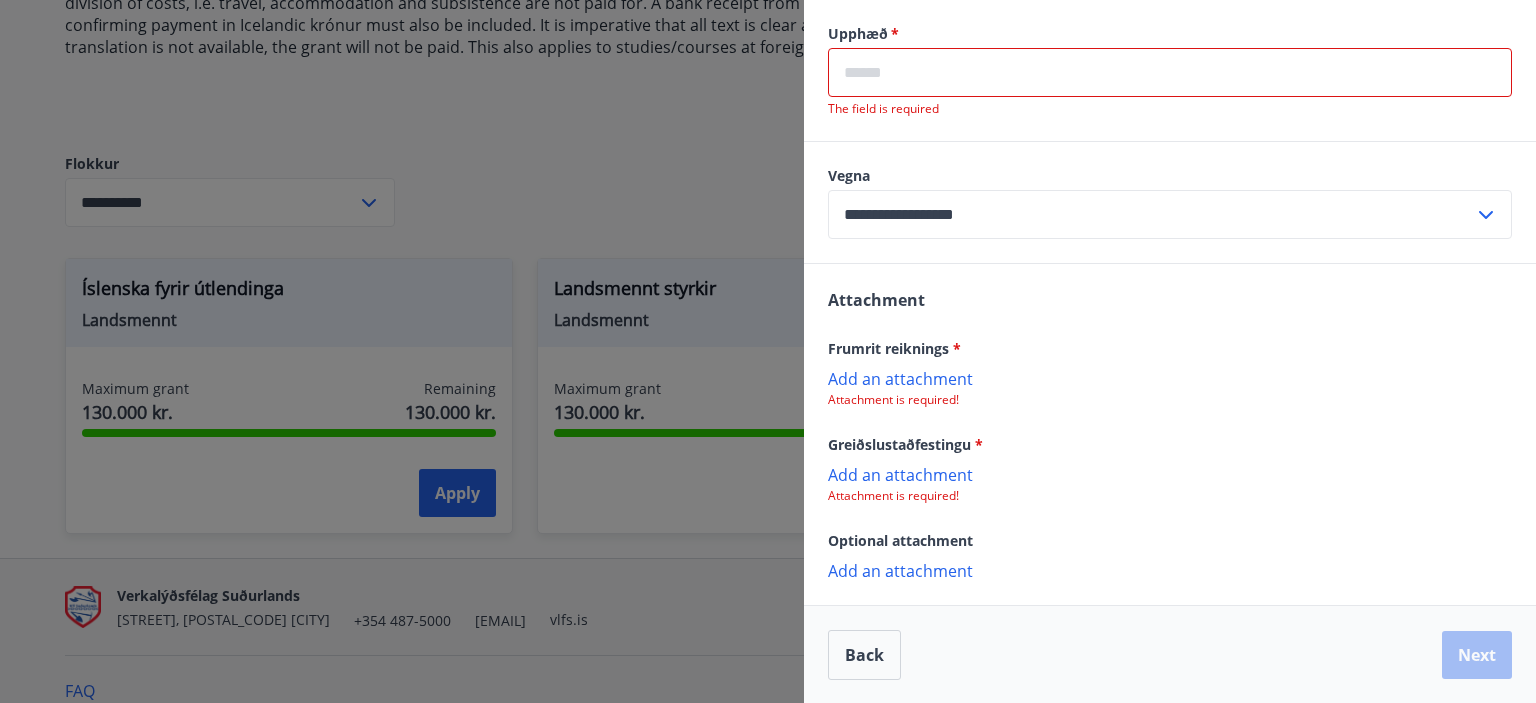 click on "Add an attachment" at bounding box center (1170, 378) 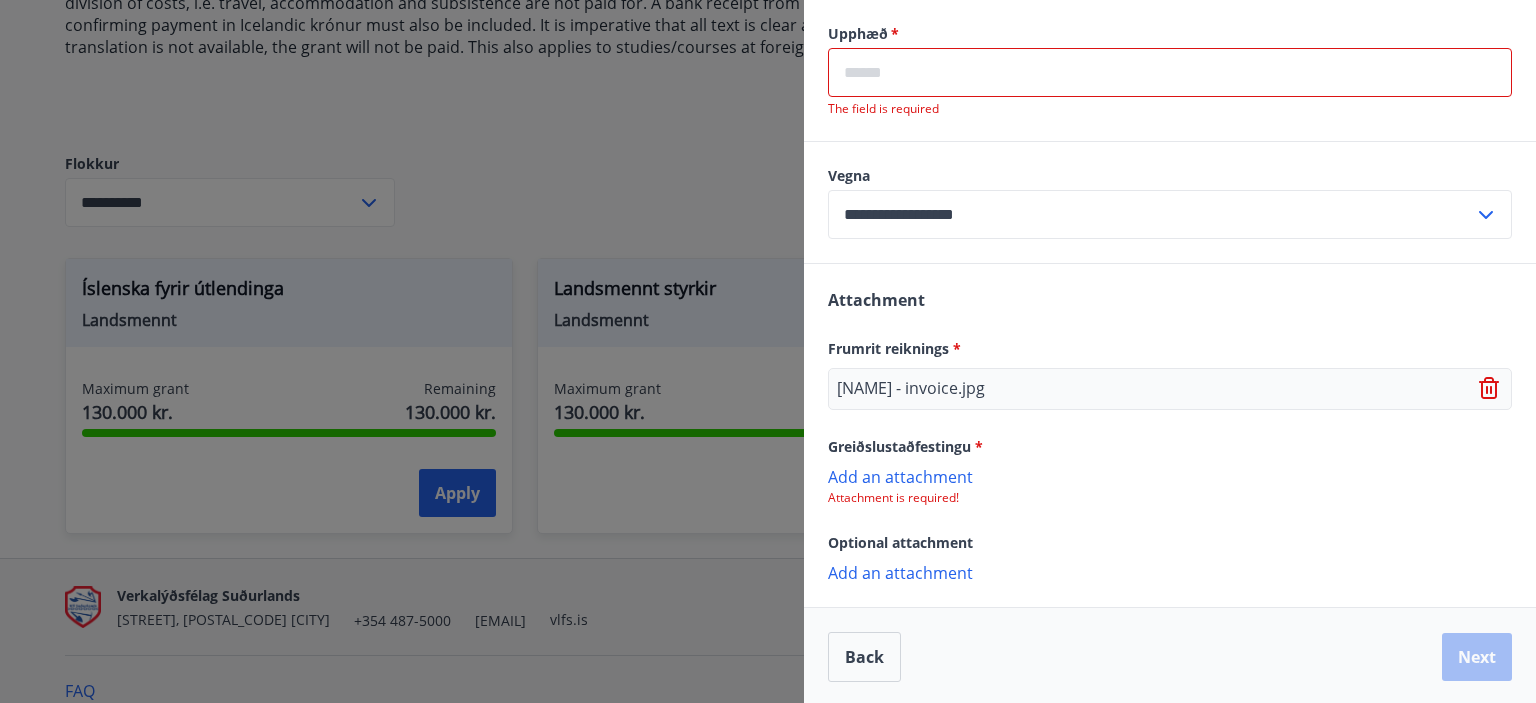 click on "Add an attachment" at bounding box center [1170, 476] 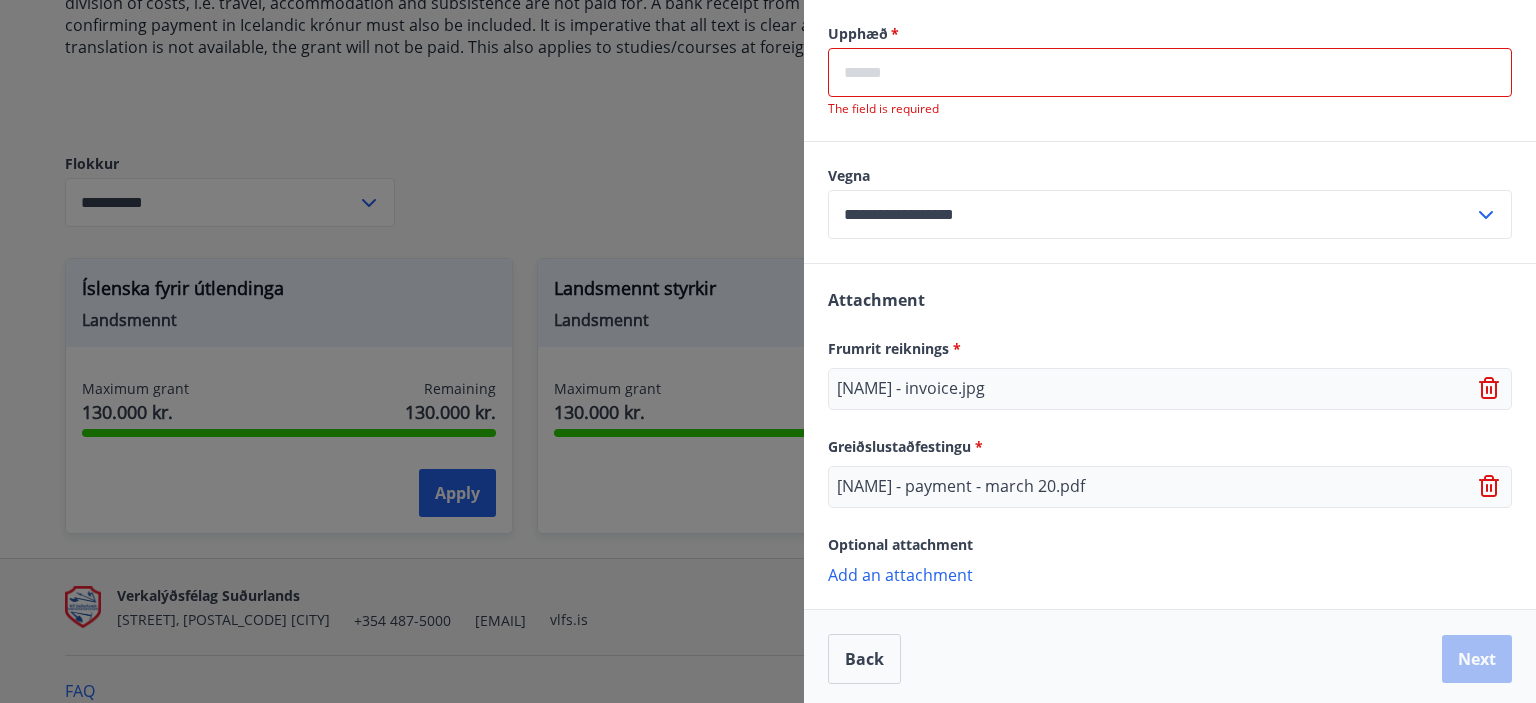 click on "Add an attachment" at bounding box center (1170, 574) 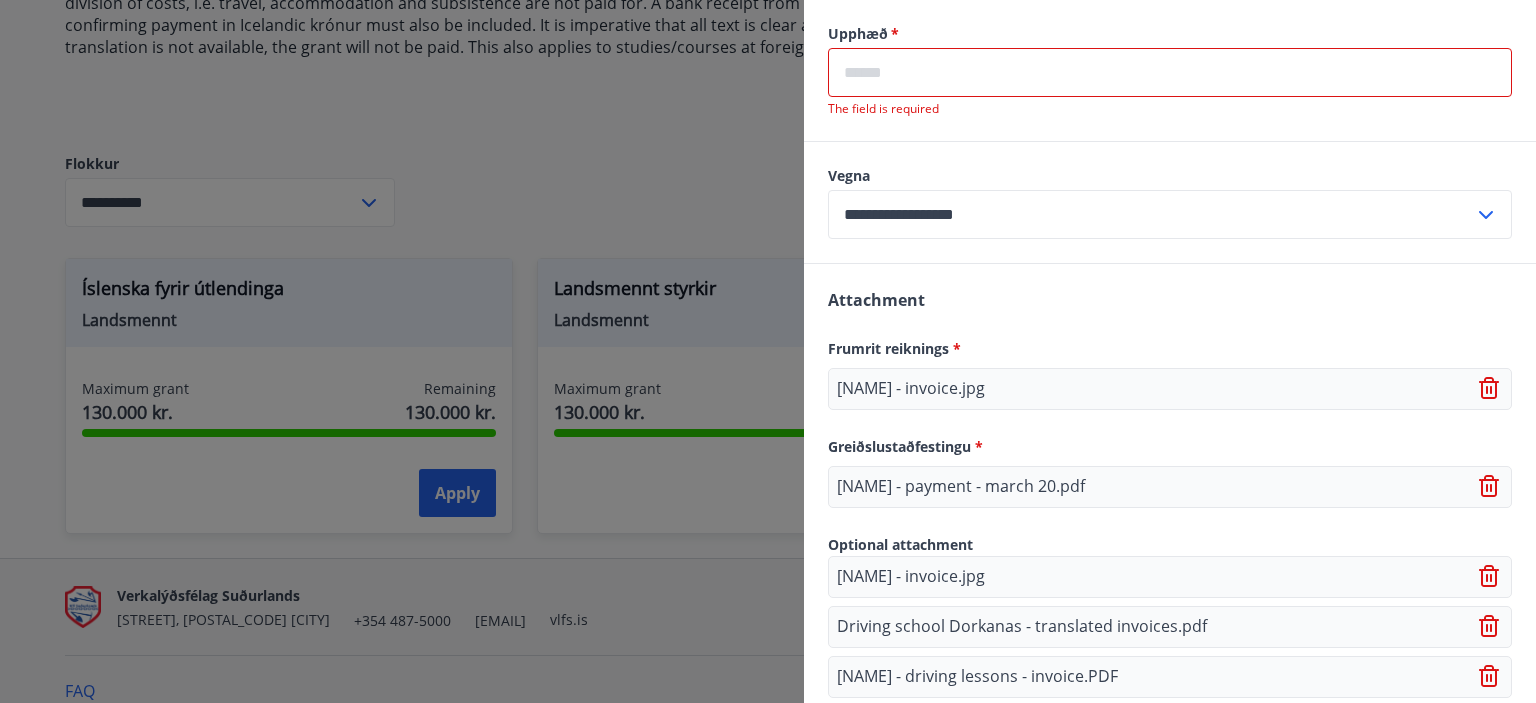 scroll, scrollTop: 940, scrollLeft: 0, axis: vertical 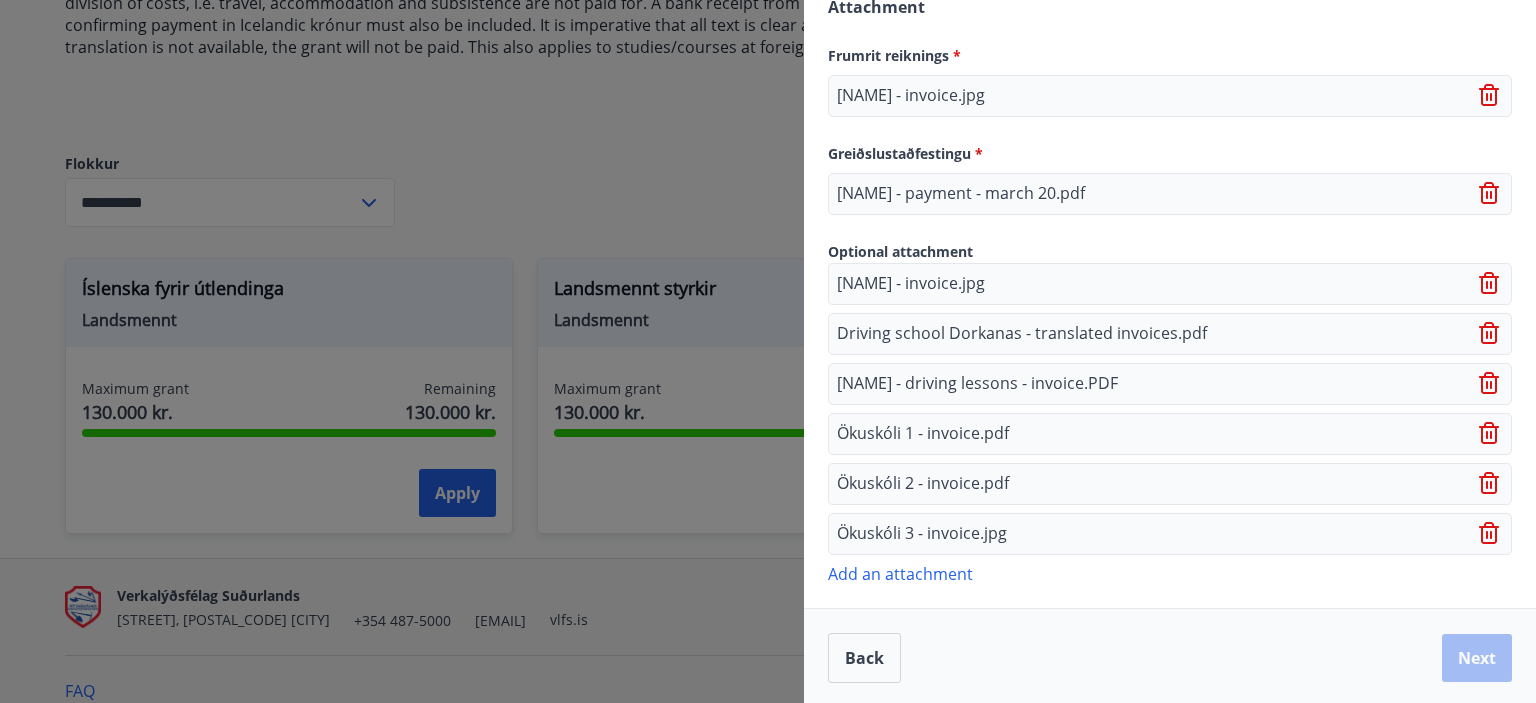 click on "Add an attachment" at bounding box center (1170, 573) 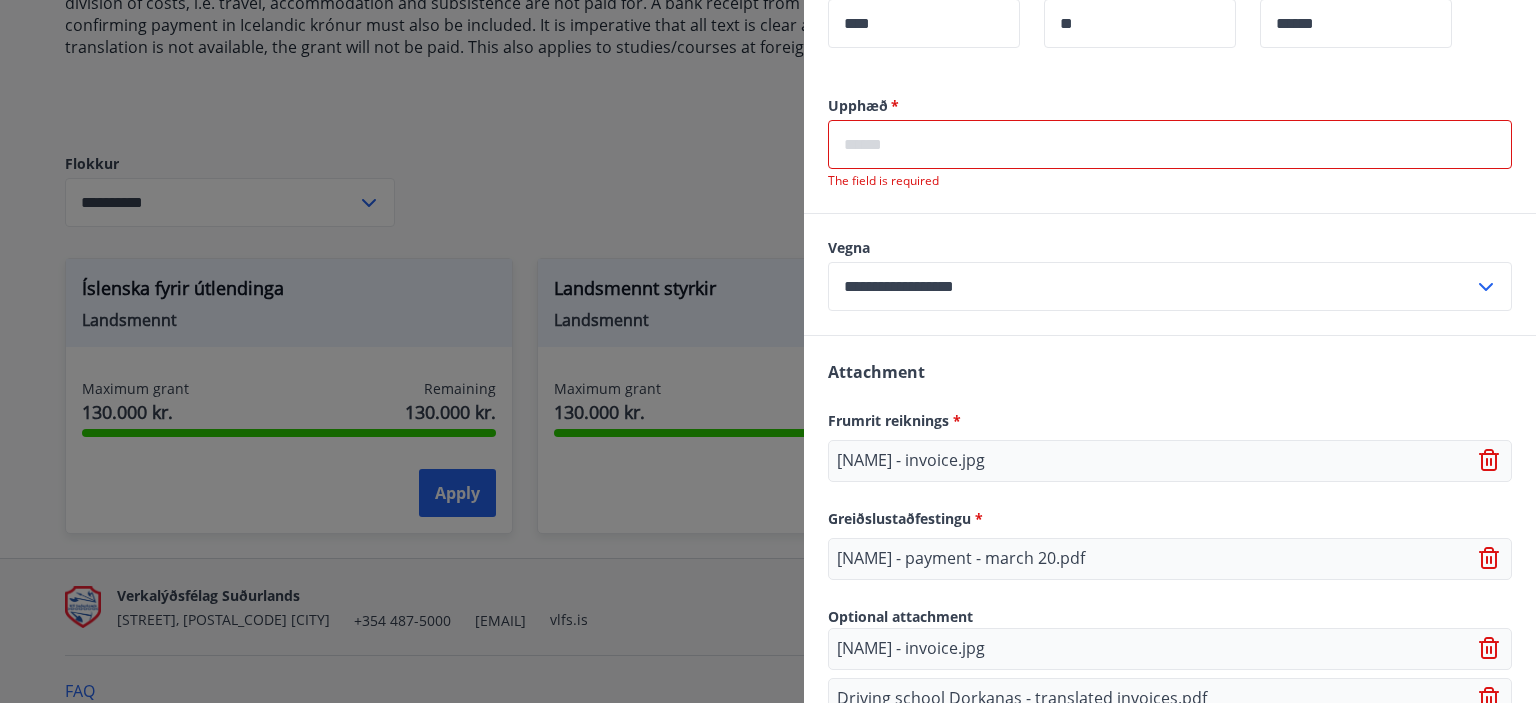scroll, scrollTop: 576, scrollLeft: 0, axis: vertical 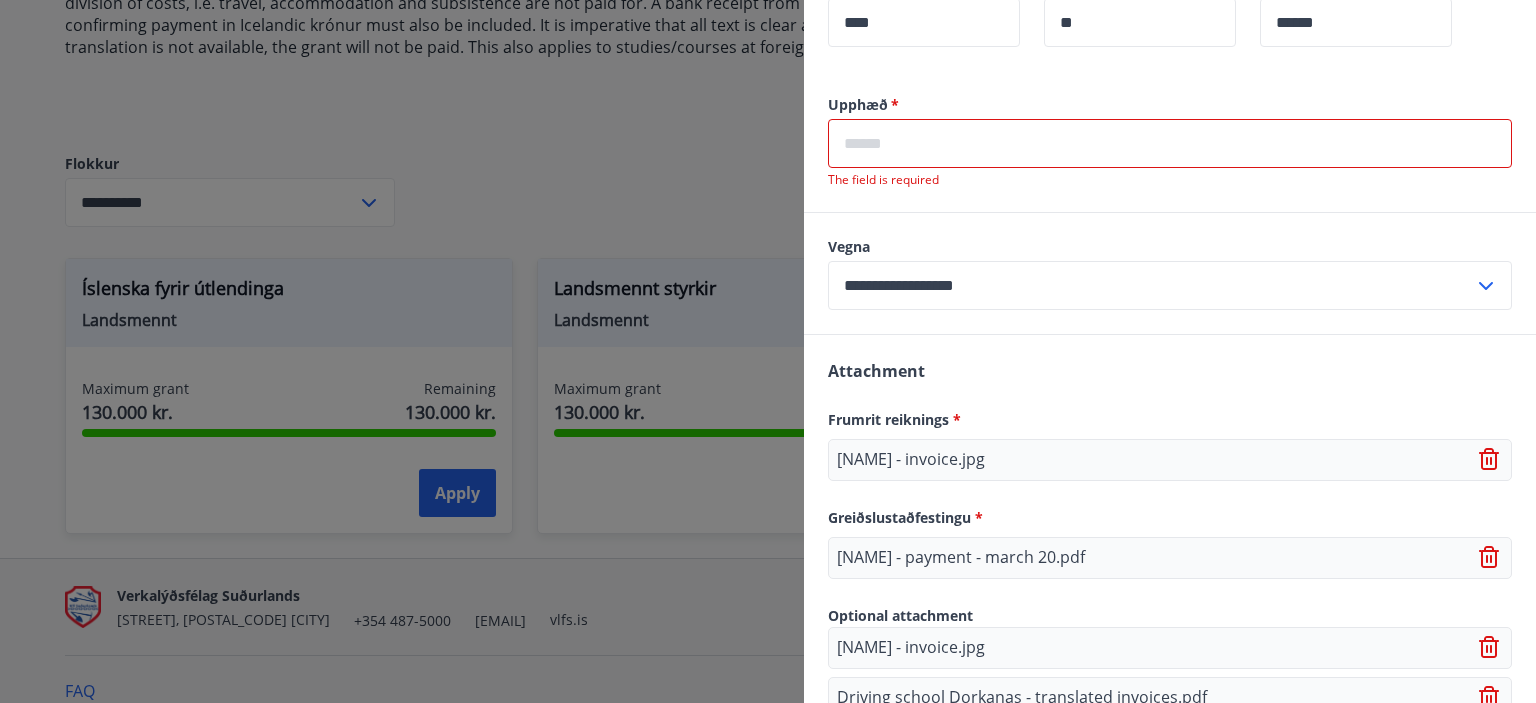 click at bounding box center [1170, 143] 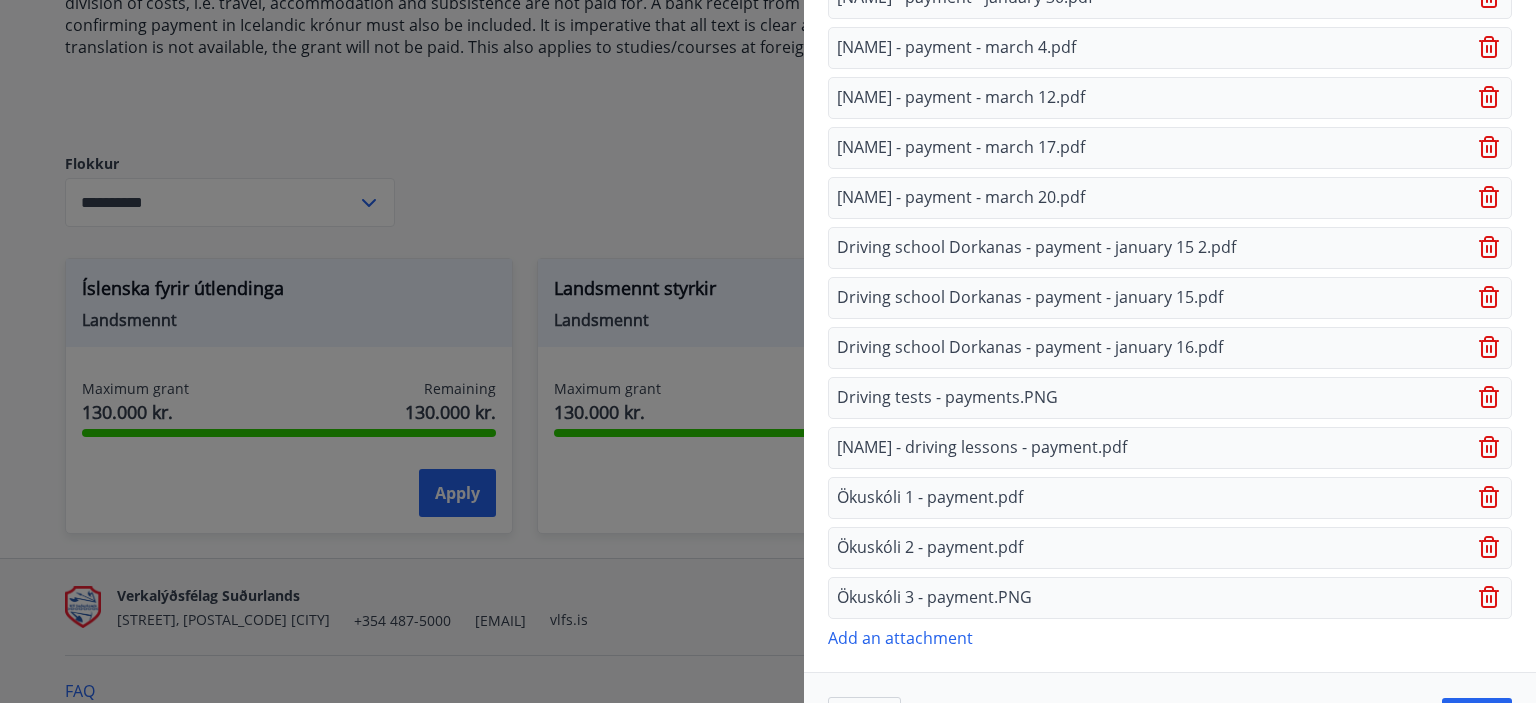 scroll, scrollTop: 1912, scrollLeft: 0, axis: vertical 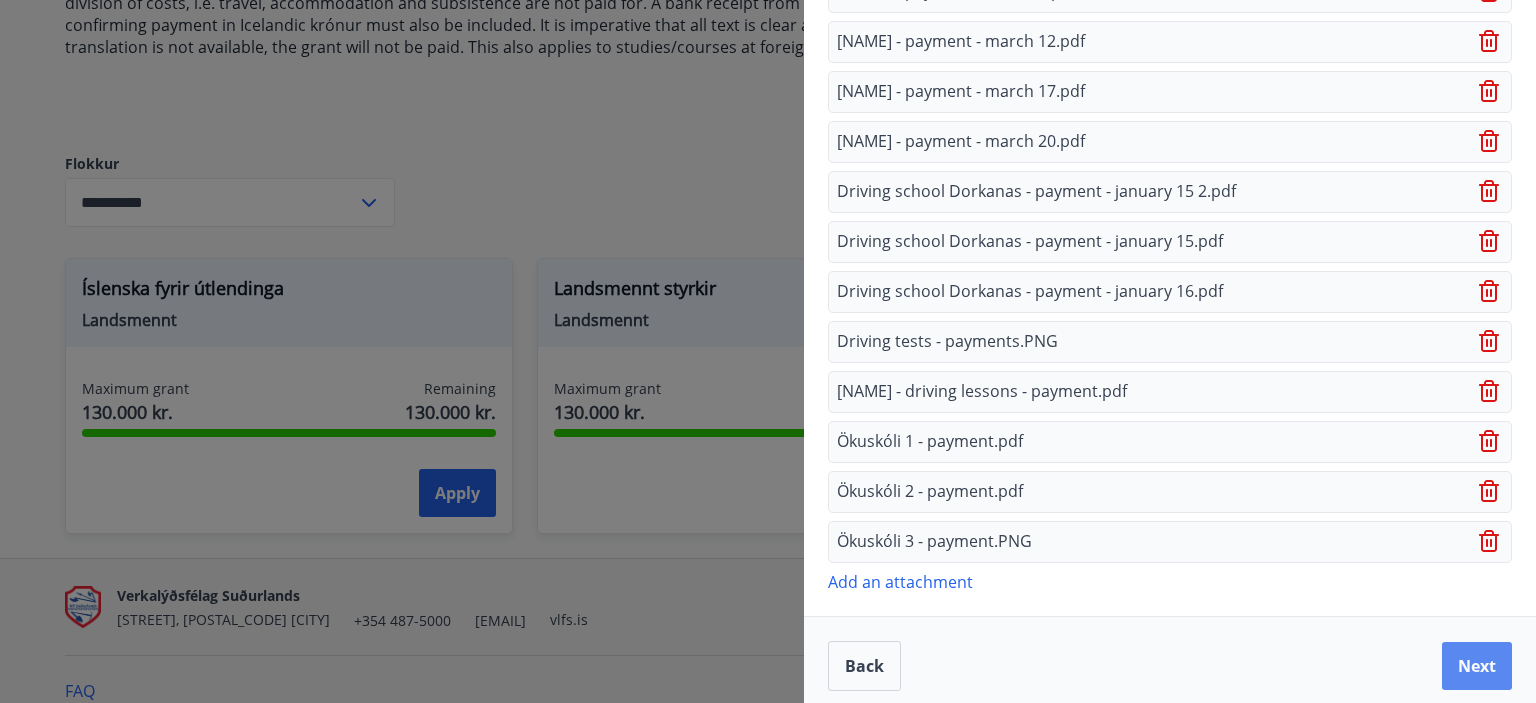 type on "******" 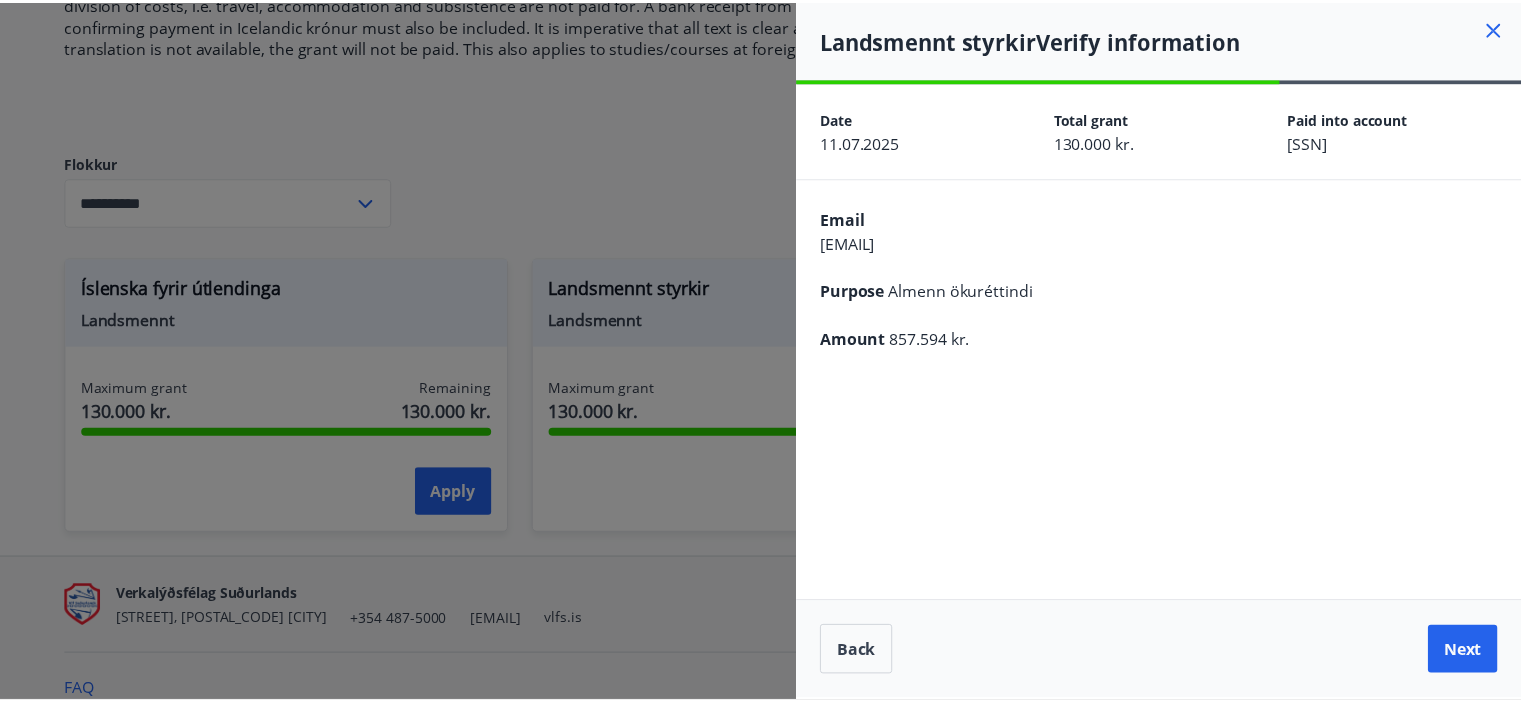 scroll, scrollTop: 0, scrollLeft: 0, axis: both 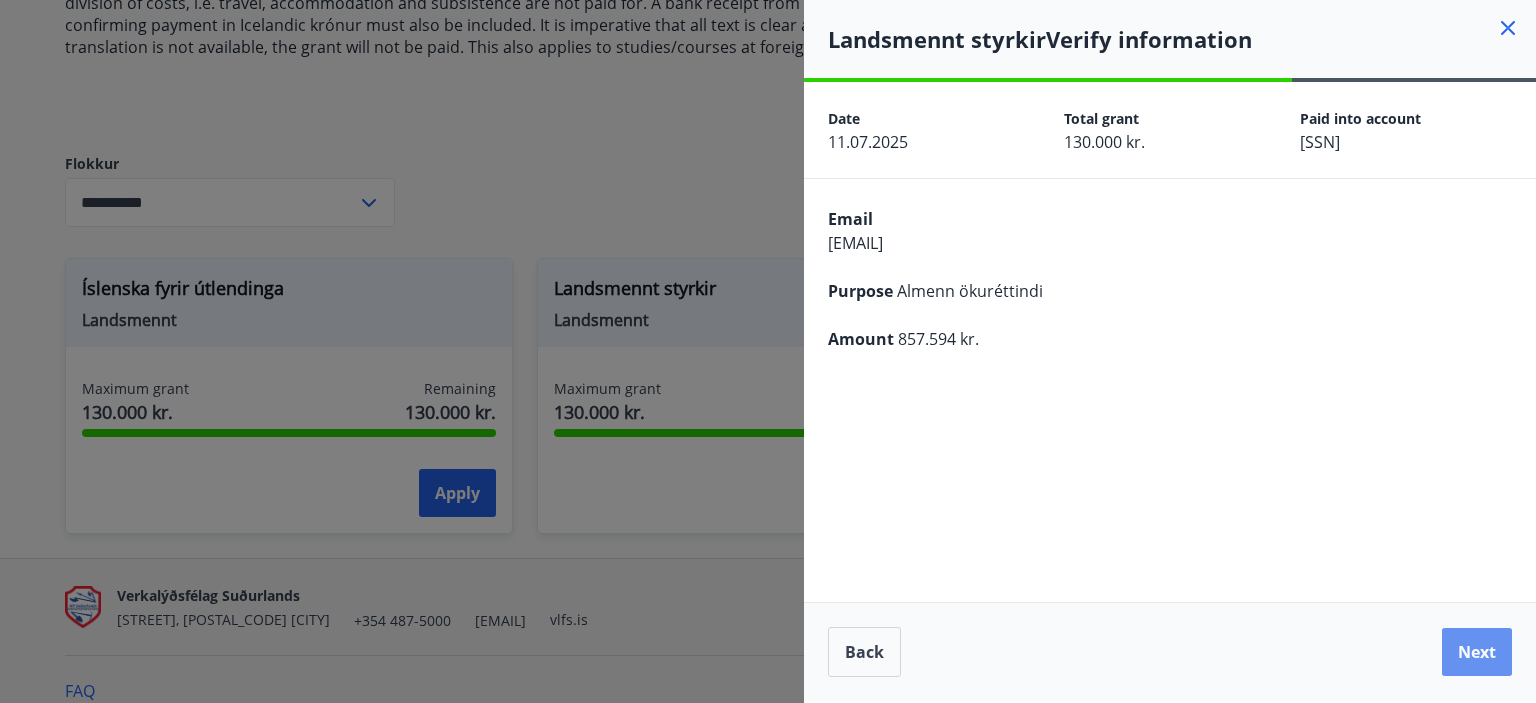 click on "Next" at bounding box center (1477, 652) 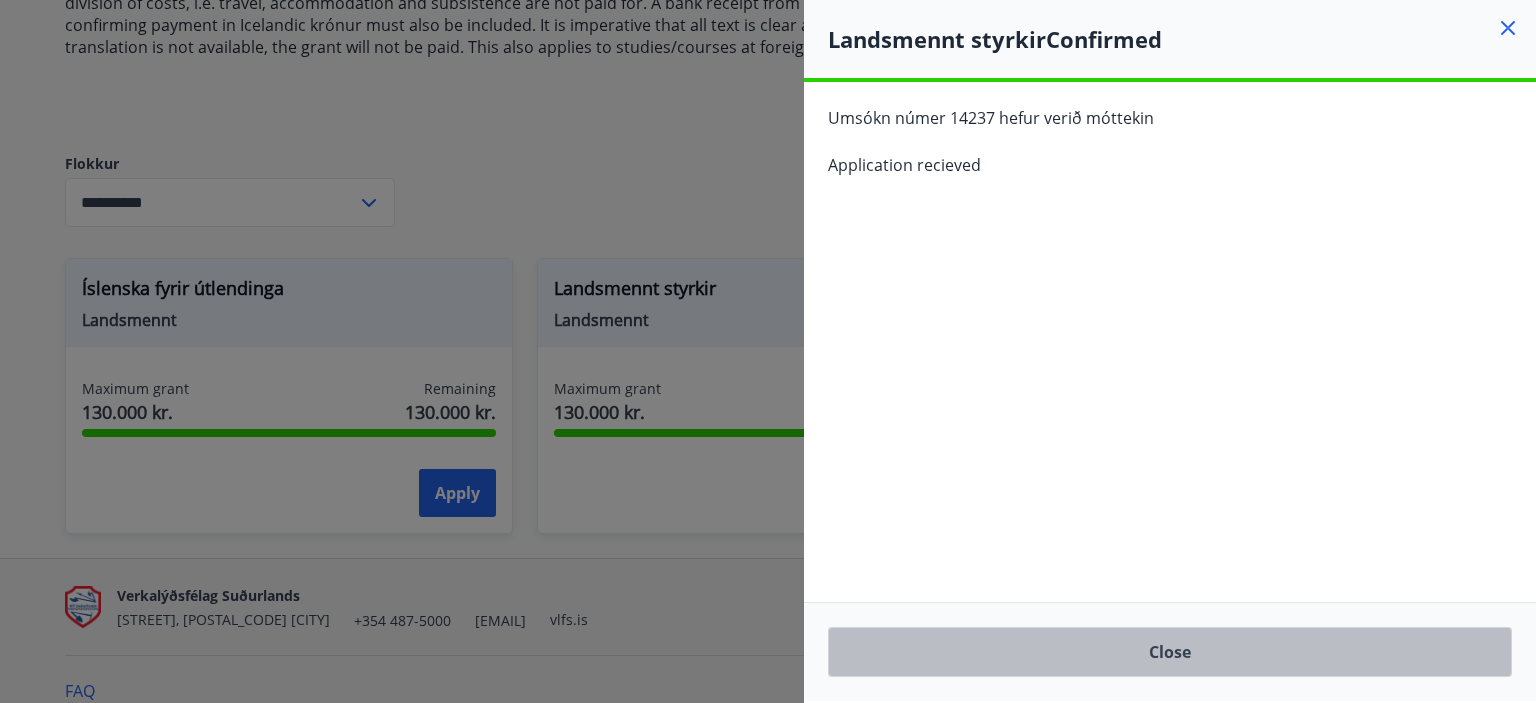 click on "Close" at bounding box center (1170, 652) 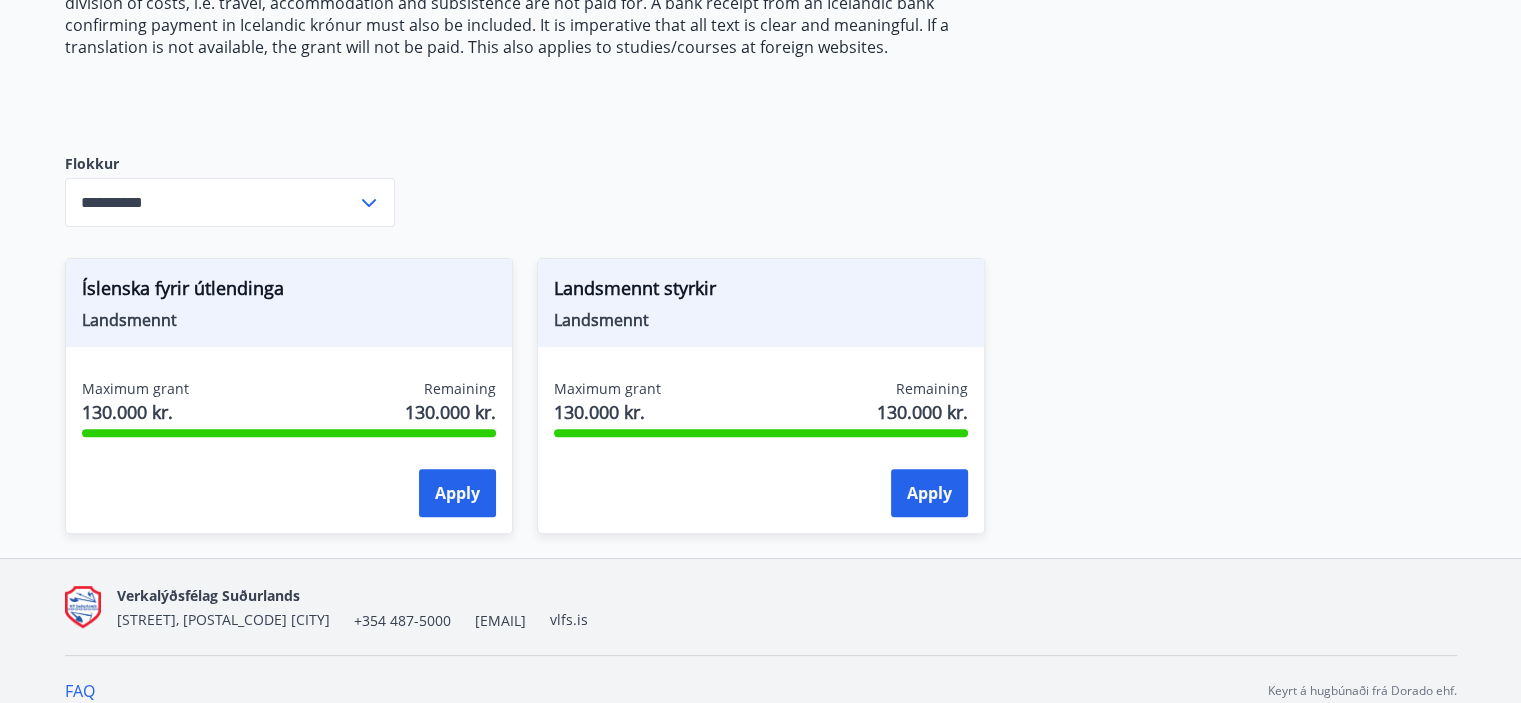 scroll, scrollTop: 0, scrollLeft: 0, axis: both 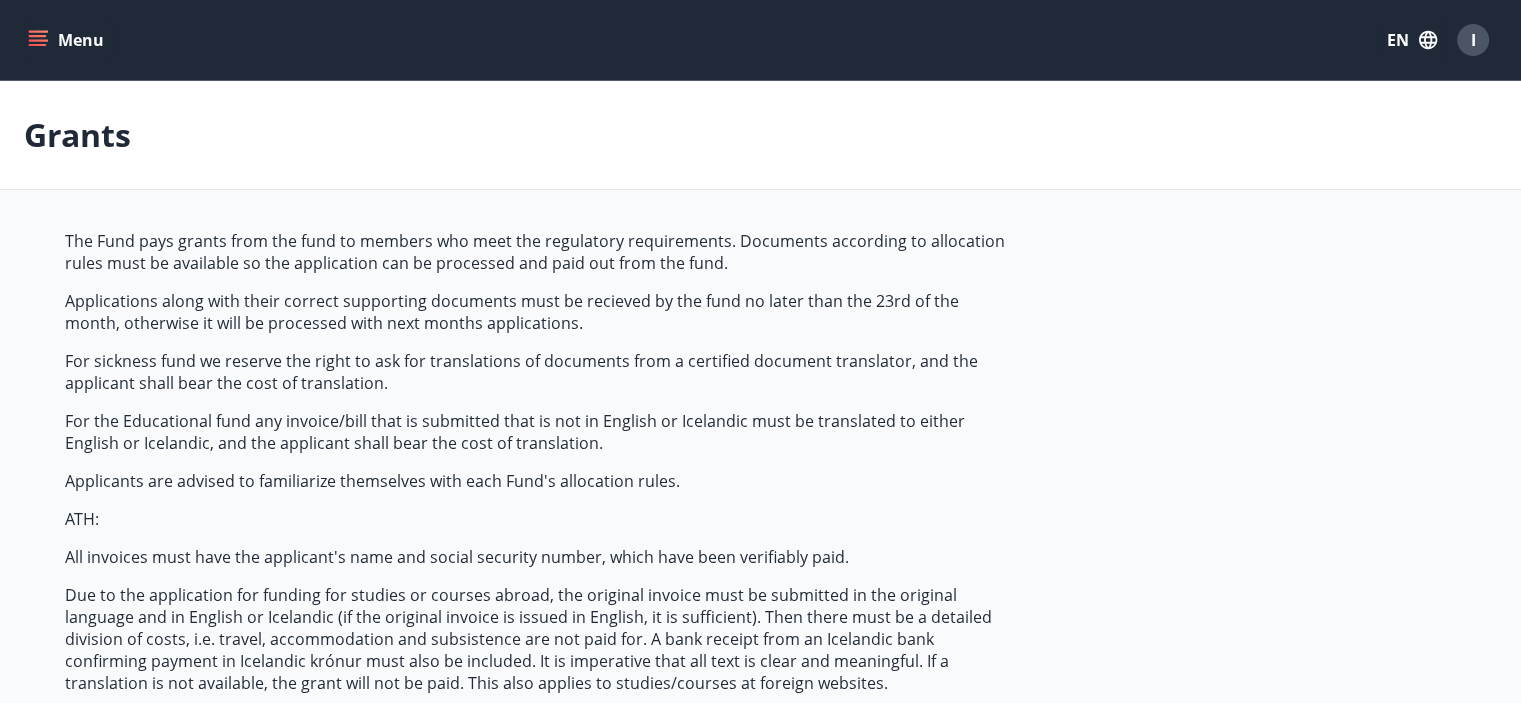 click on "Menu" at bounding box center [68, 40] 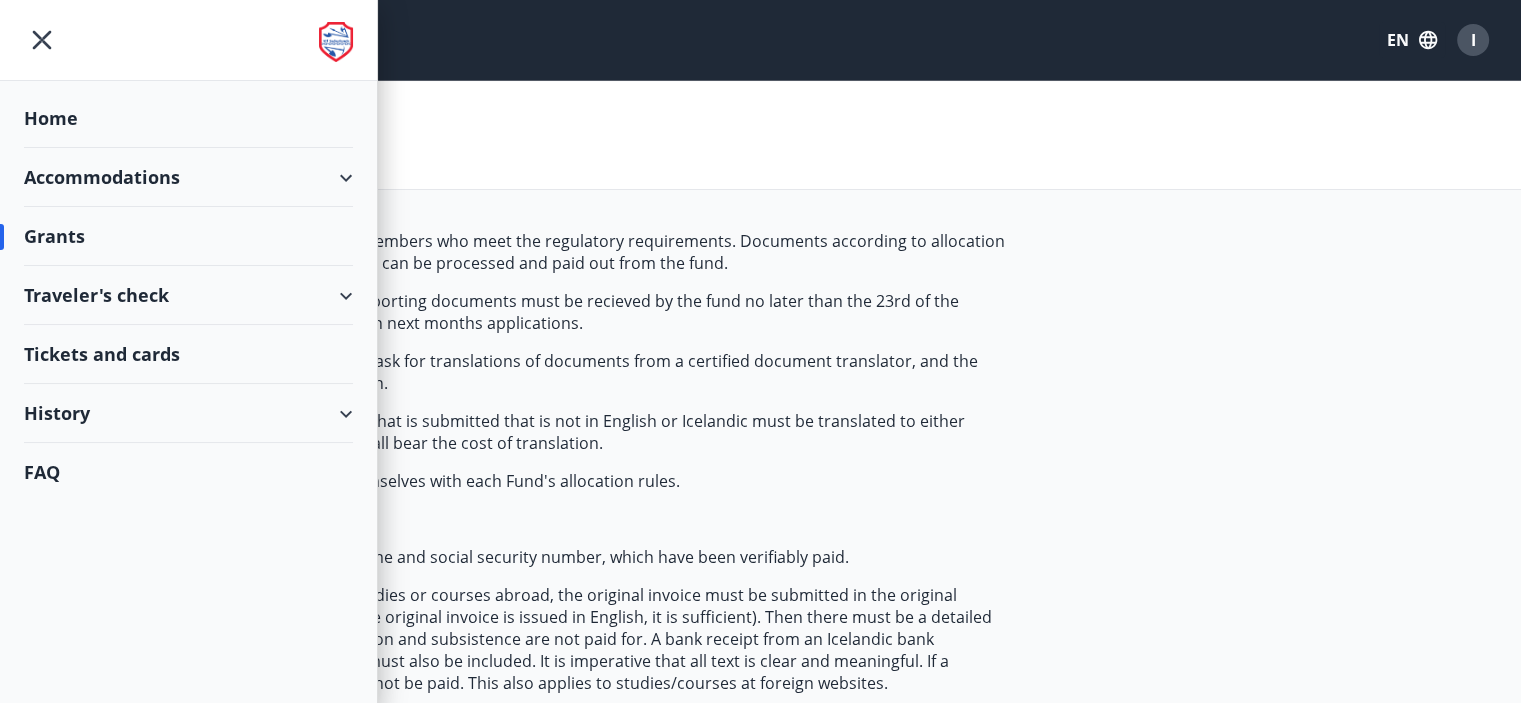 click on "History" at bounding box center [188, 413] 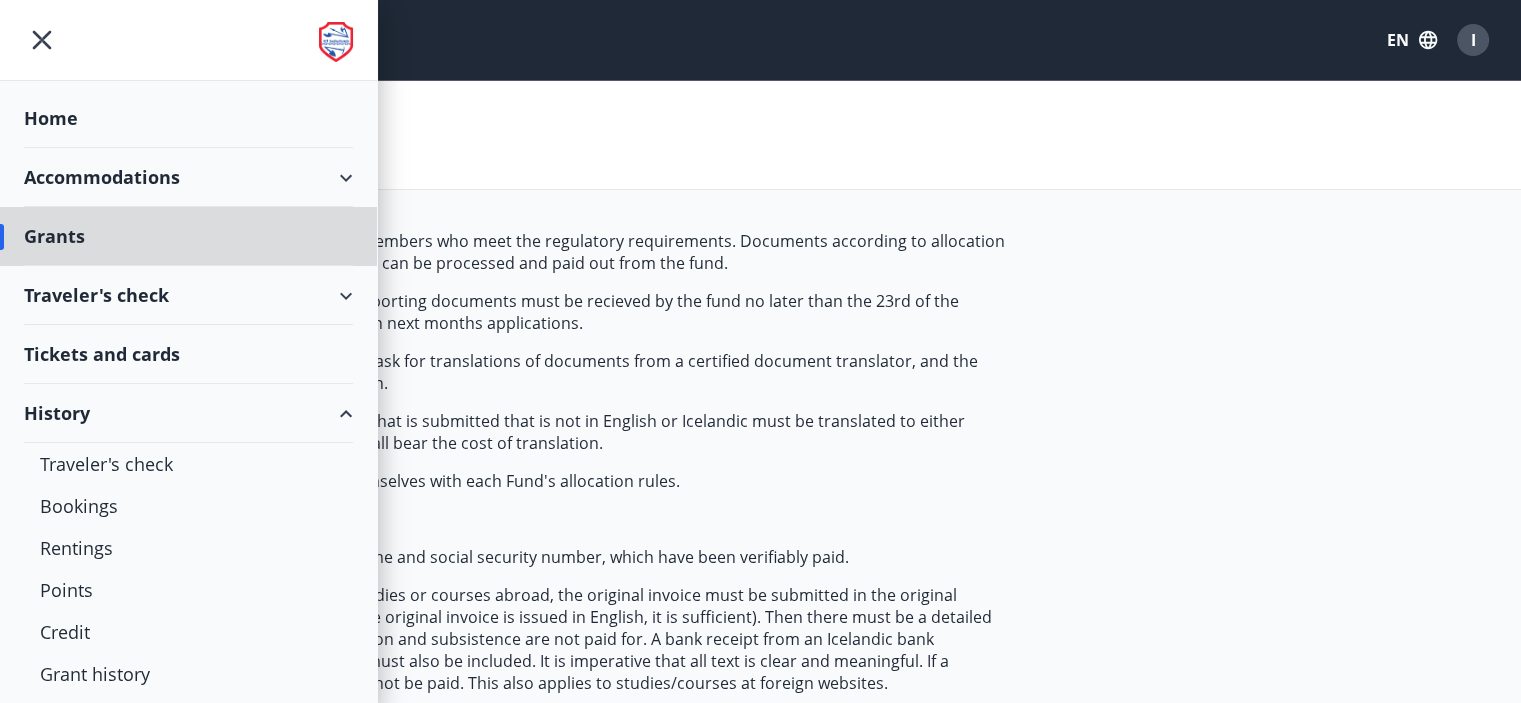 click on "Home" at bounding box center (188, 118) 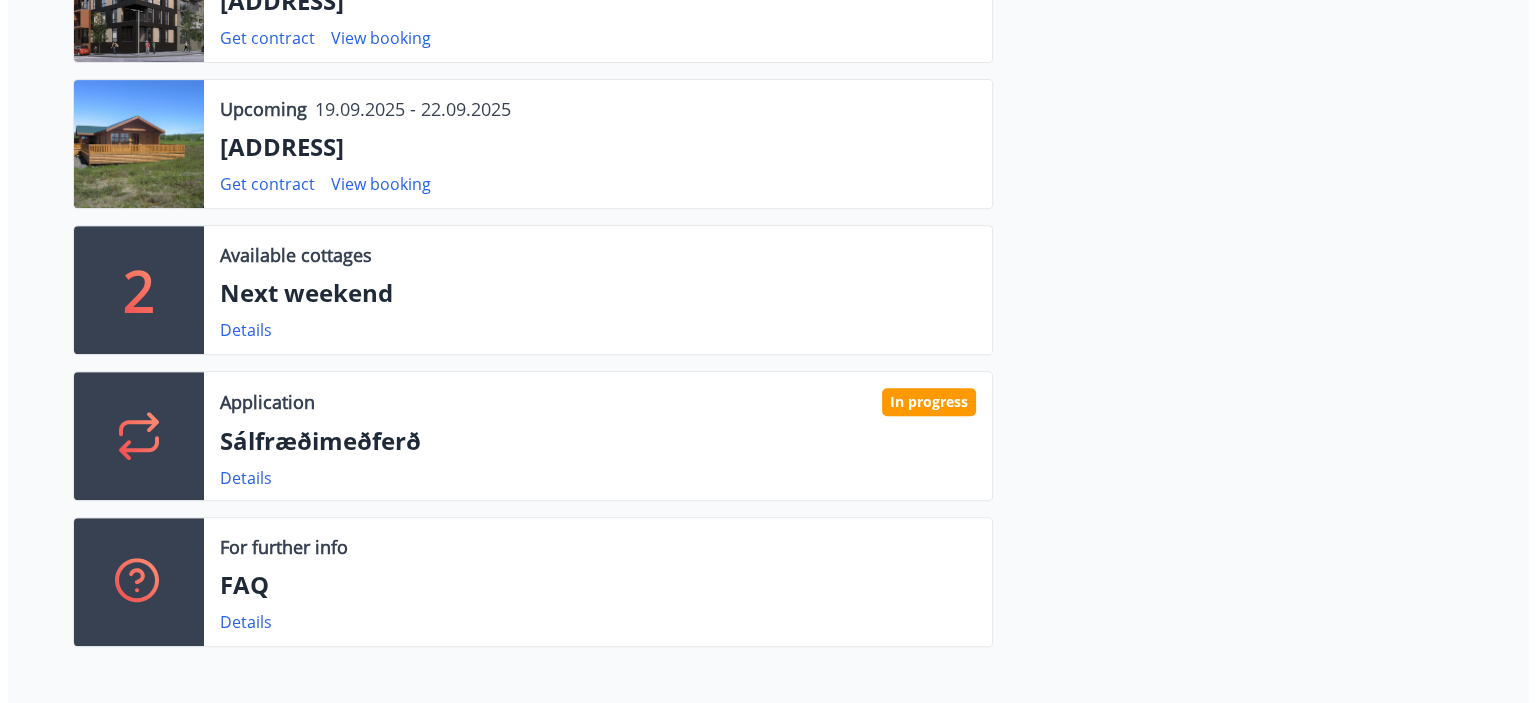 scroll, scrollTop: 876, scrollLeft: 0, axis: vertical 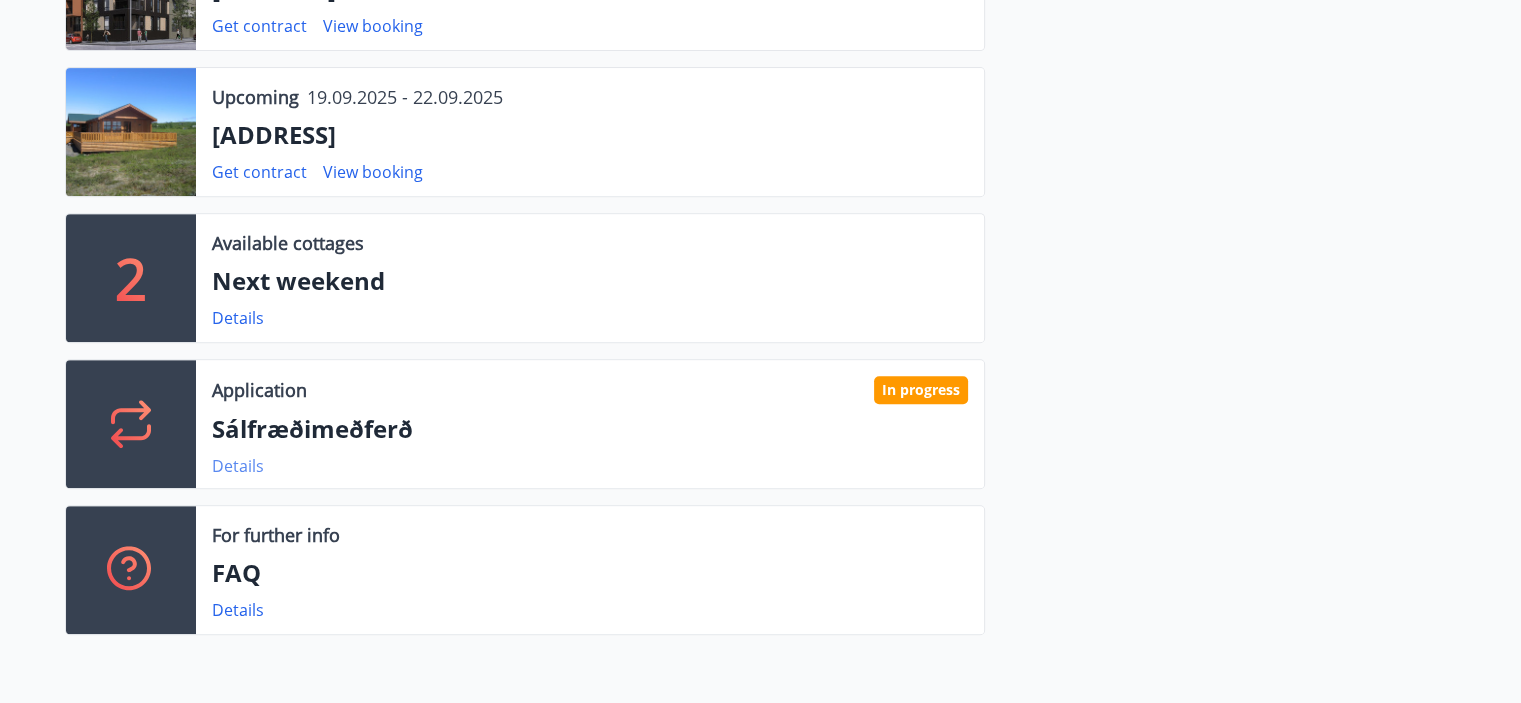 click on "Details" at bounding box center (238, 466) 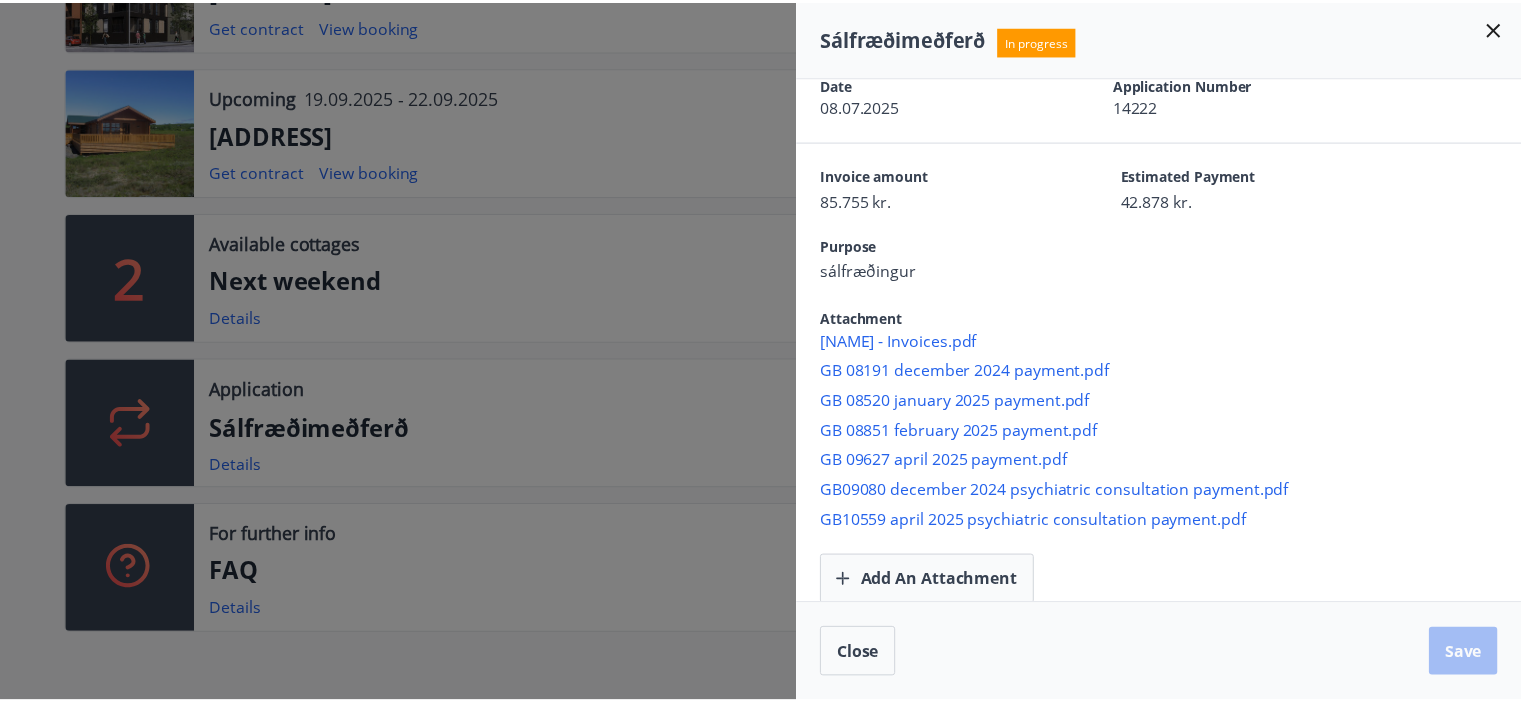 scroll, scrollTop: 0, scrollLeft: 0, axis: both 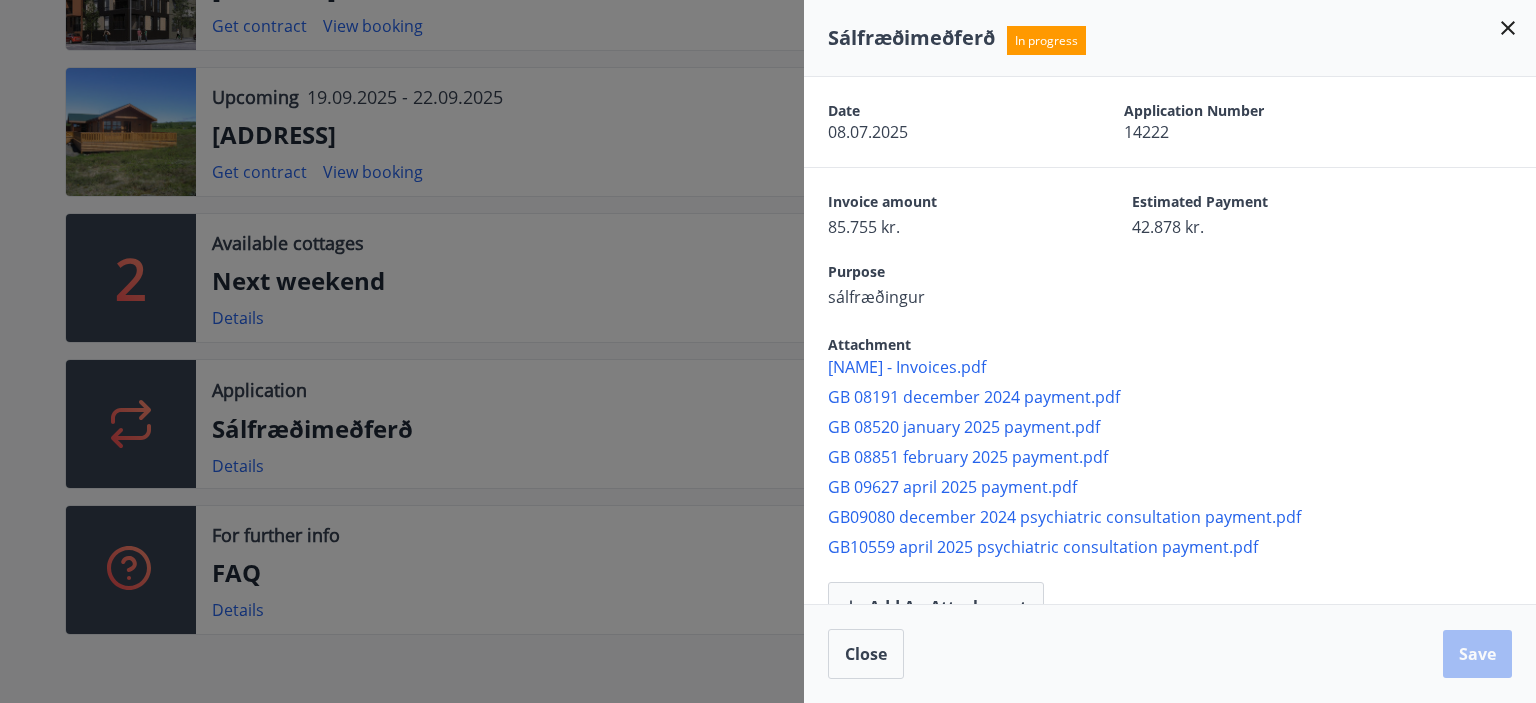 click at bounding box center [768, 351] 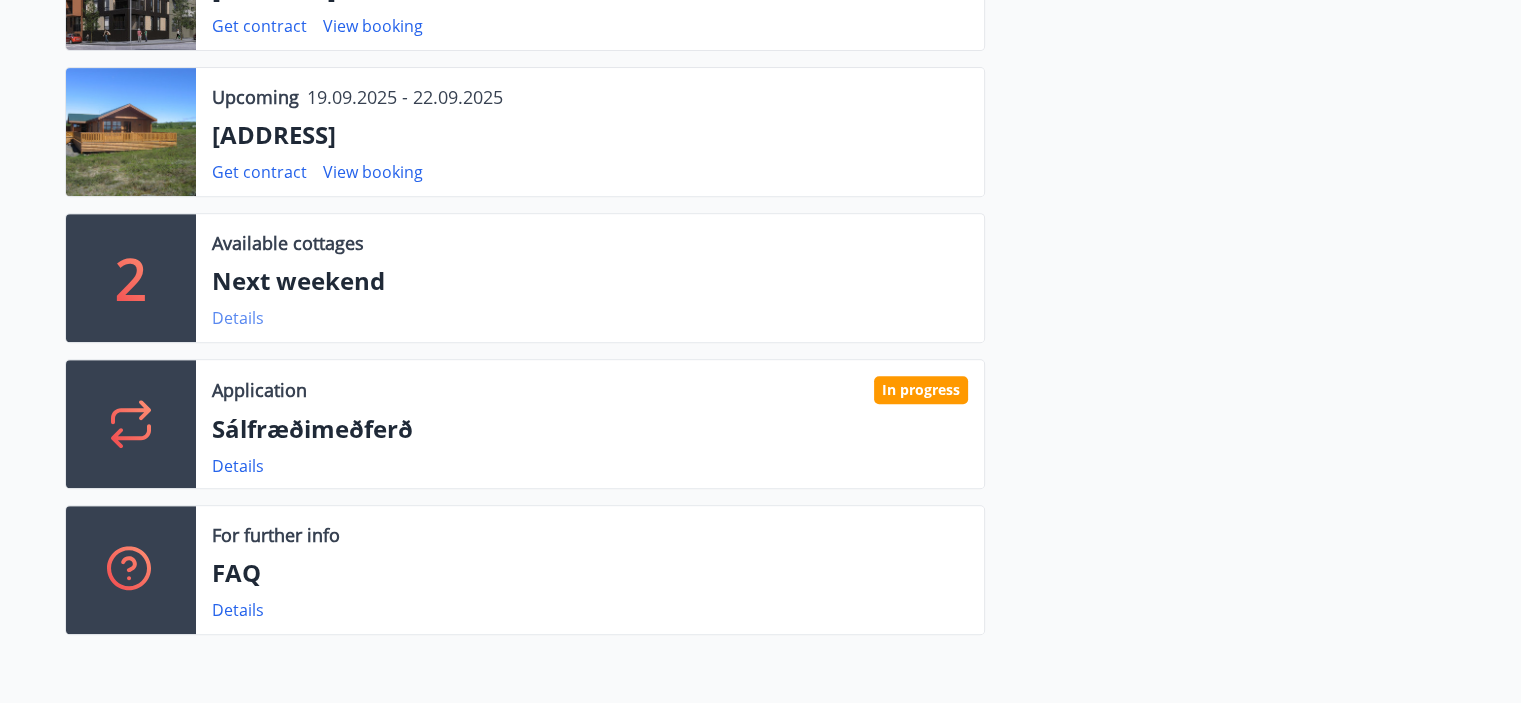 click on "Details" at bounding box center [238, 318] 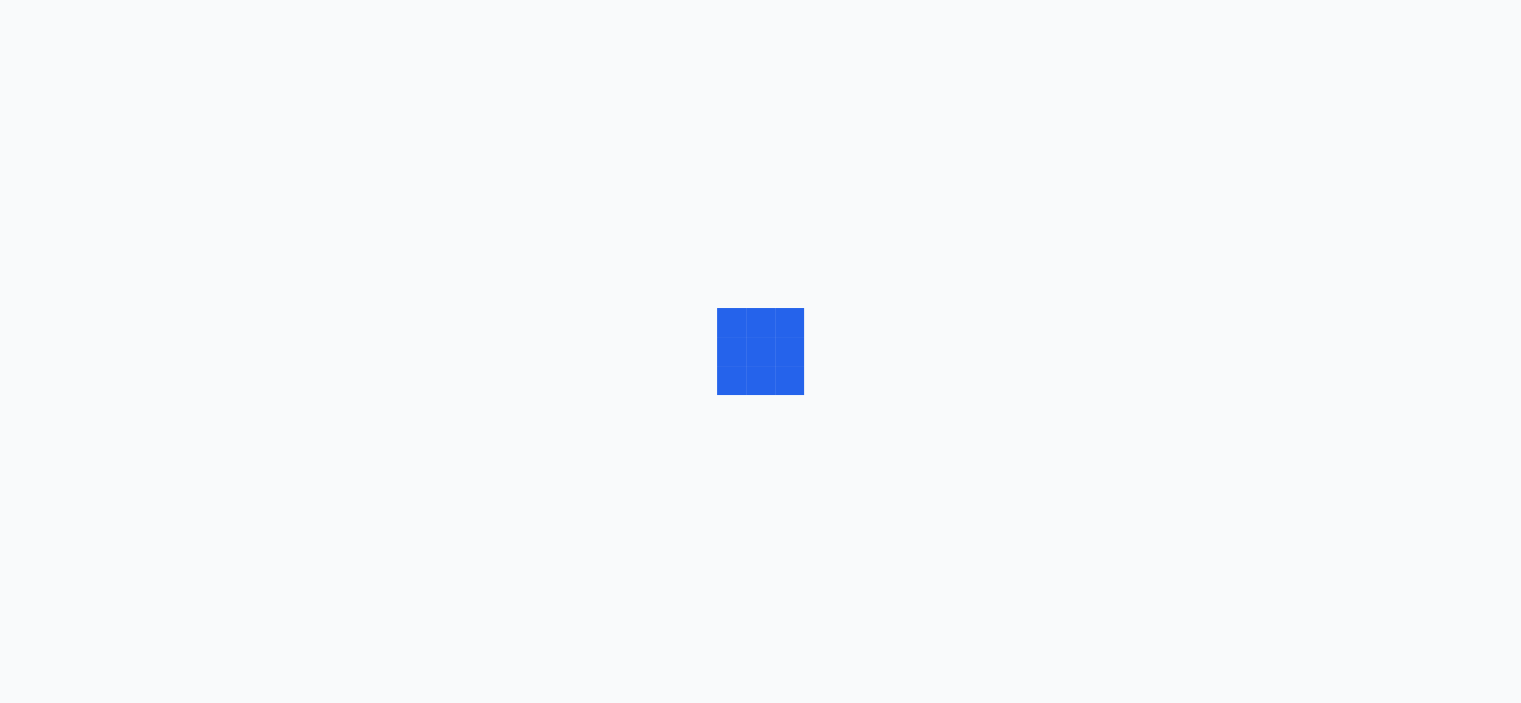 scroll, scrollTop: 0, scrollLeft: 0, axis: both 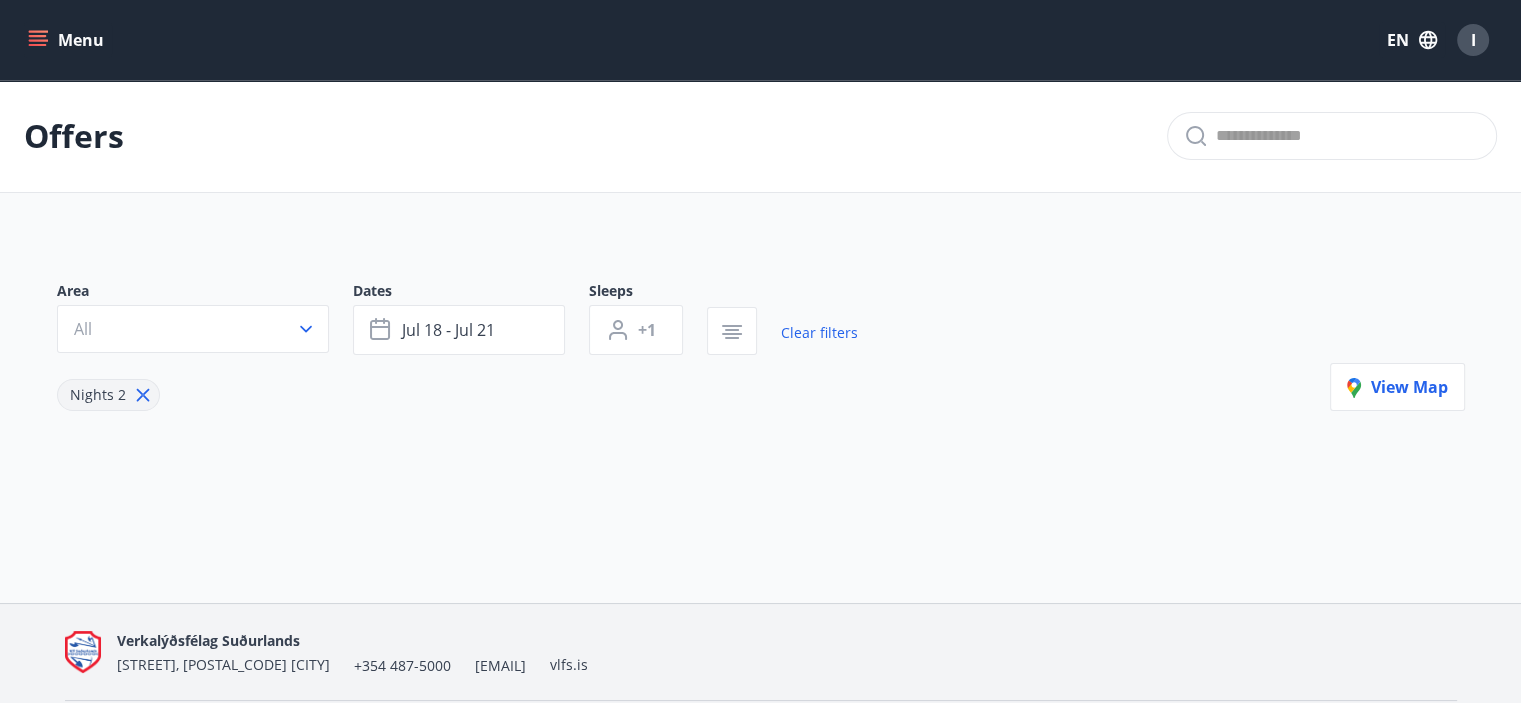 type on "*" 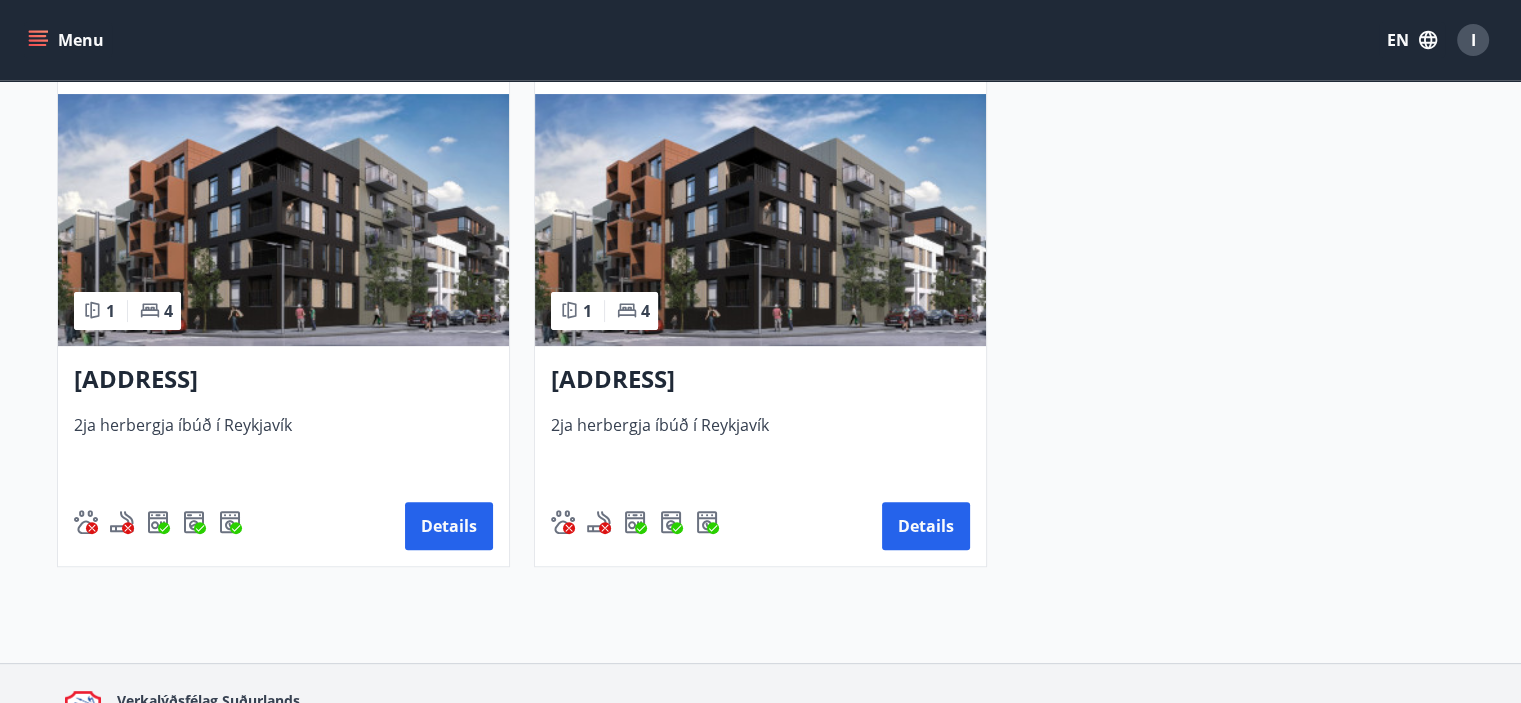 scroll, scrollTop: 0, scrollLeft: 0, axis: both 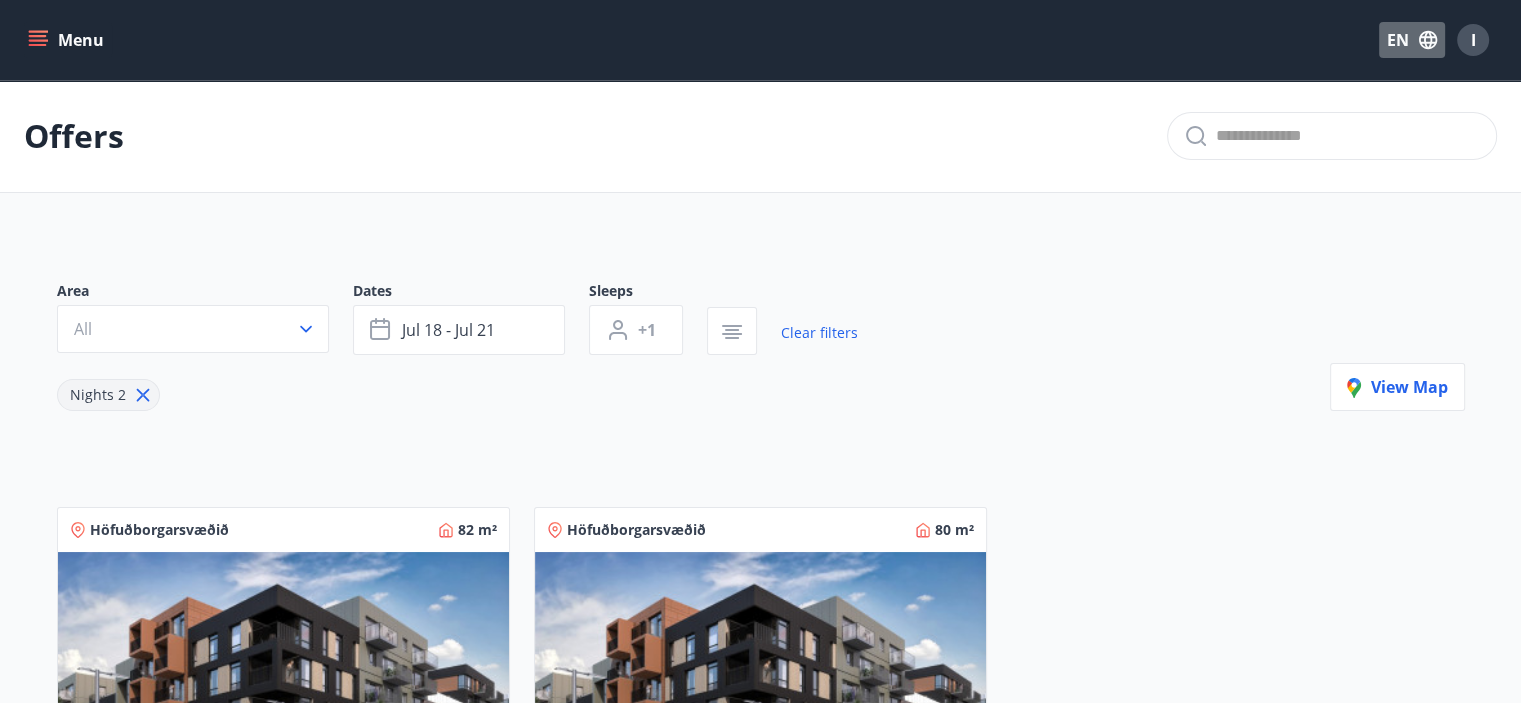 click on "EN" at bounding box center [1412, 40] 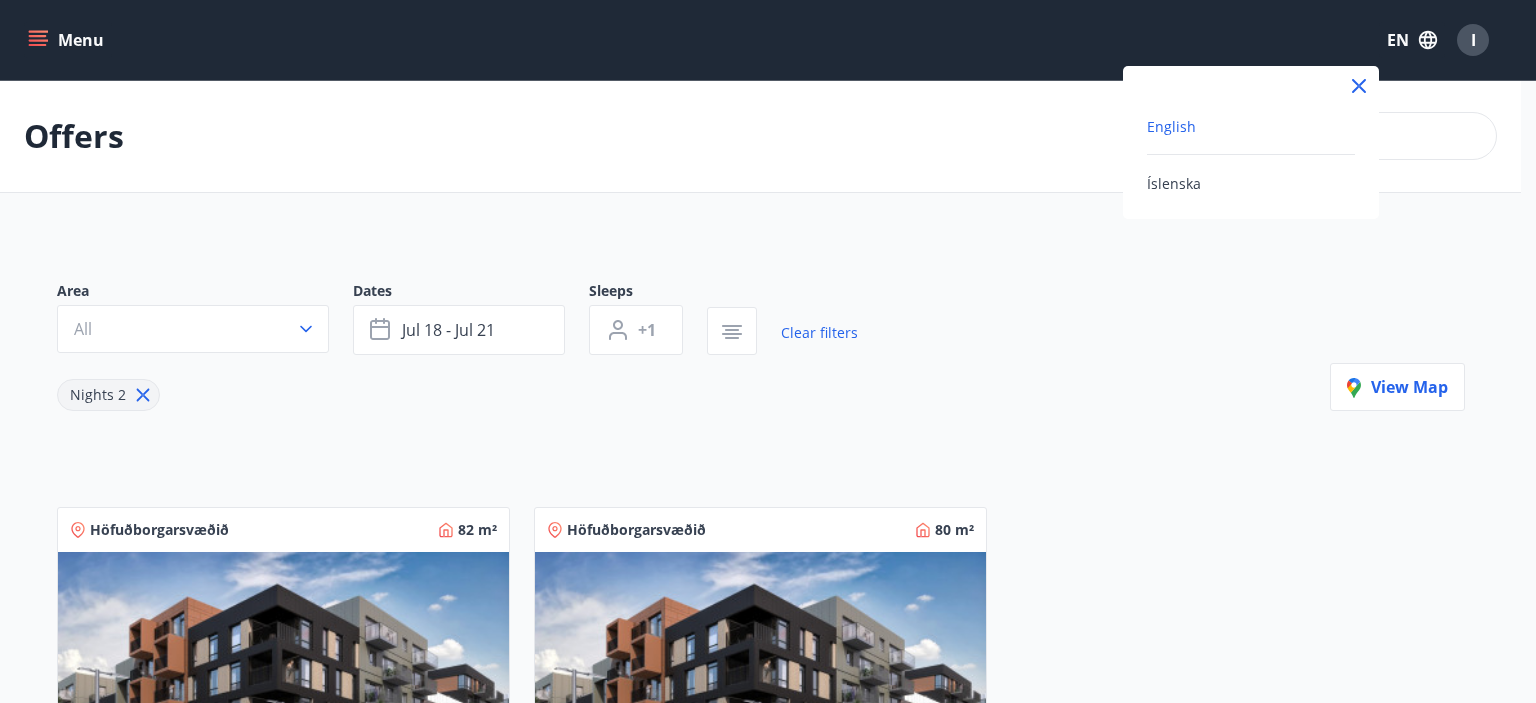 click at bounding box center [768, 351] 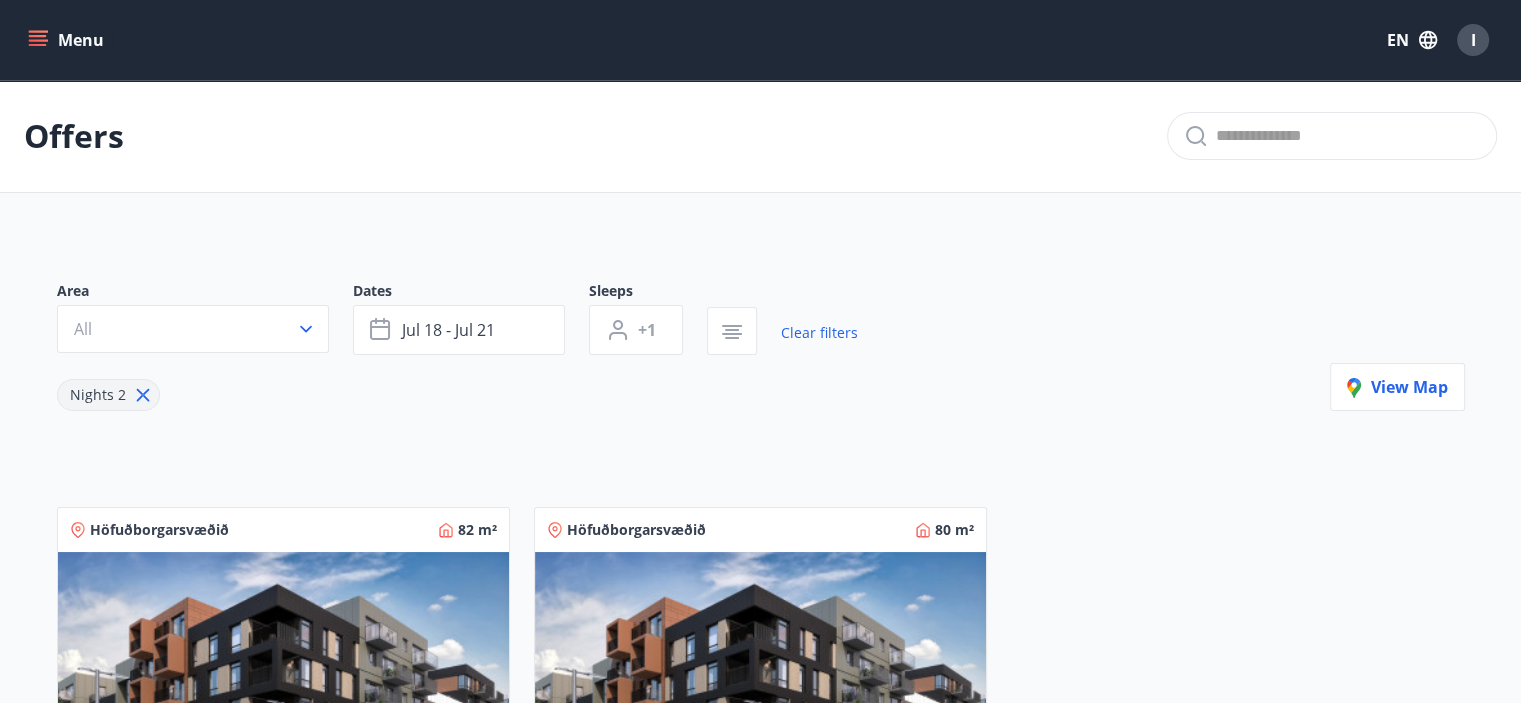 click on "Menu" at bounding box center [68, 40] 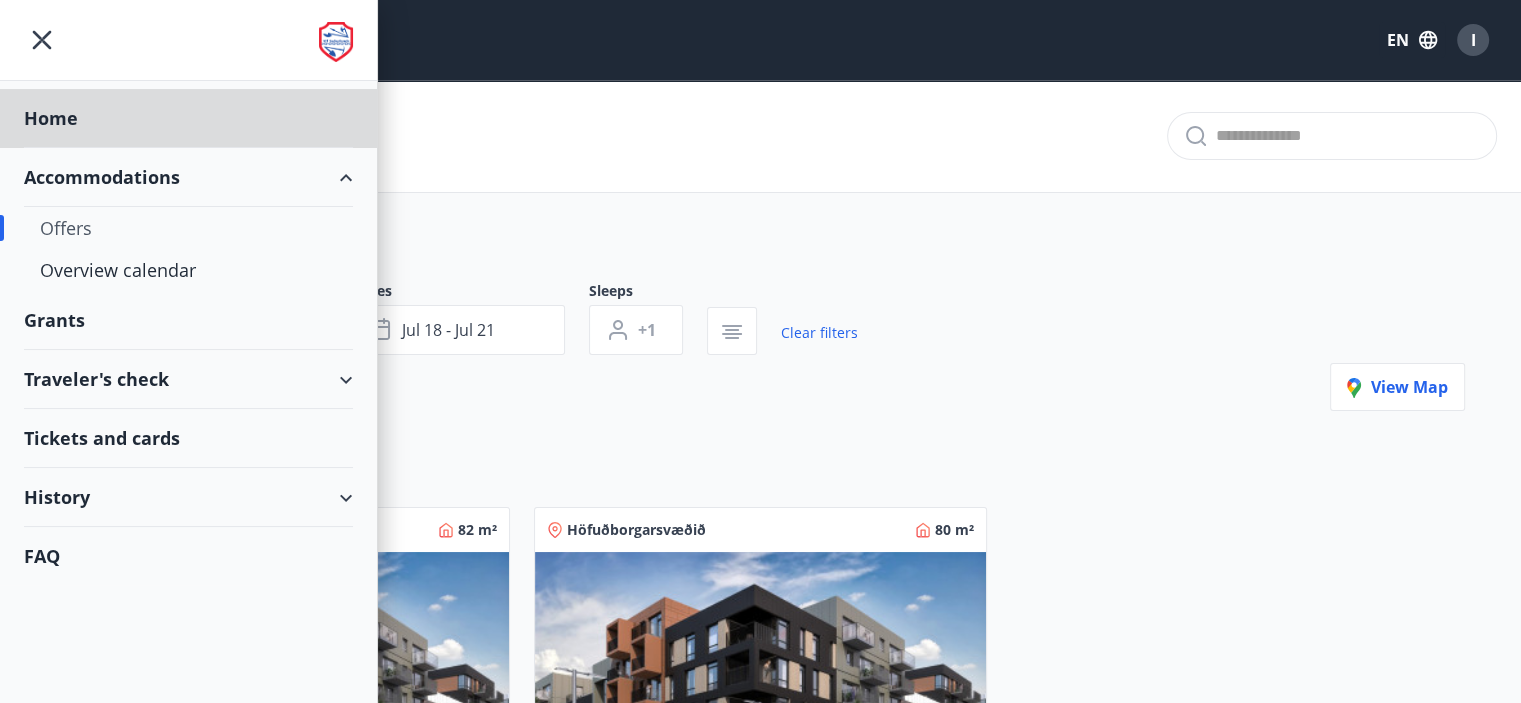 click on "Grants" at bounding box center (188, 118) 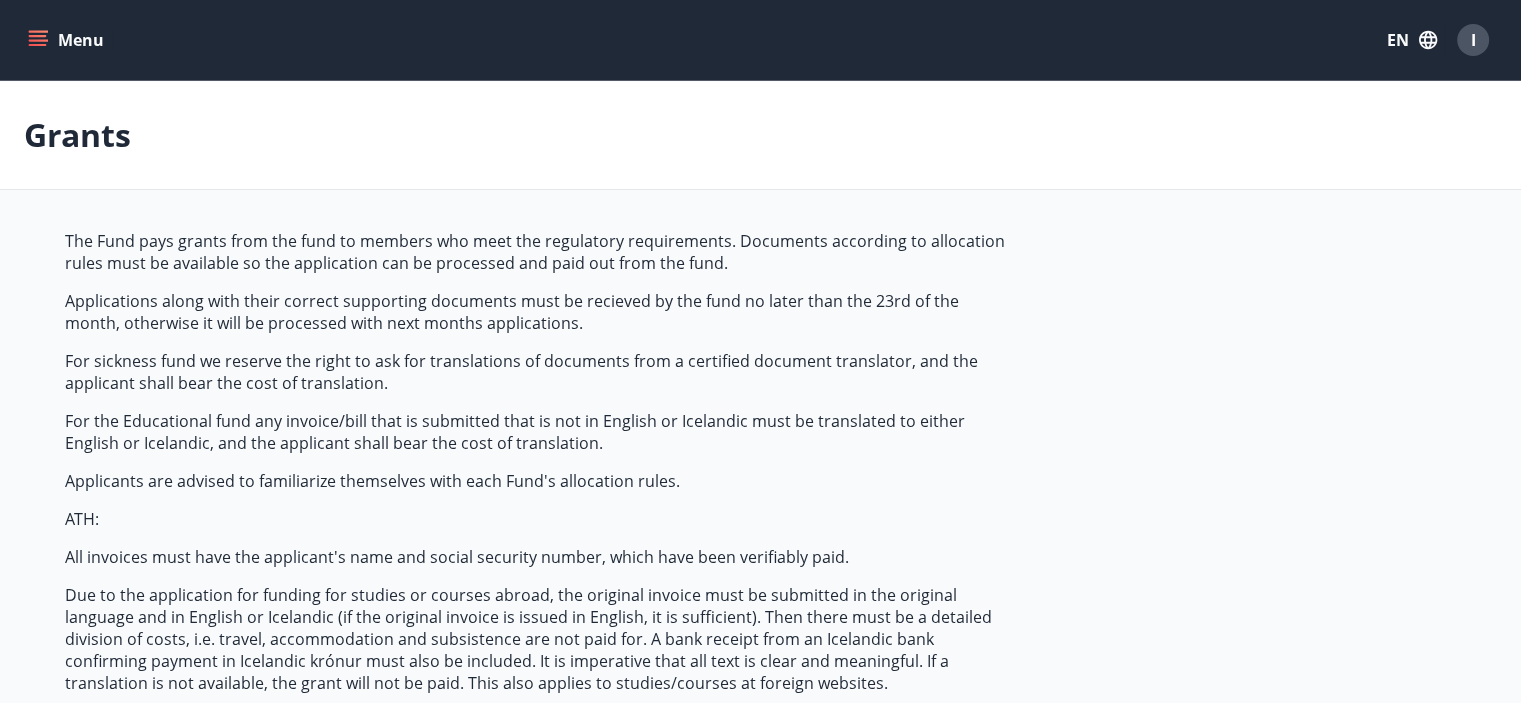 type on "***" 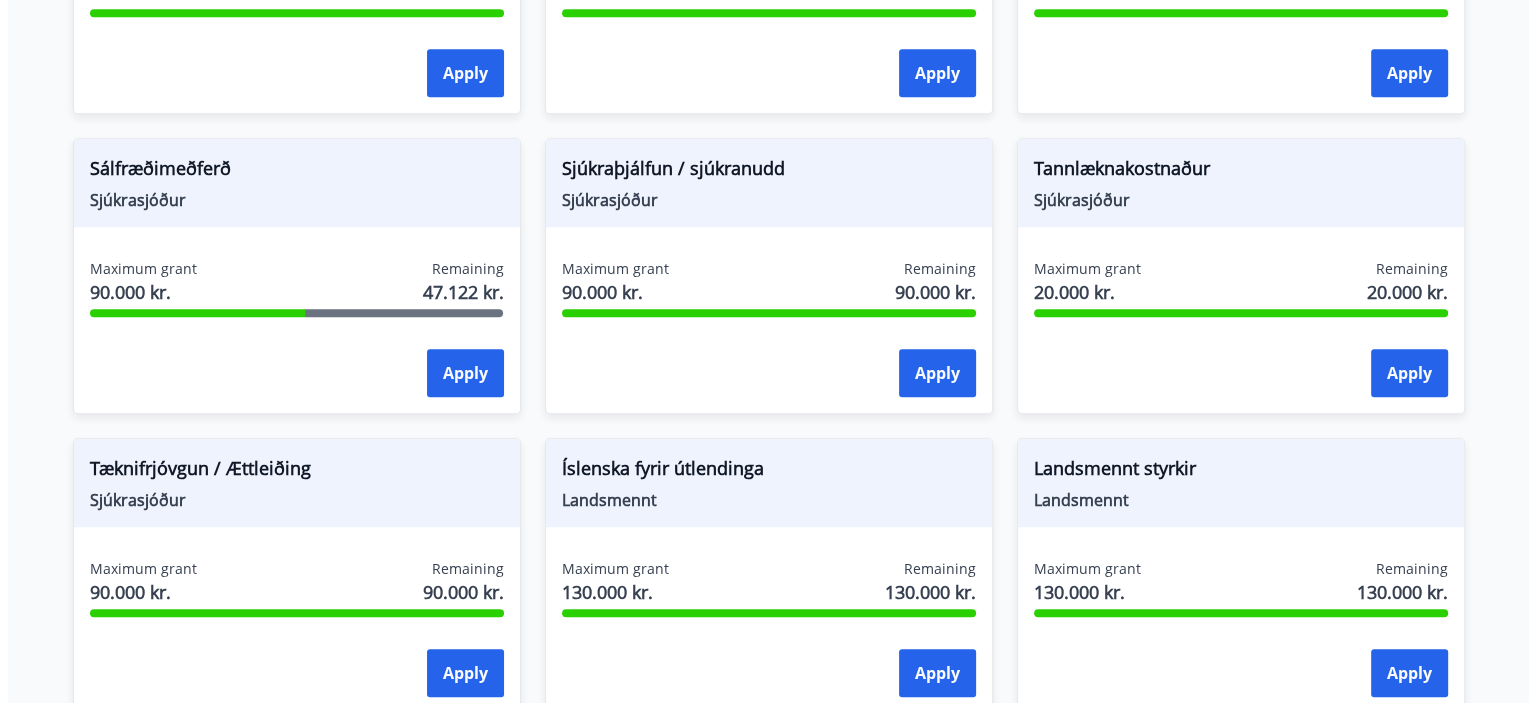 scroll, scrollTop: 1856, scrollLeft: 0, axis: vertical 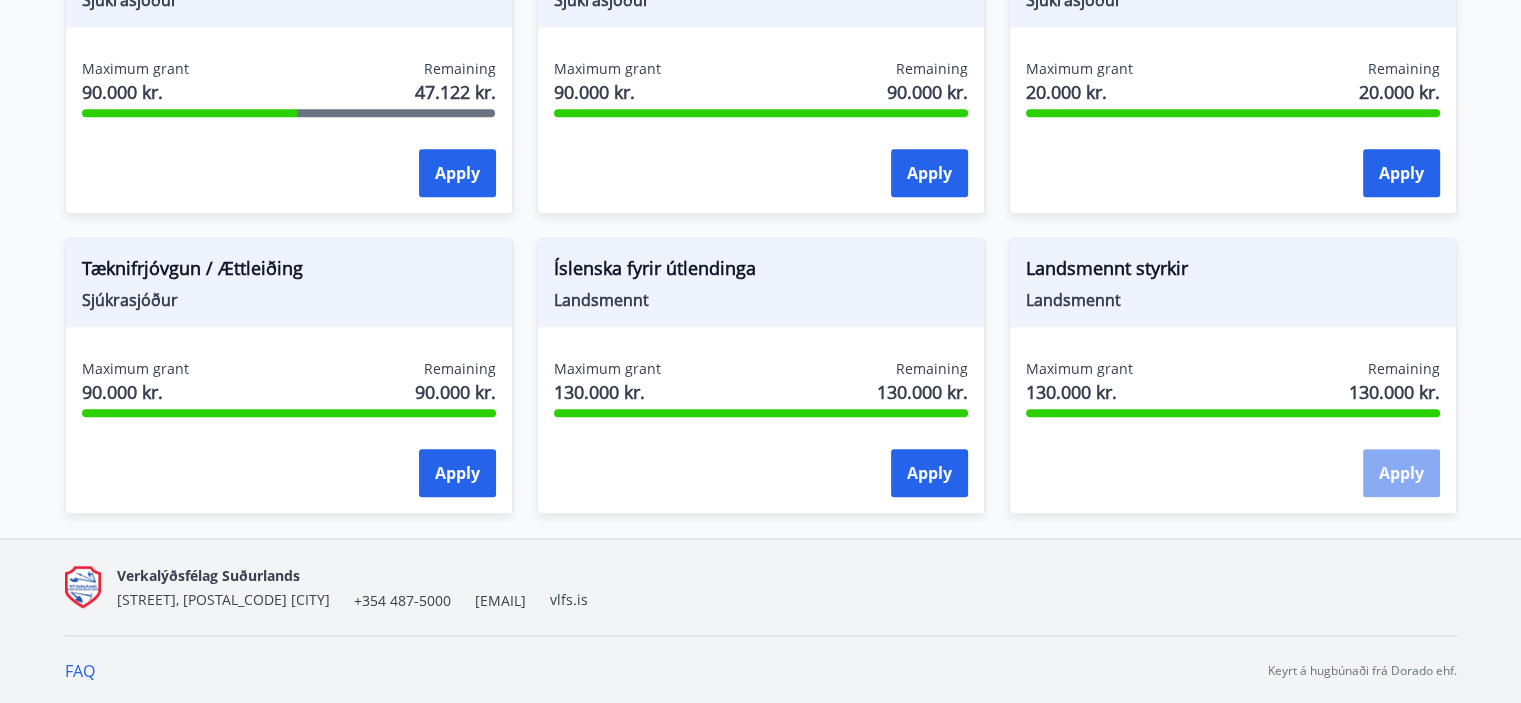 click on "Apply" at bounding box center (1401, 473) 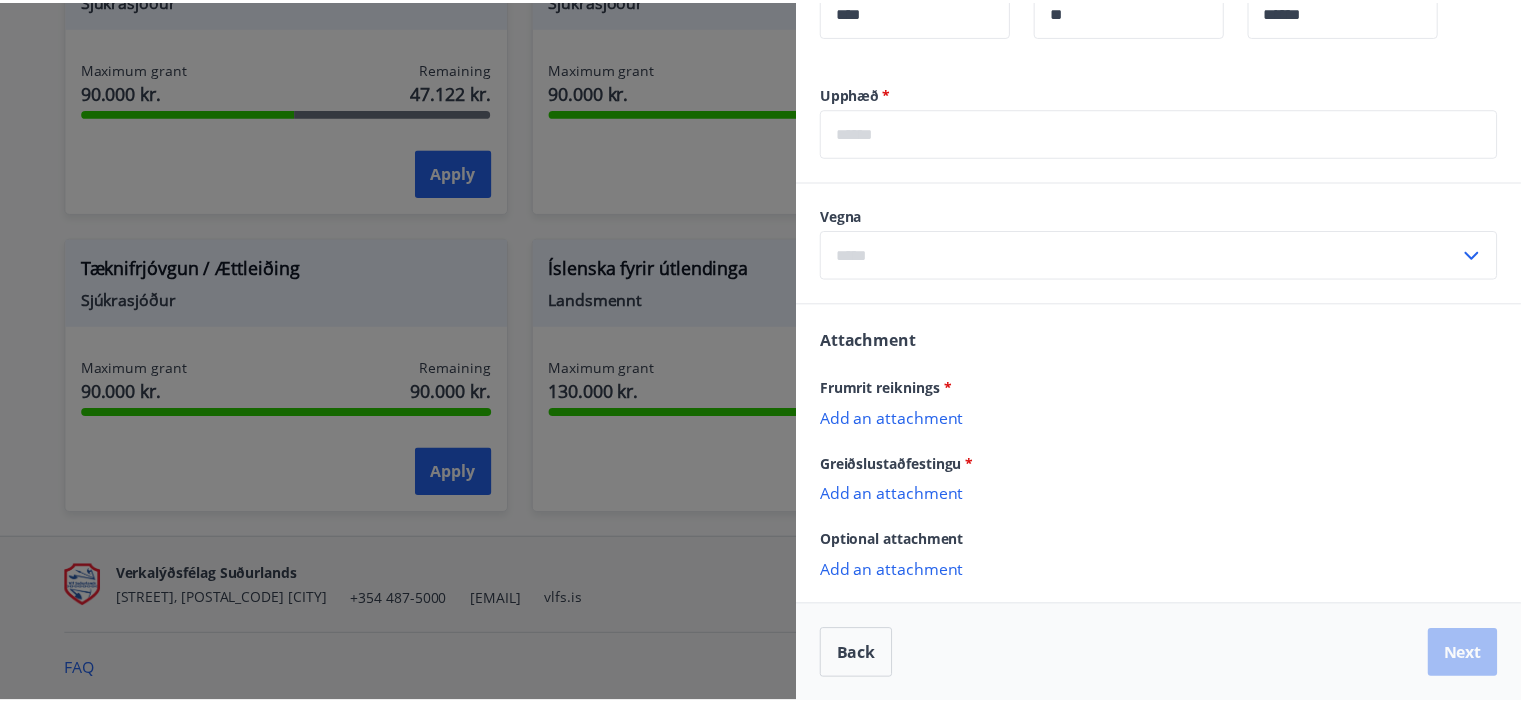 scroll, scrollTop: 343, scrollLeft: 0, axis: vertical 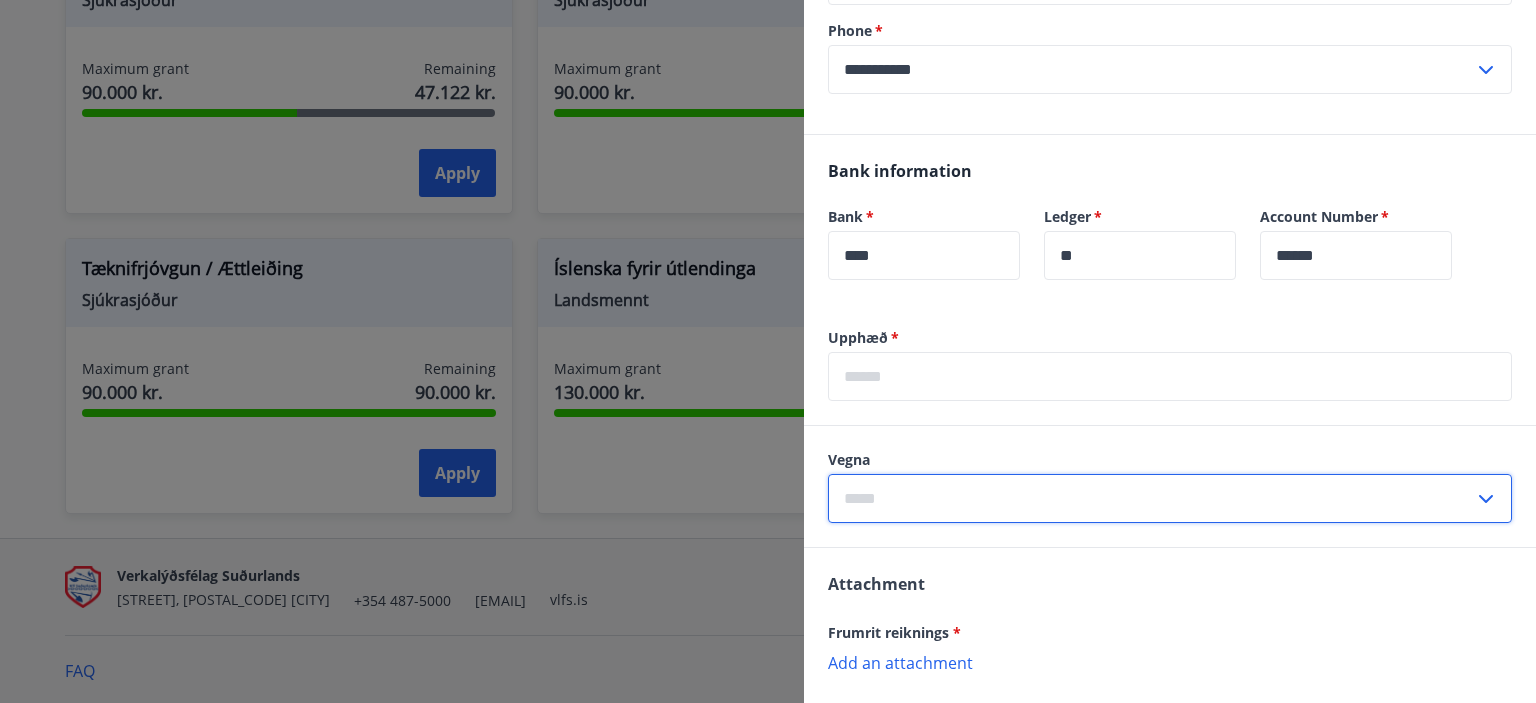 click at bounding box center (1151, 498) 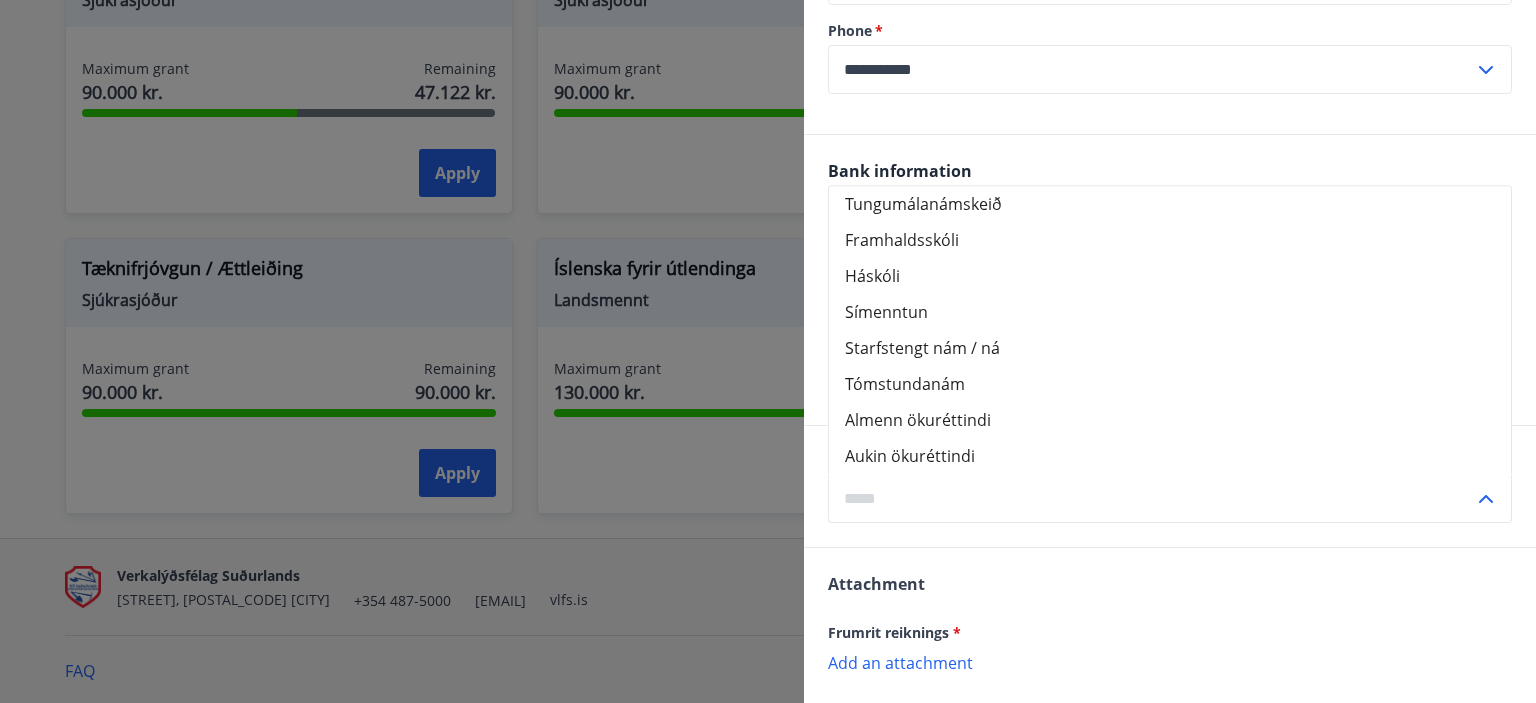 click at bounding box center [768, 351] 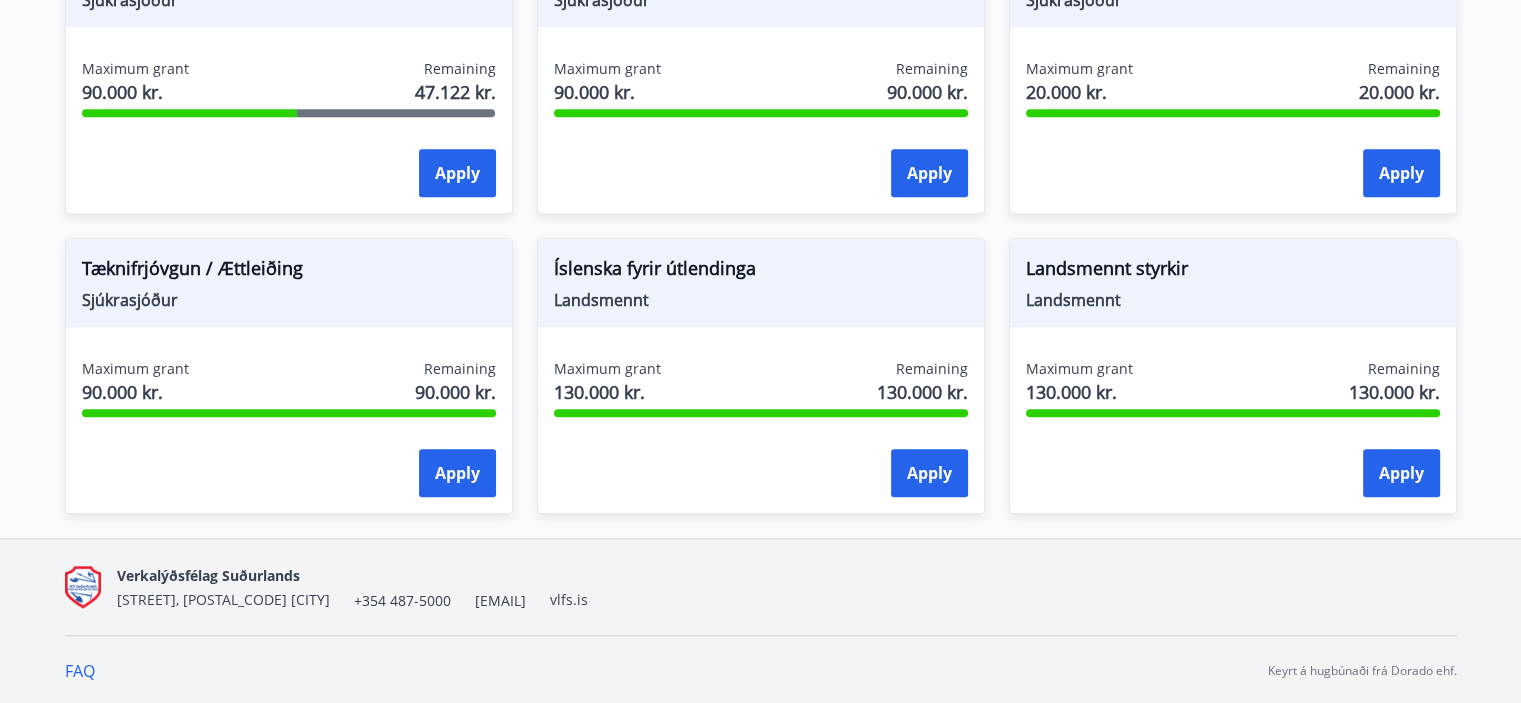 scroll, scrollTop: 0, scrollLeft: 0, axis: both 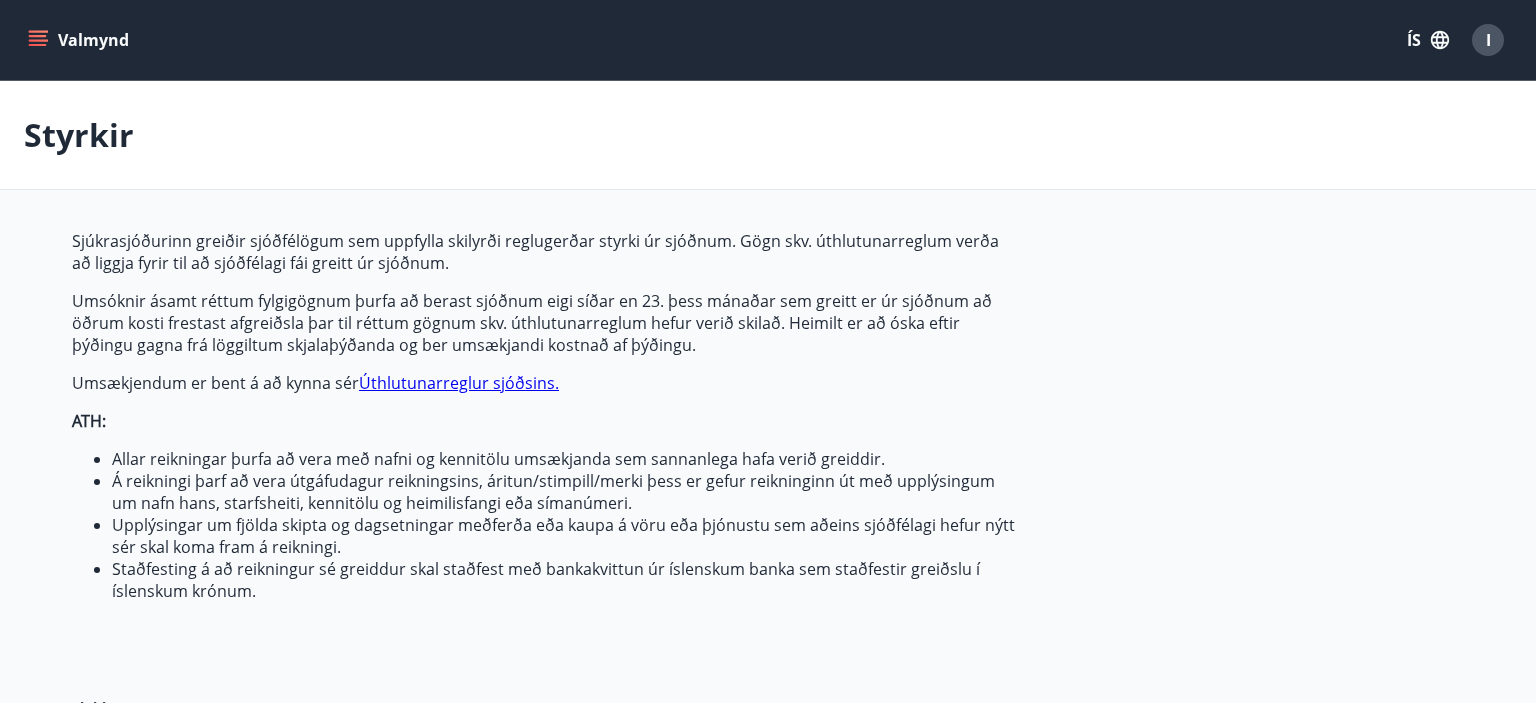 type on "***" 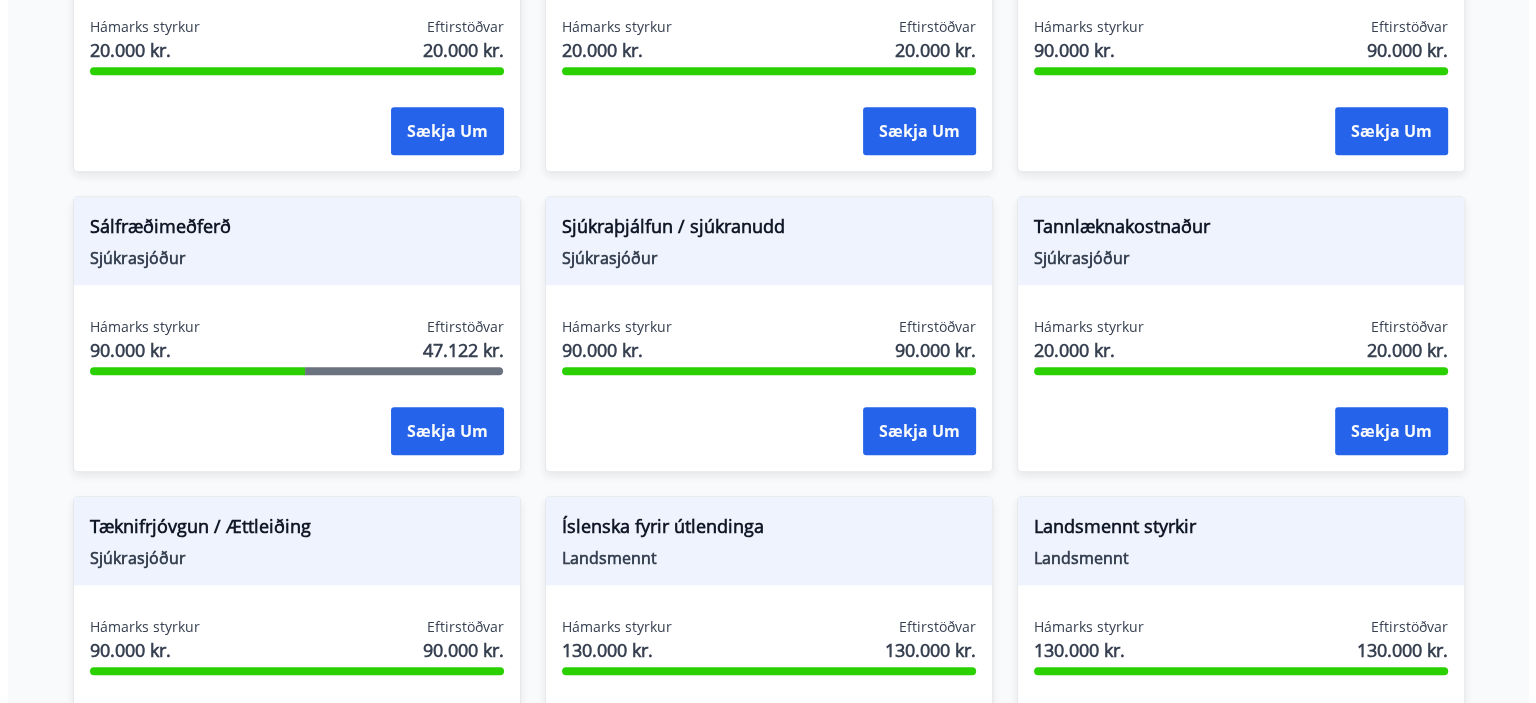 scroll, scrollTop: 1764, scrollLeft: 0, axis: vertical 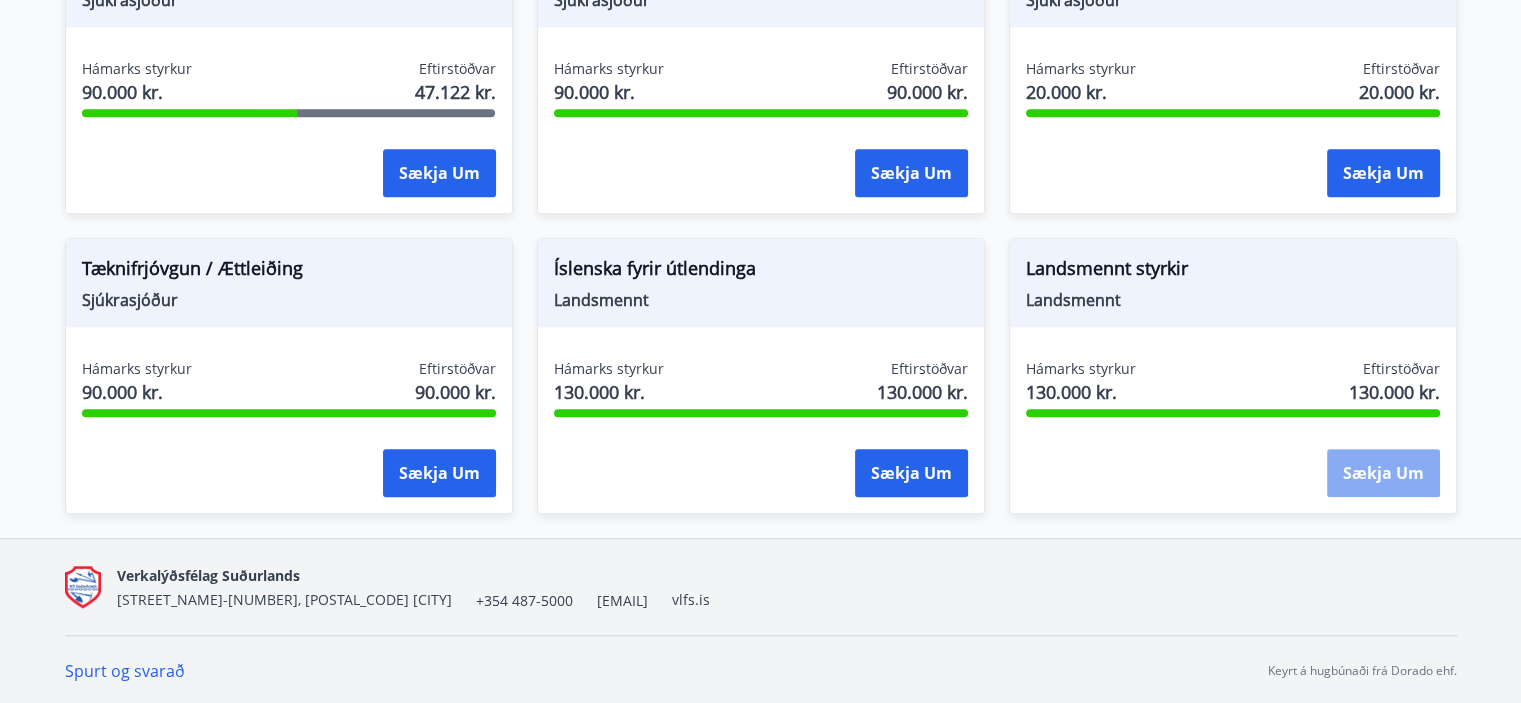 click on "Sækja um" at bounding box center [1383, 473] 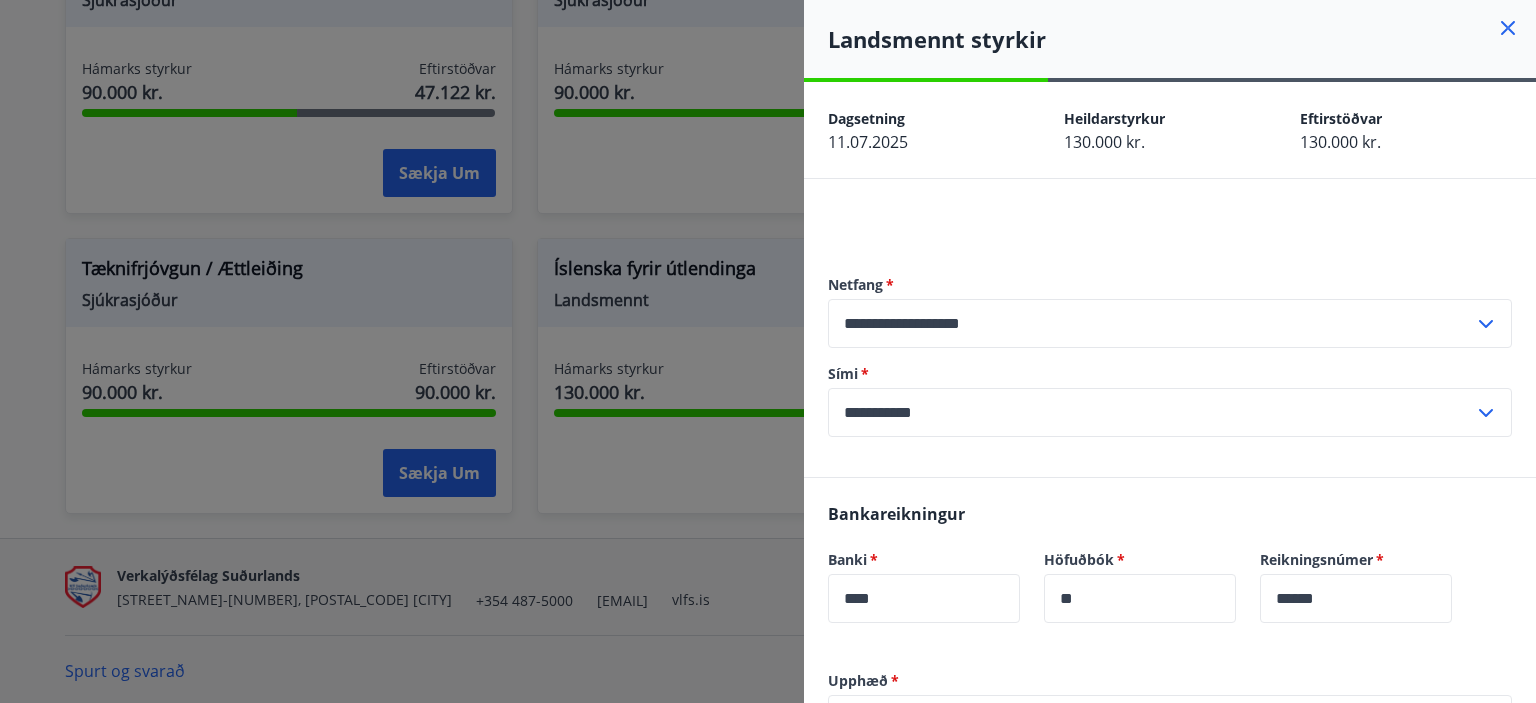 scroll, scrollTop: 587, scrollLeft: 0, axis: vertical 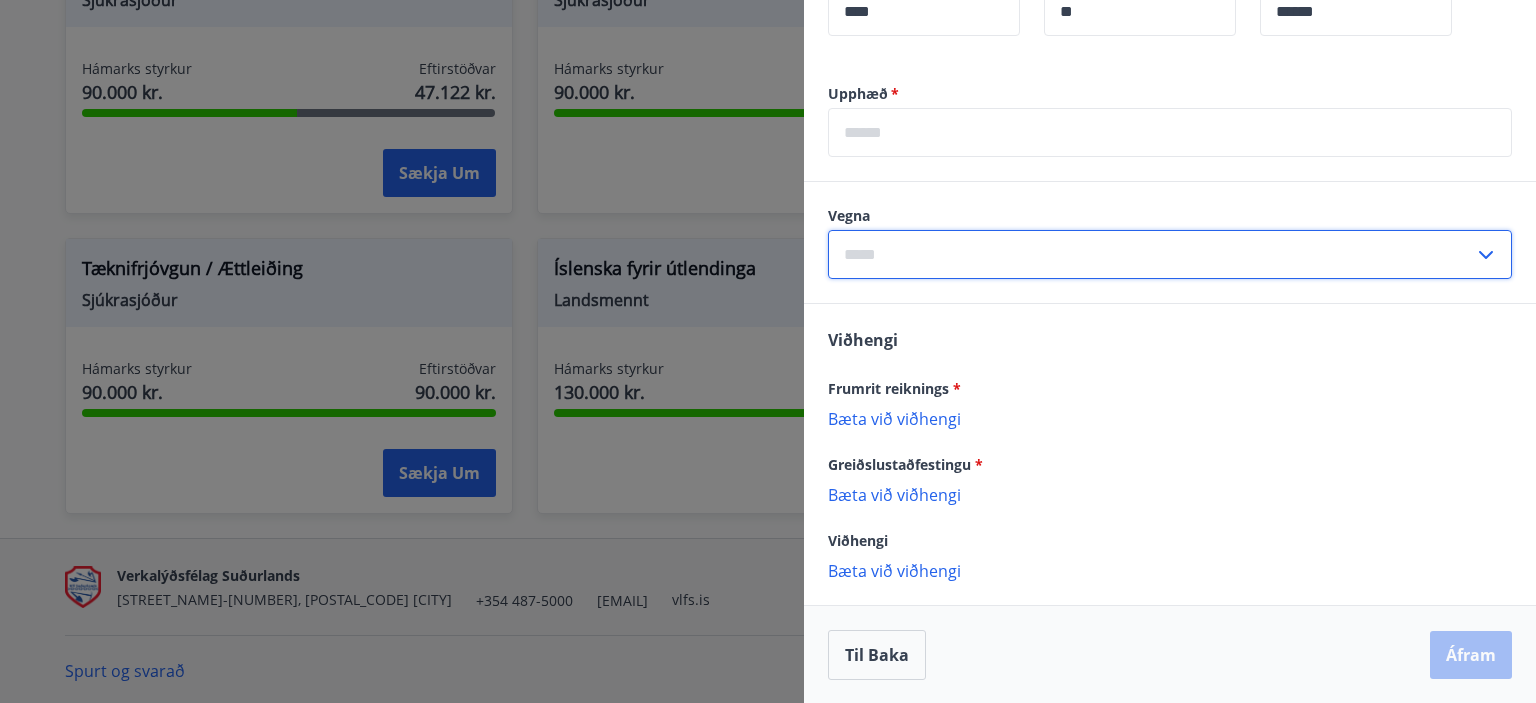 click at bounding box center (1151, 254) 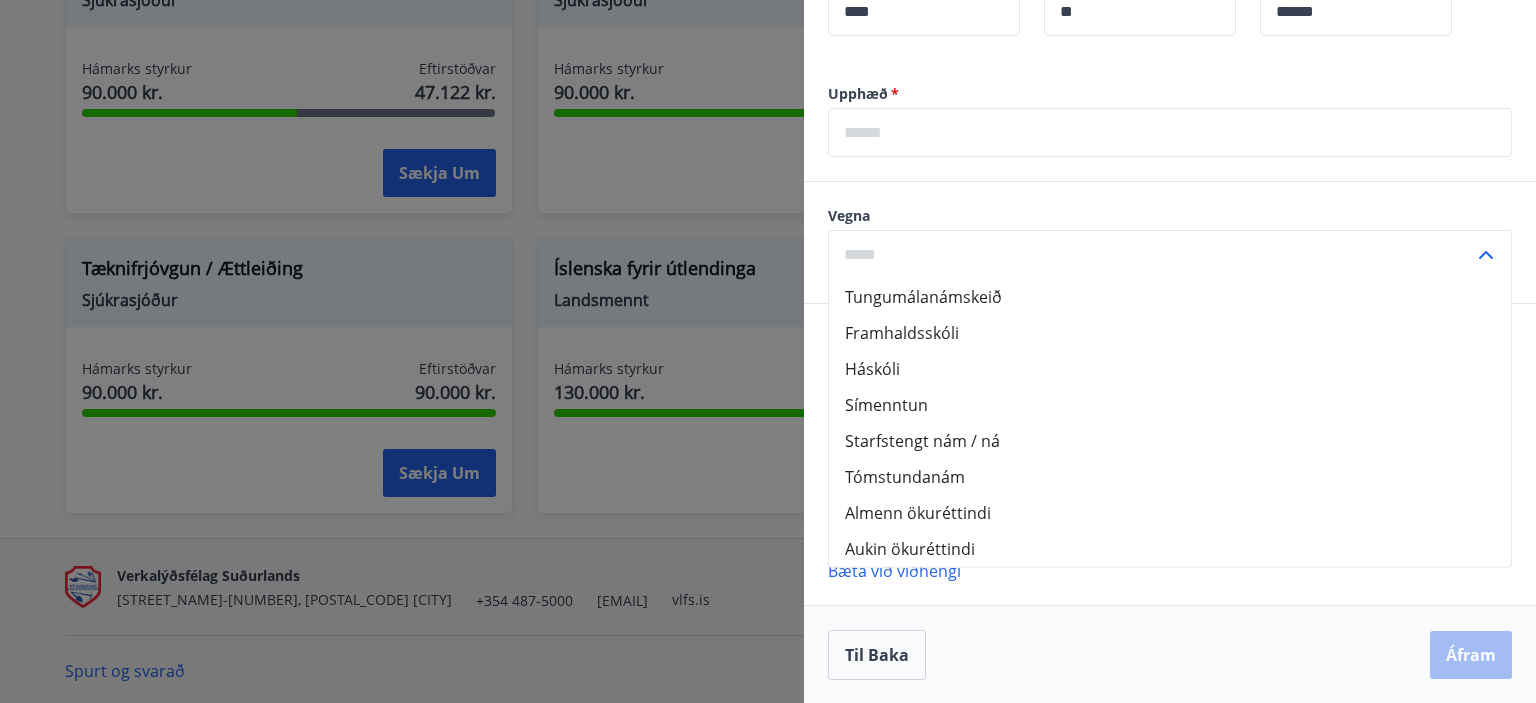 click on "Almenn ökuréttindi" at bounding box center [1170, 513] 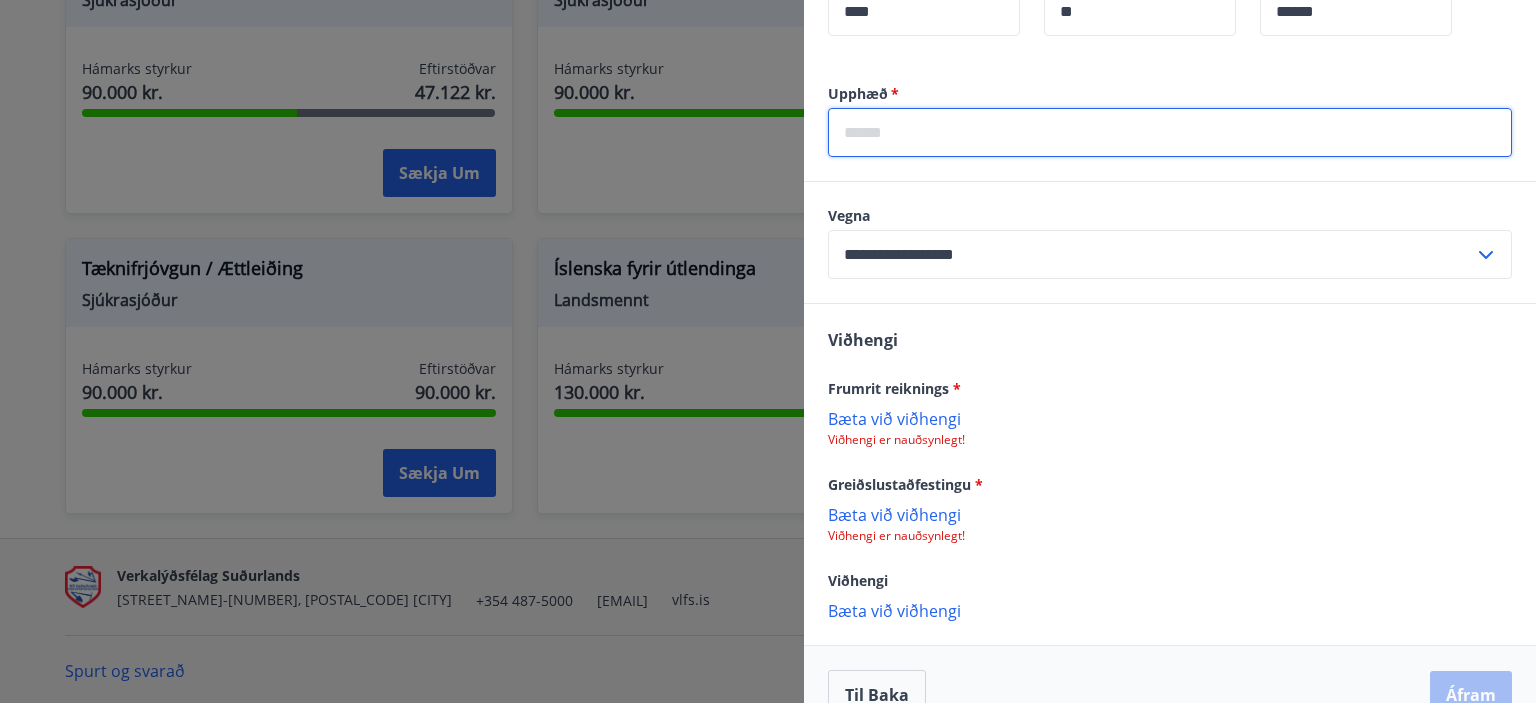 click at bounding box center (1170, 132) 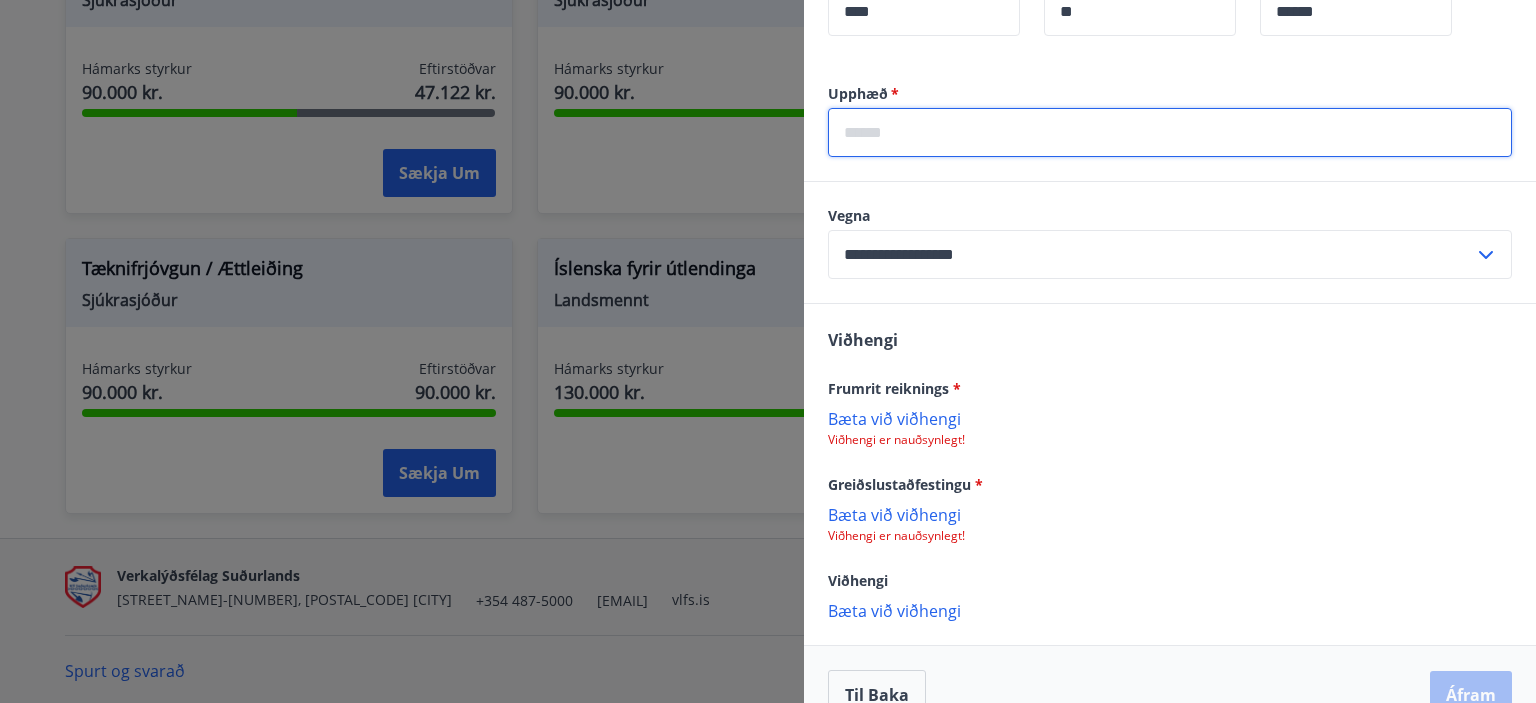 type on "******" 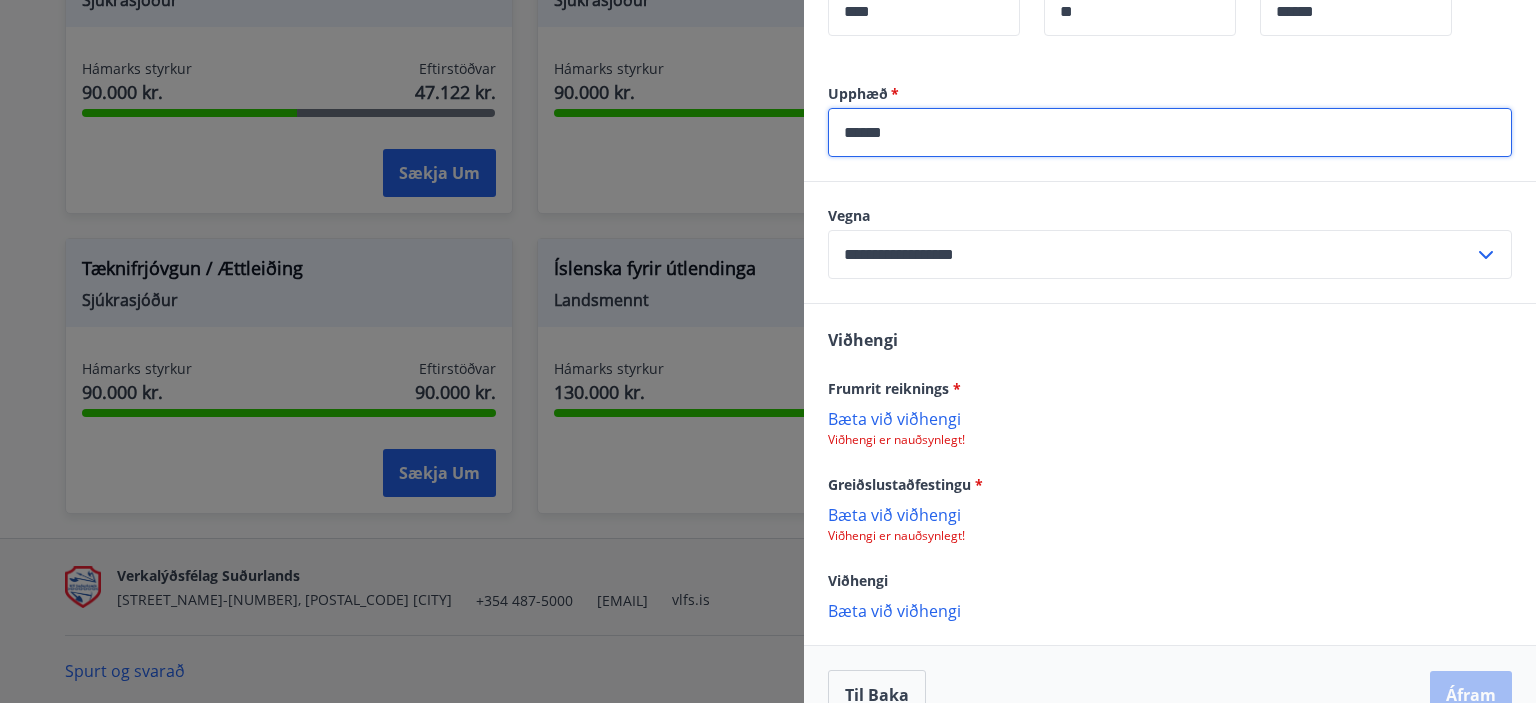 click on "Bæta við viðhengi" at bounding box center [1170, 418] 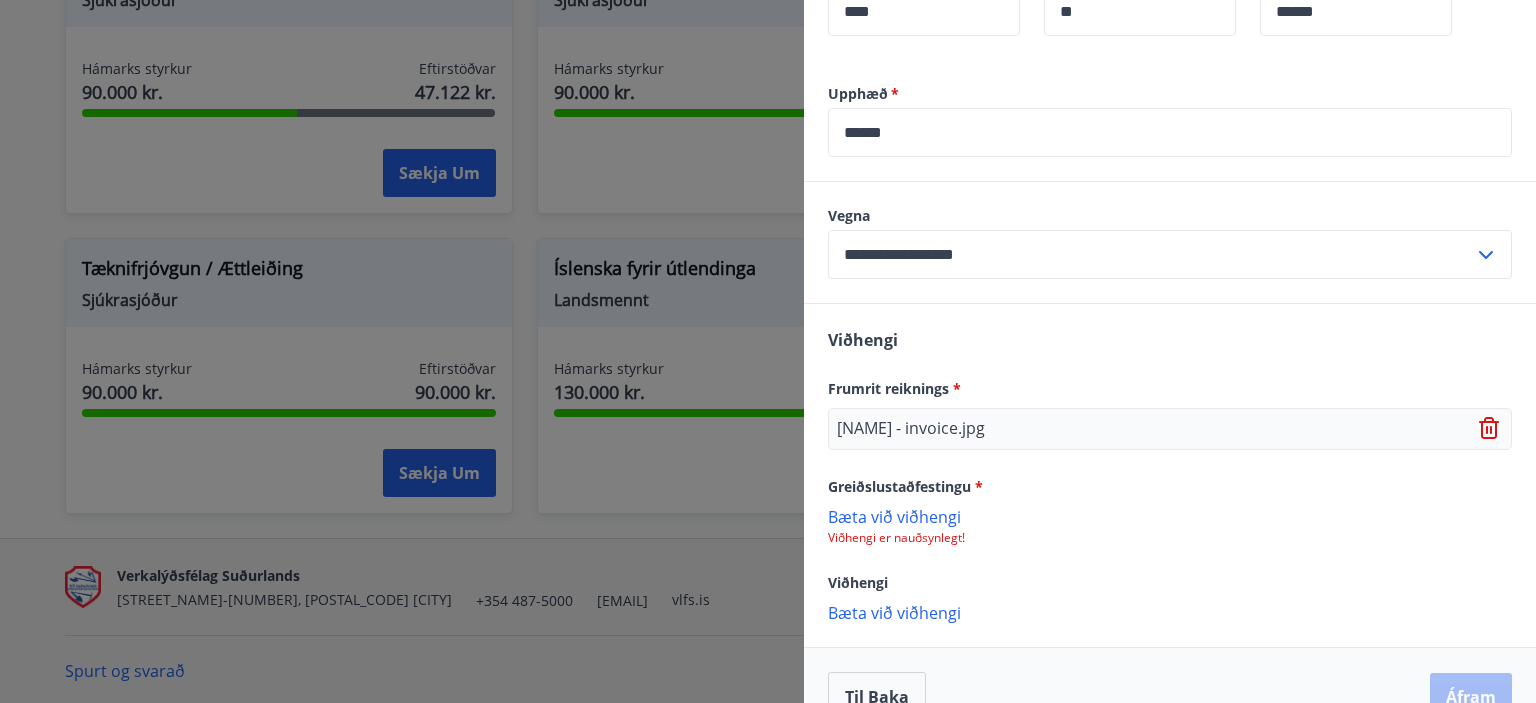 click on "Bæta við viðhengi" at bounding box center [1170, 516] 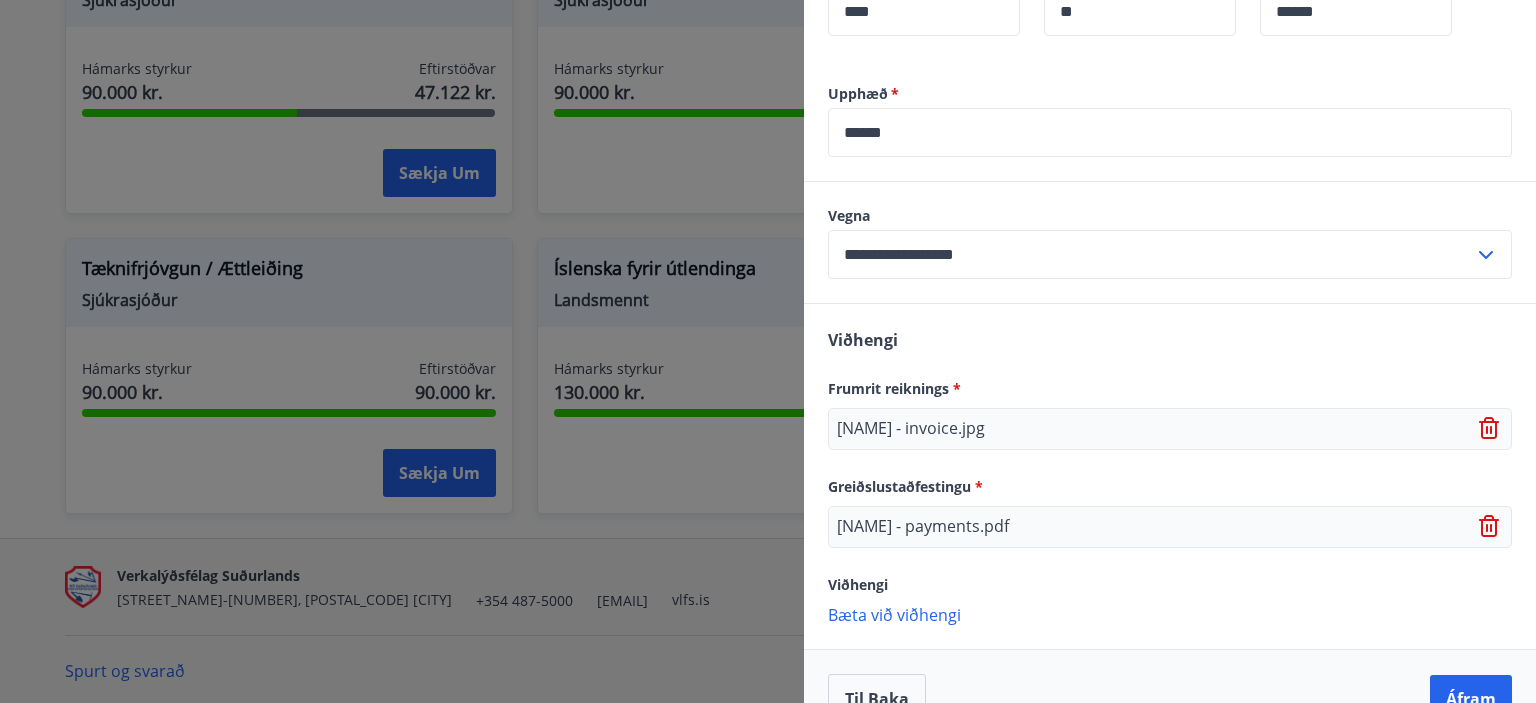 click on "Bæta við viðhengi" at bounding box center [1170, 614] 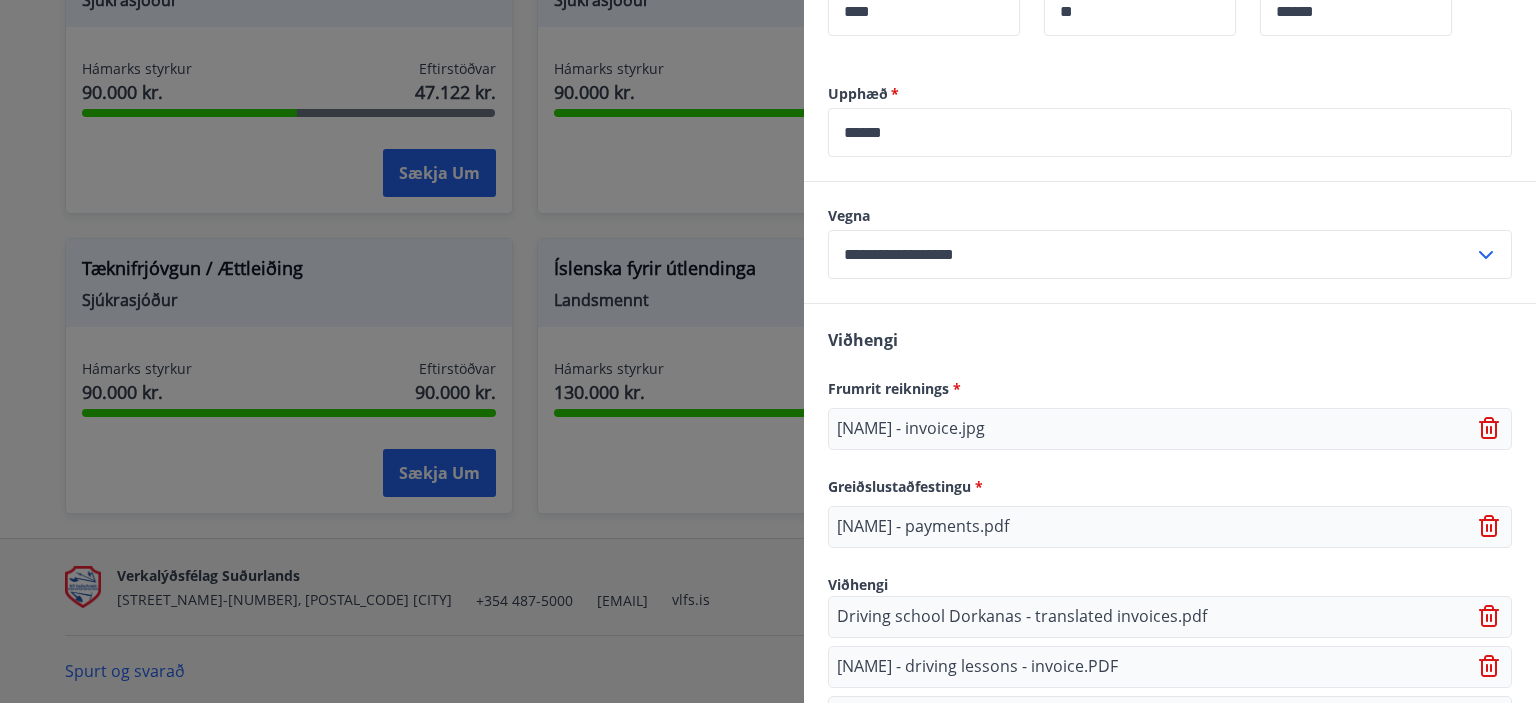 scroll, scrollTop: 870, scrollLeft: 0, axis: vertical 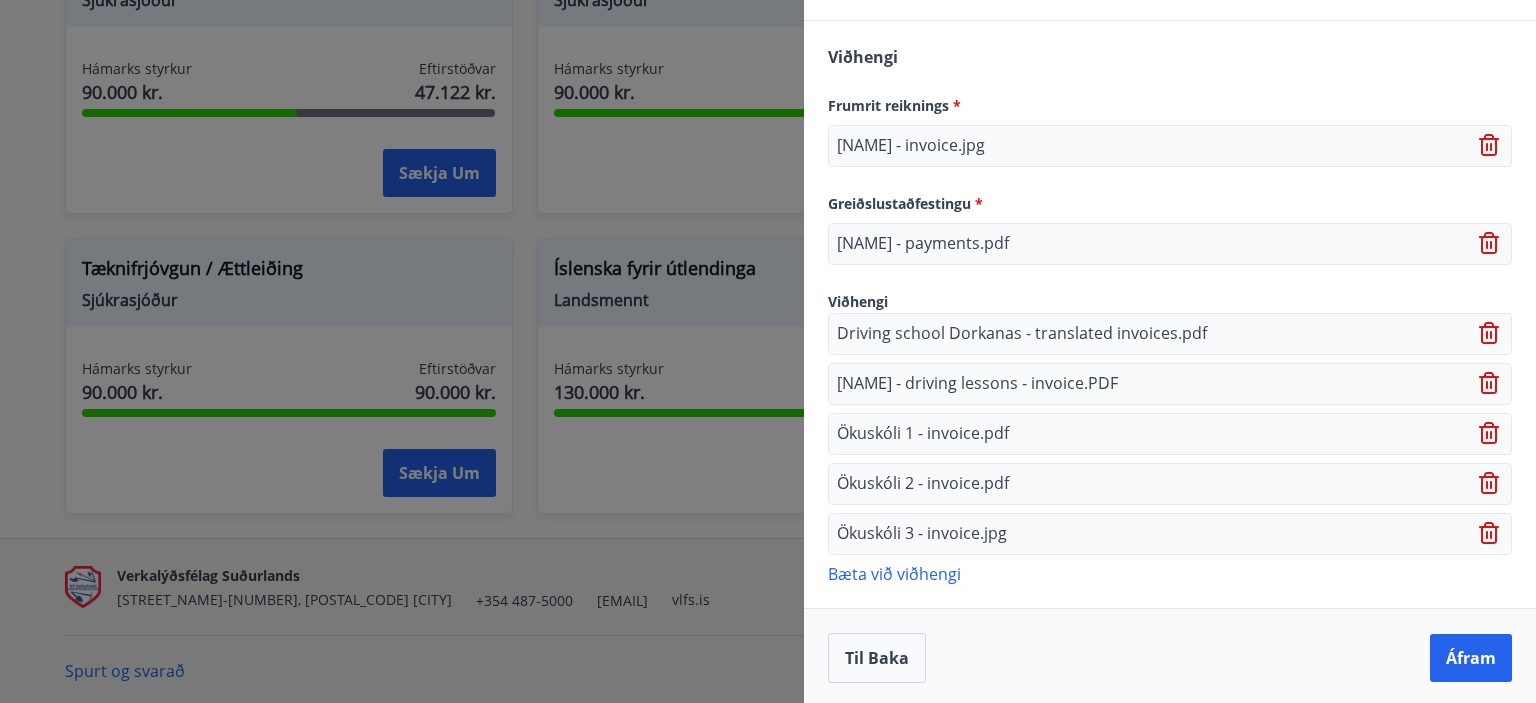 click on "Bæta við viðhengi" at bounding box center (1170, 573) 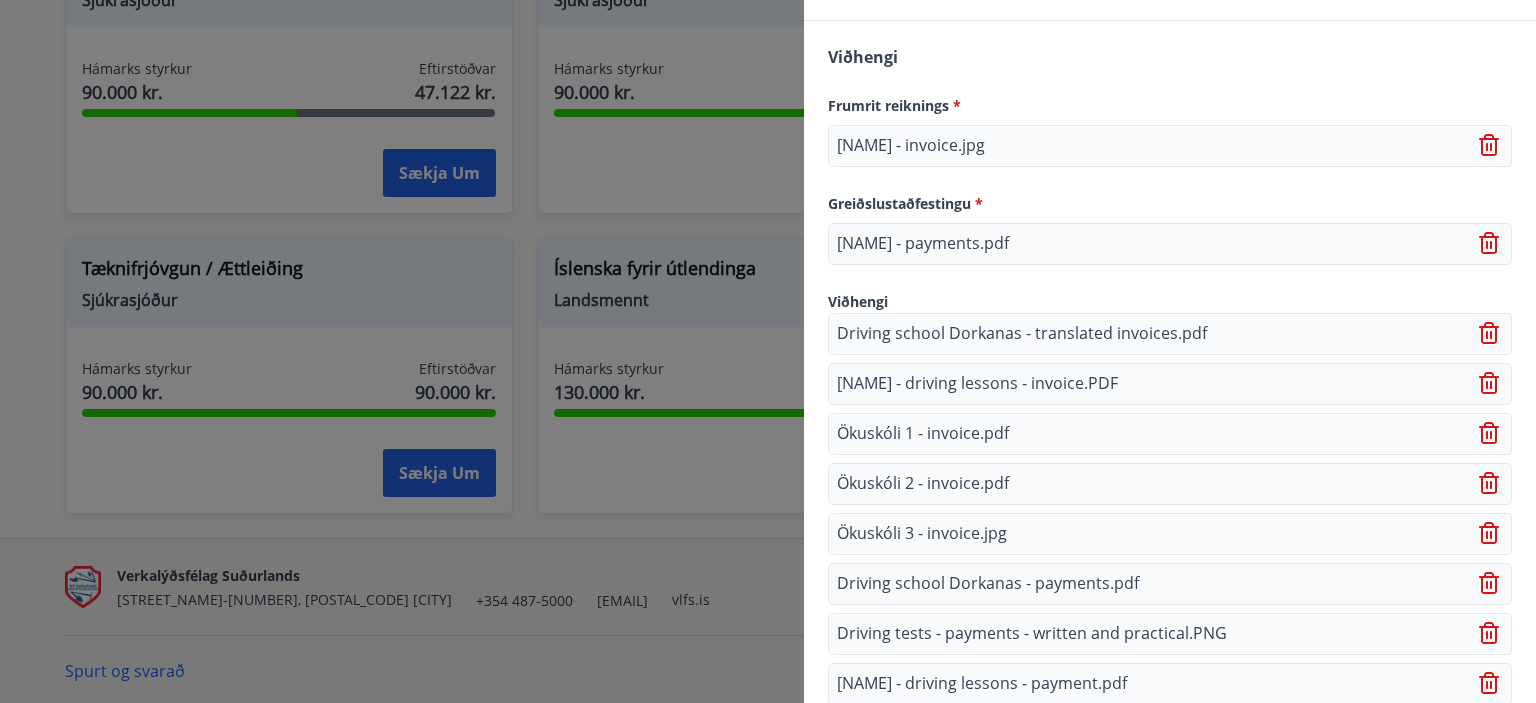 scroll, scrollTop: 1168, scrollLeft: 0, axis: vertical 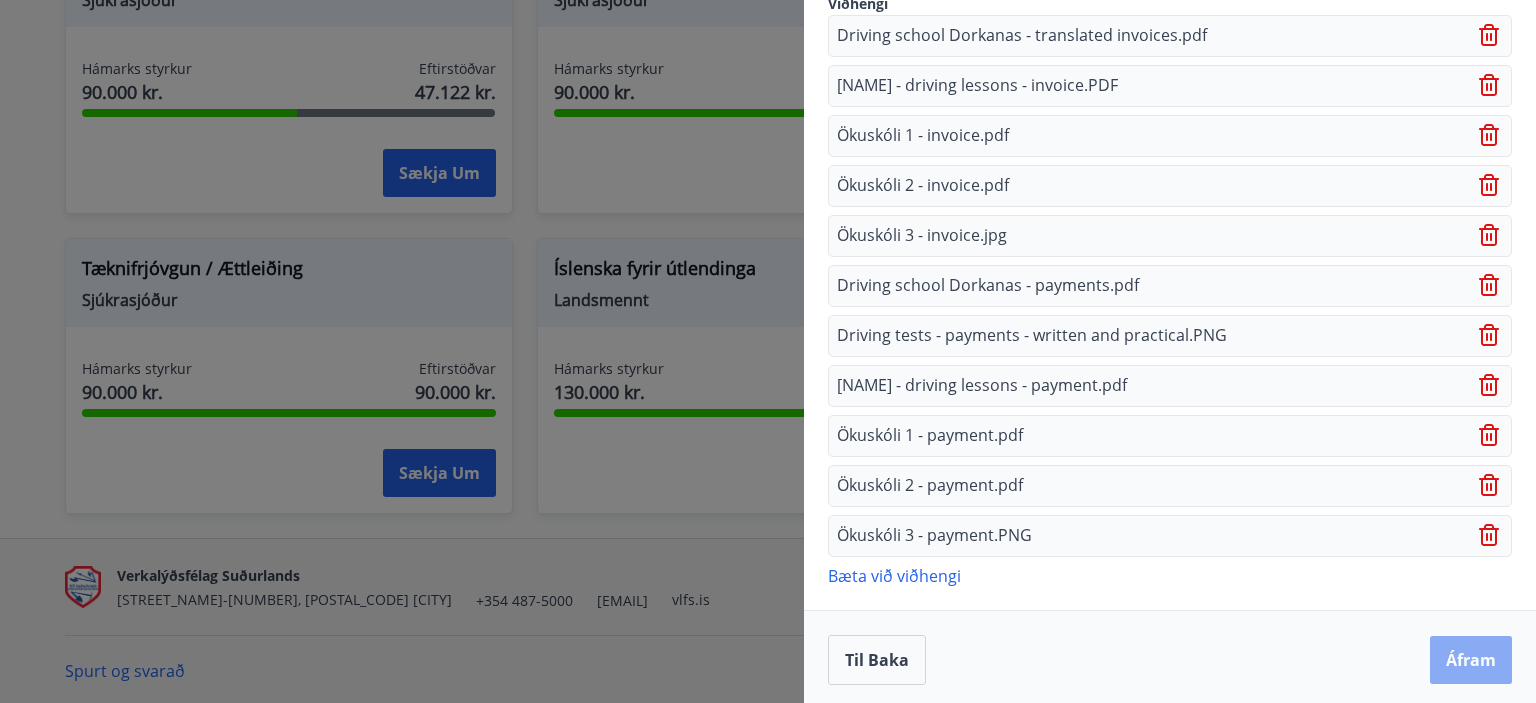 click on "Áfram" at bounding box center (1471, 660) 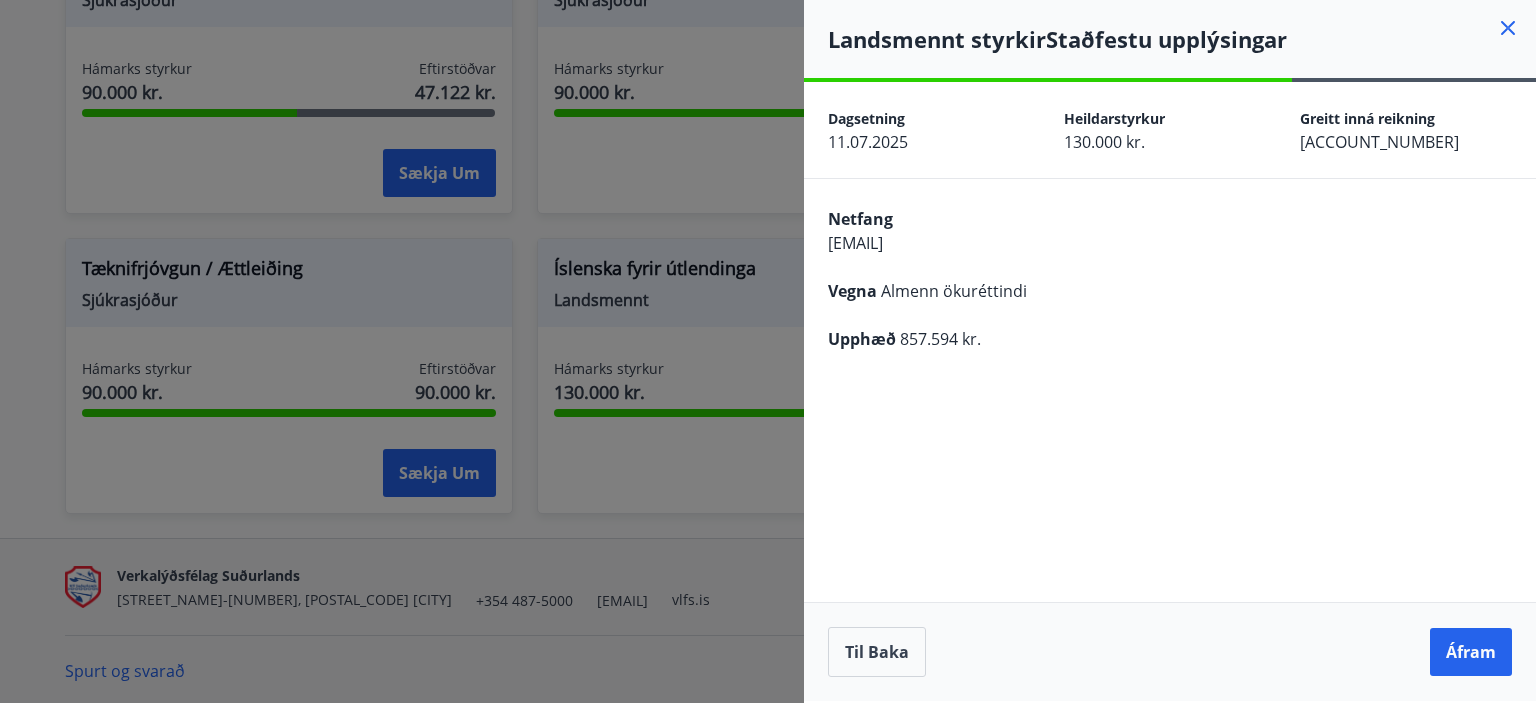 scroll, scrollTop: 0, scrollLeft: 0, axis: both 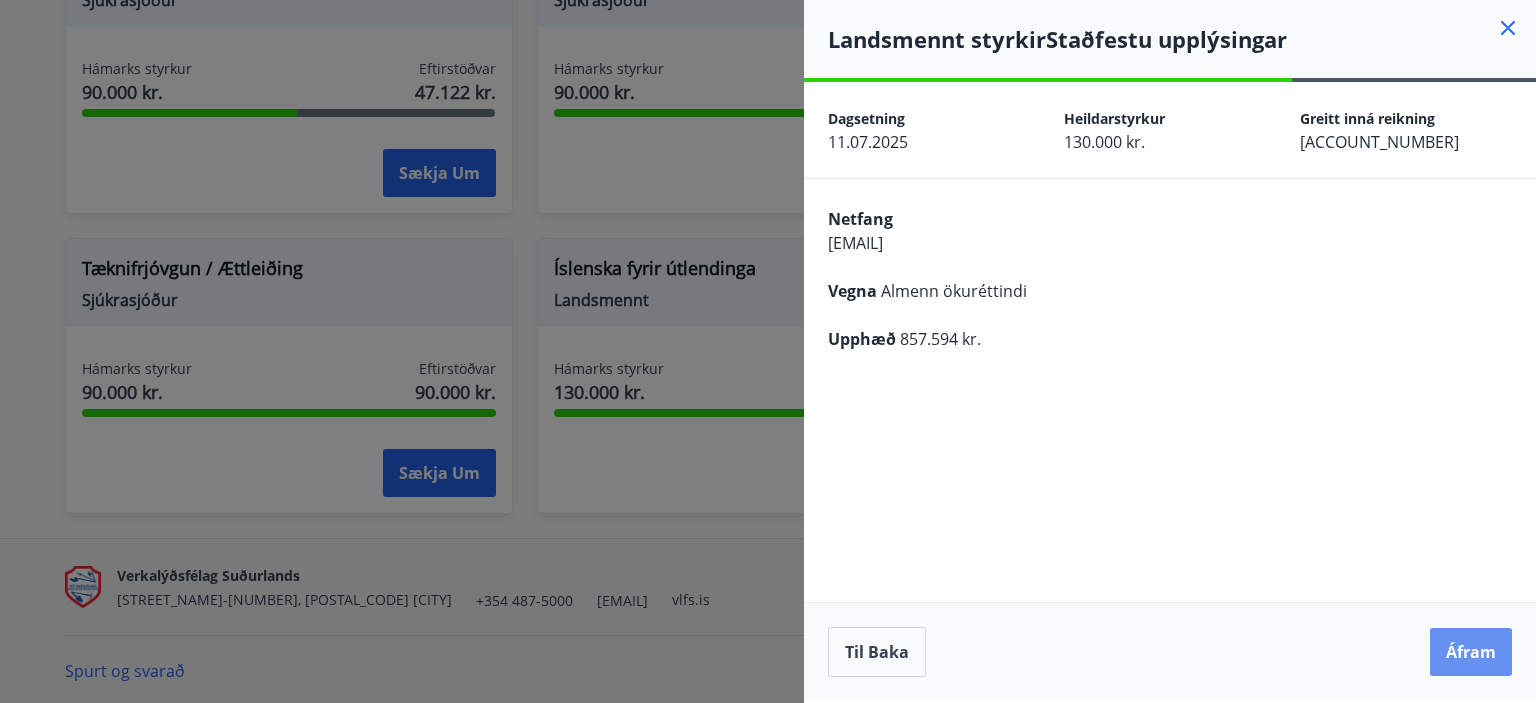 click on "Áfram" at bounding box center [1471, 652] 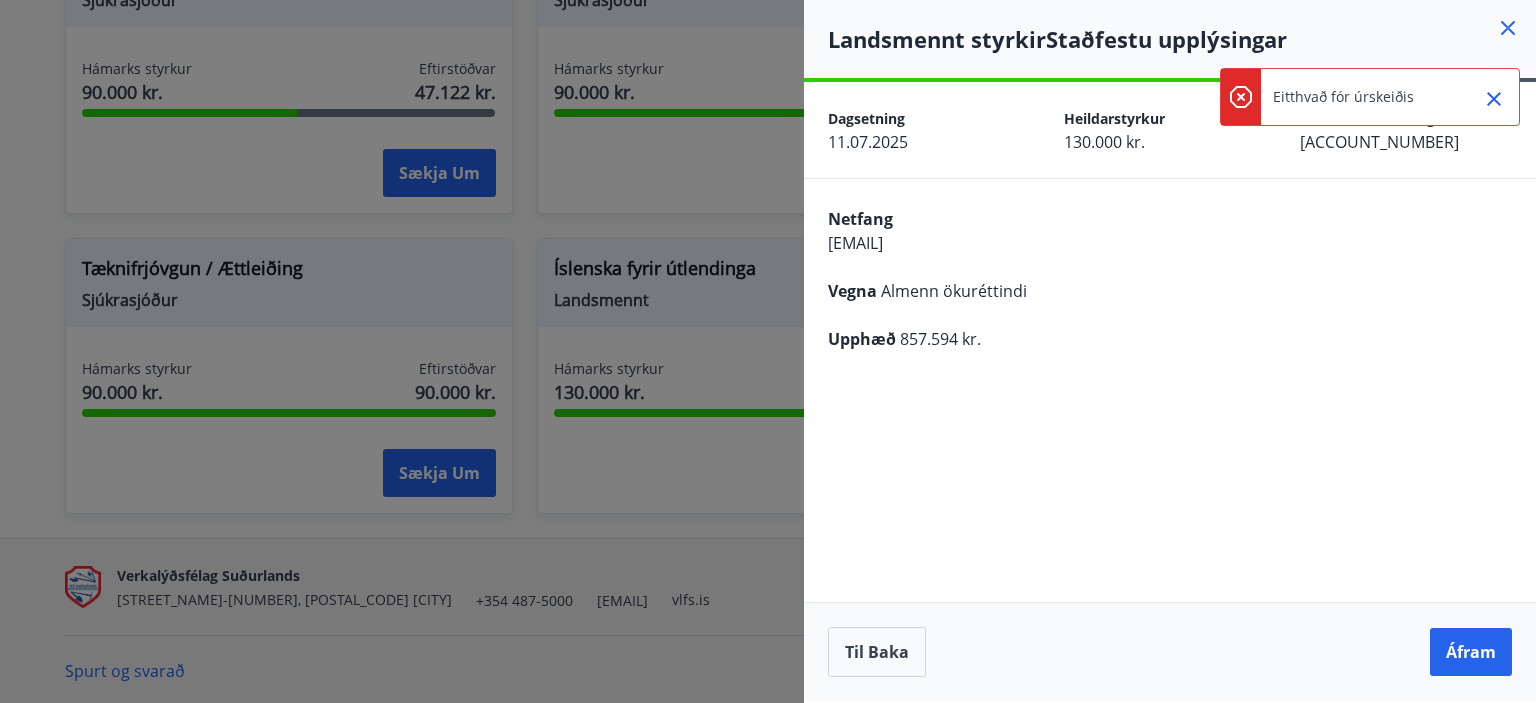 click 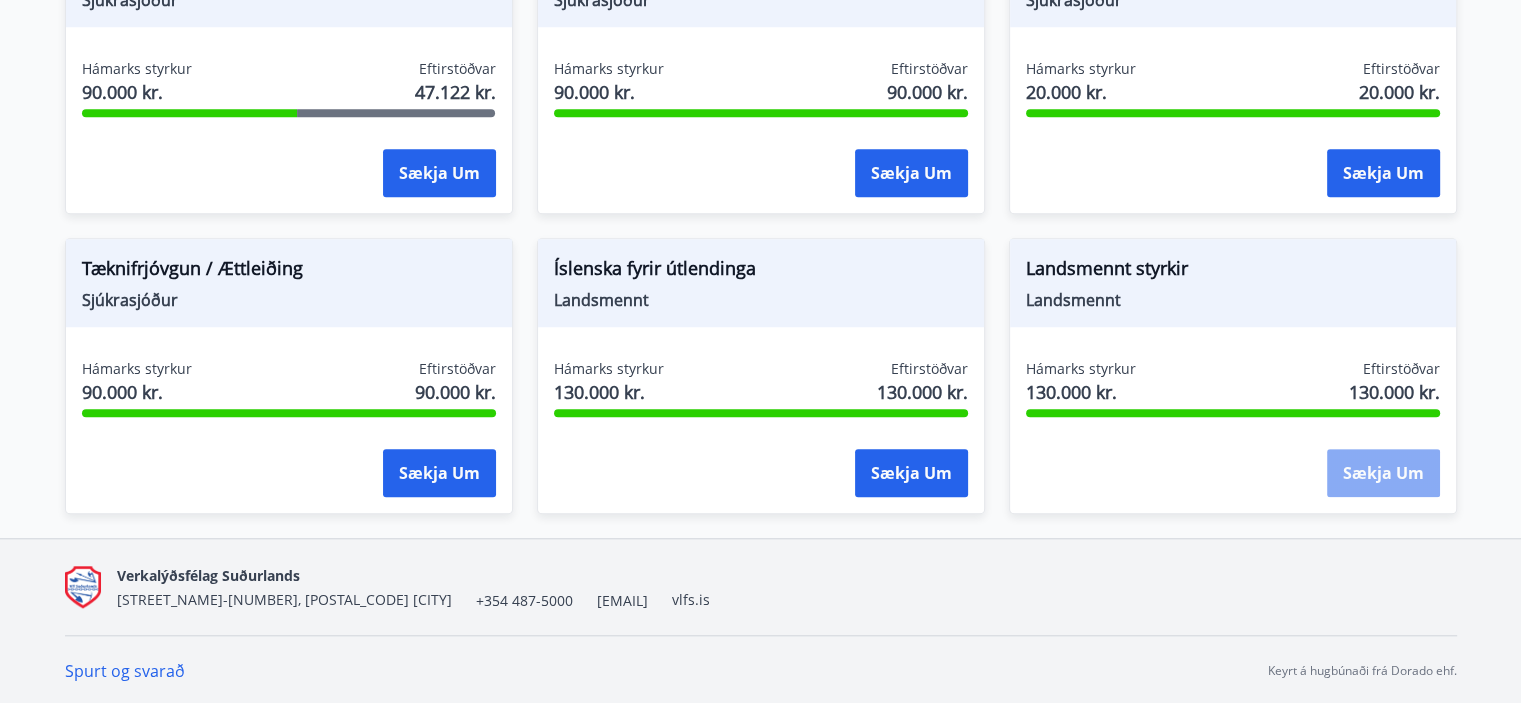 click on "Sækja um" at bounding box center [1383, 473] 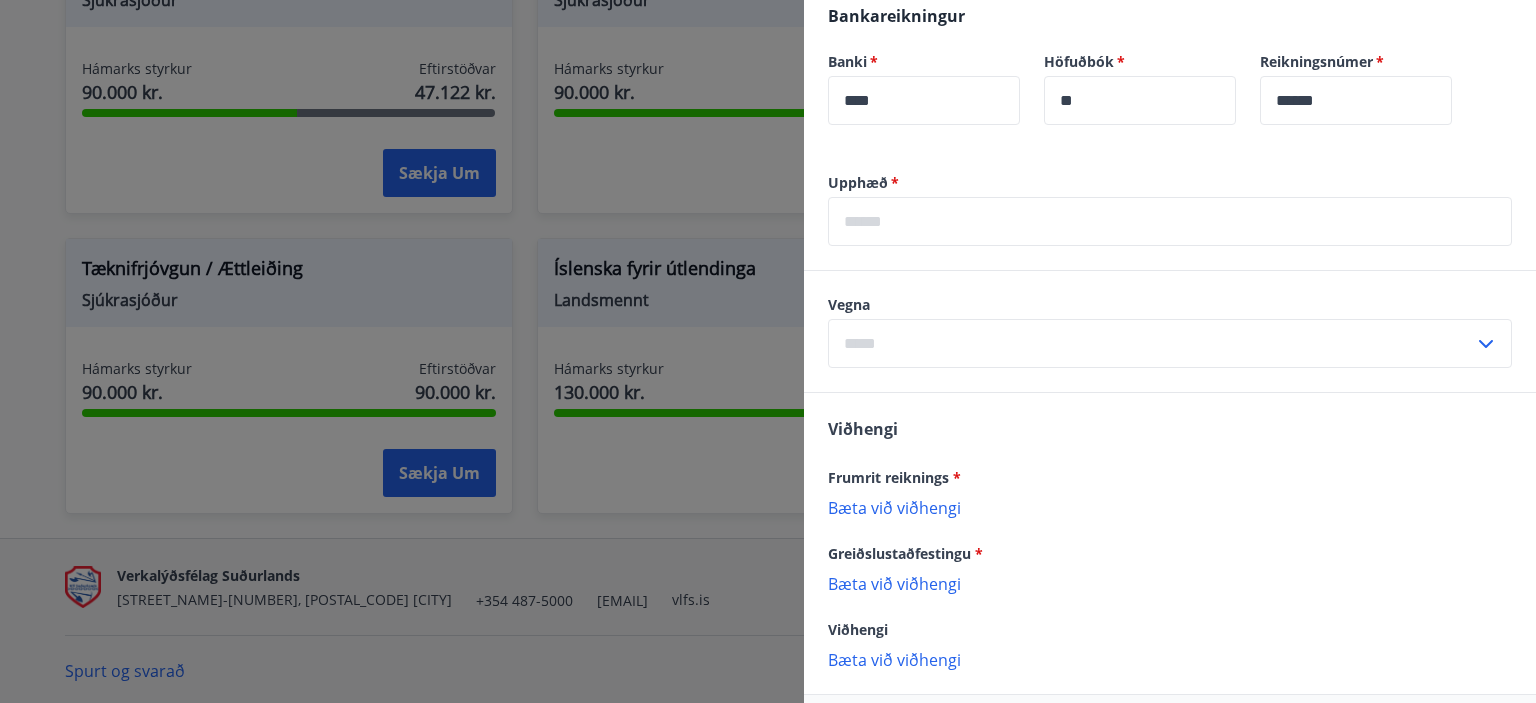 scroll, scrollTop: 522, scrollLeft: 0, axis: vertical 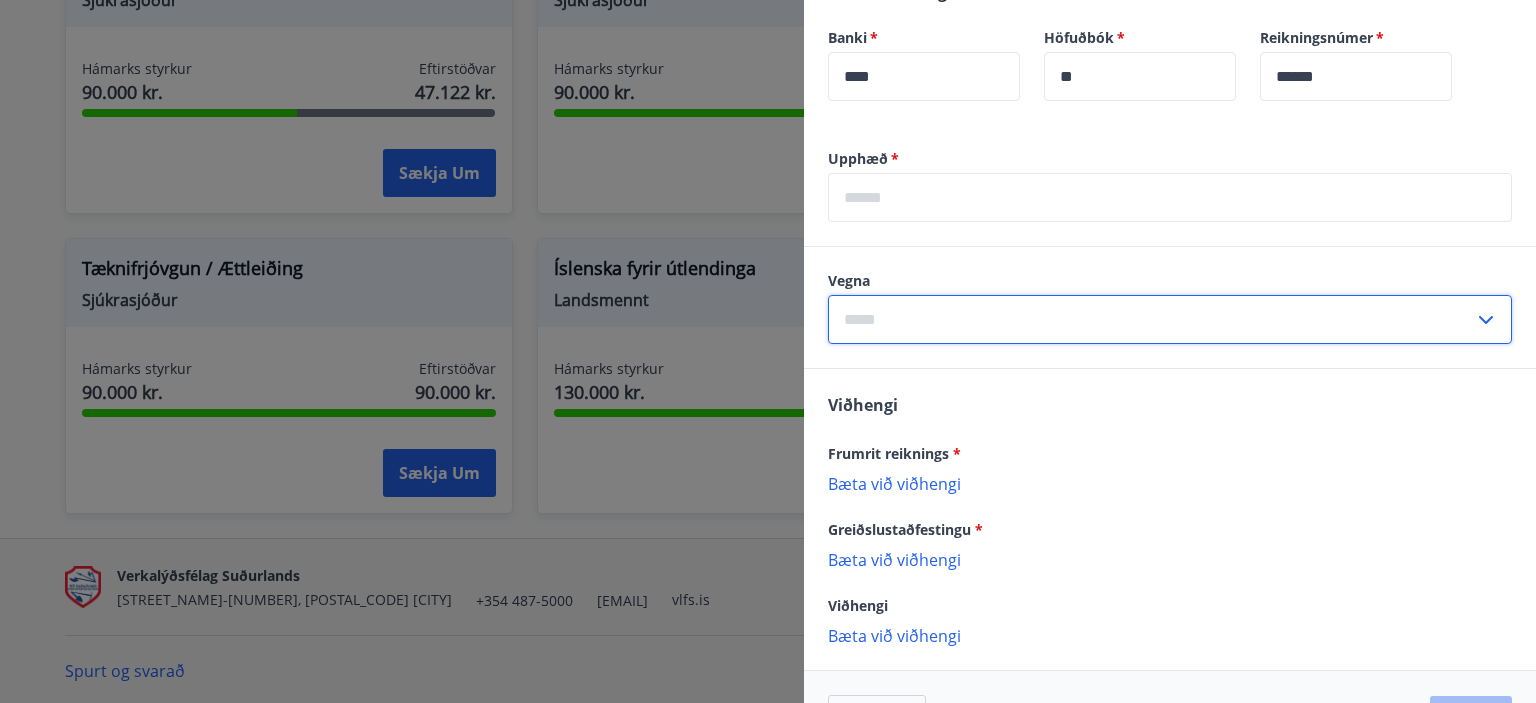 click at bounding box center (1151, 319) 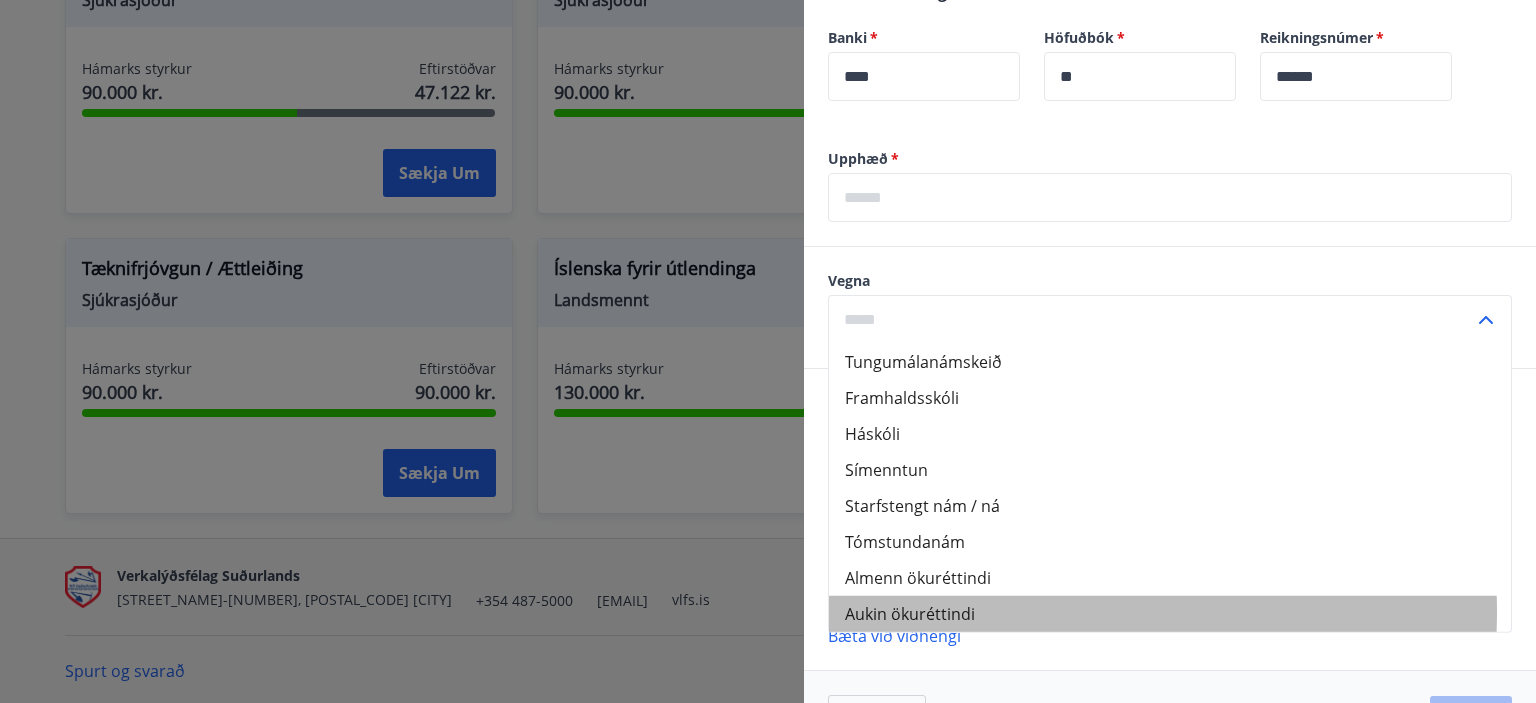 click on "Aukin ökuréttindi" at bounding box center [1170, 614] 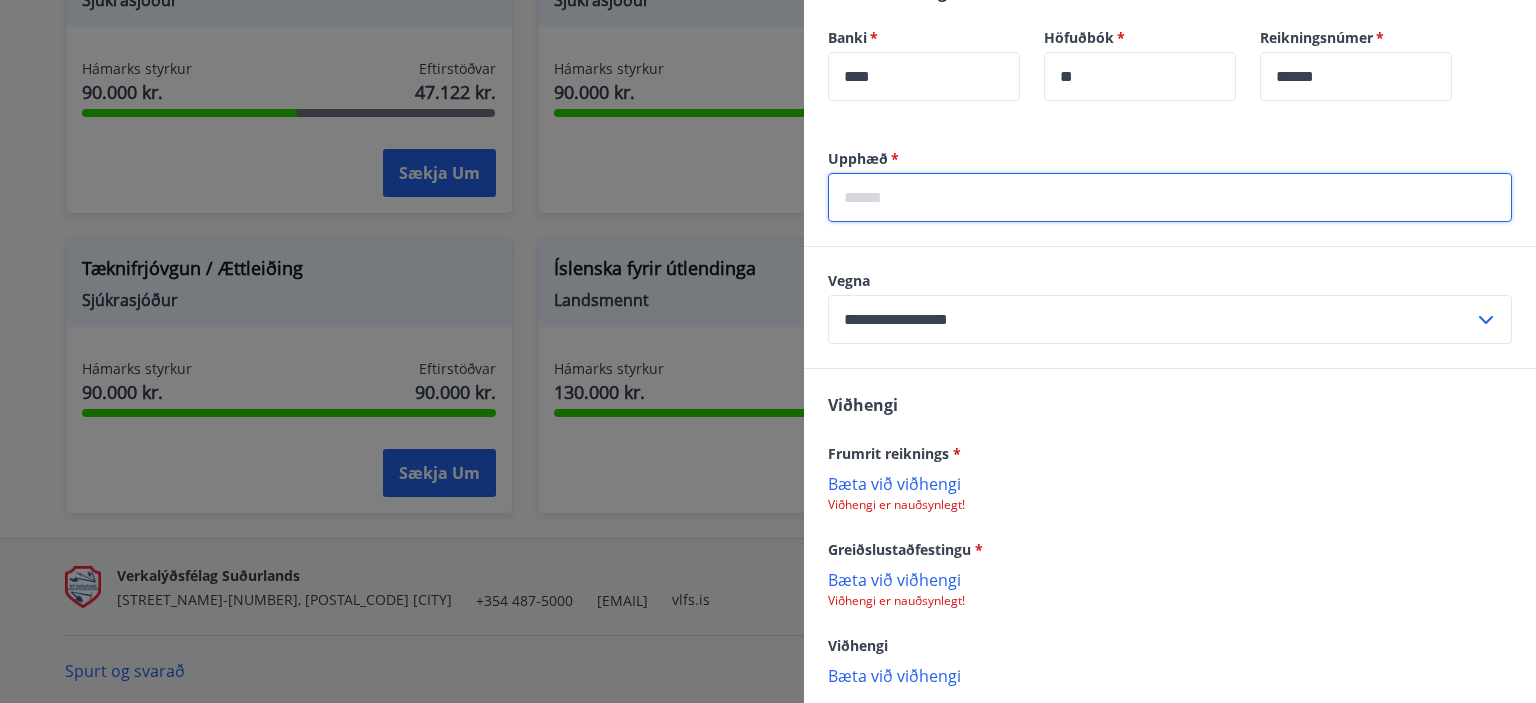 click at bounding box center (1170, 197) 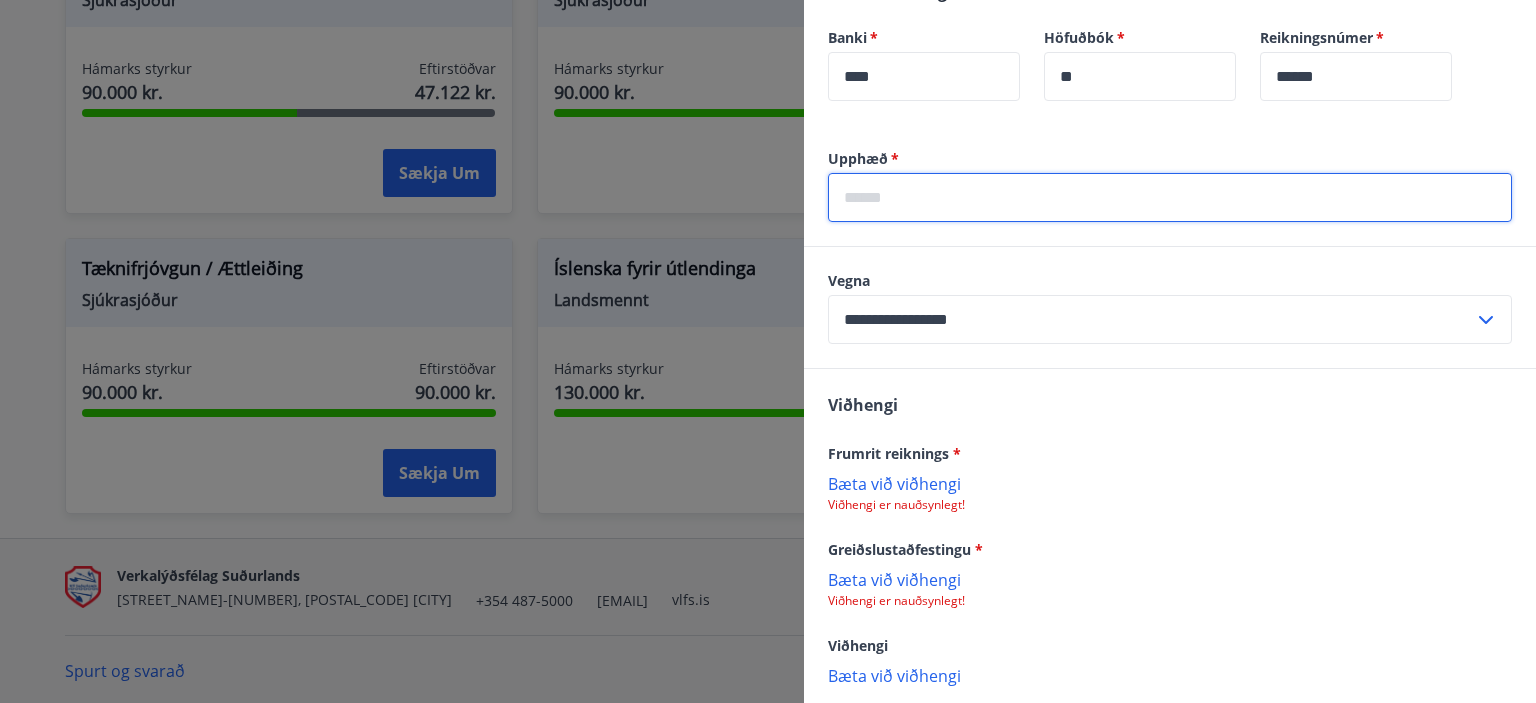 type on "******" 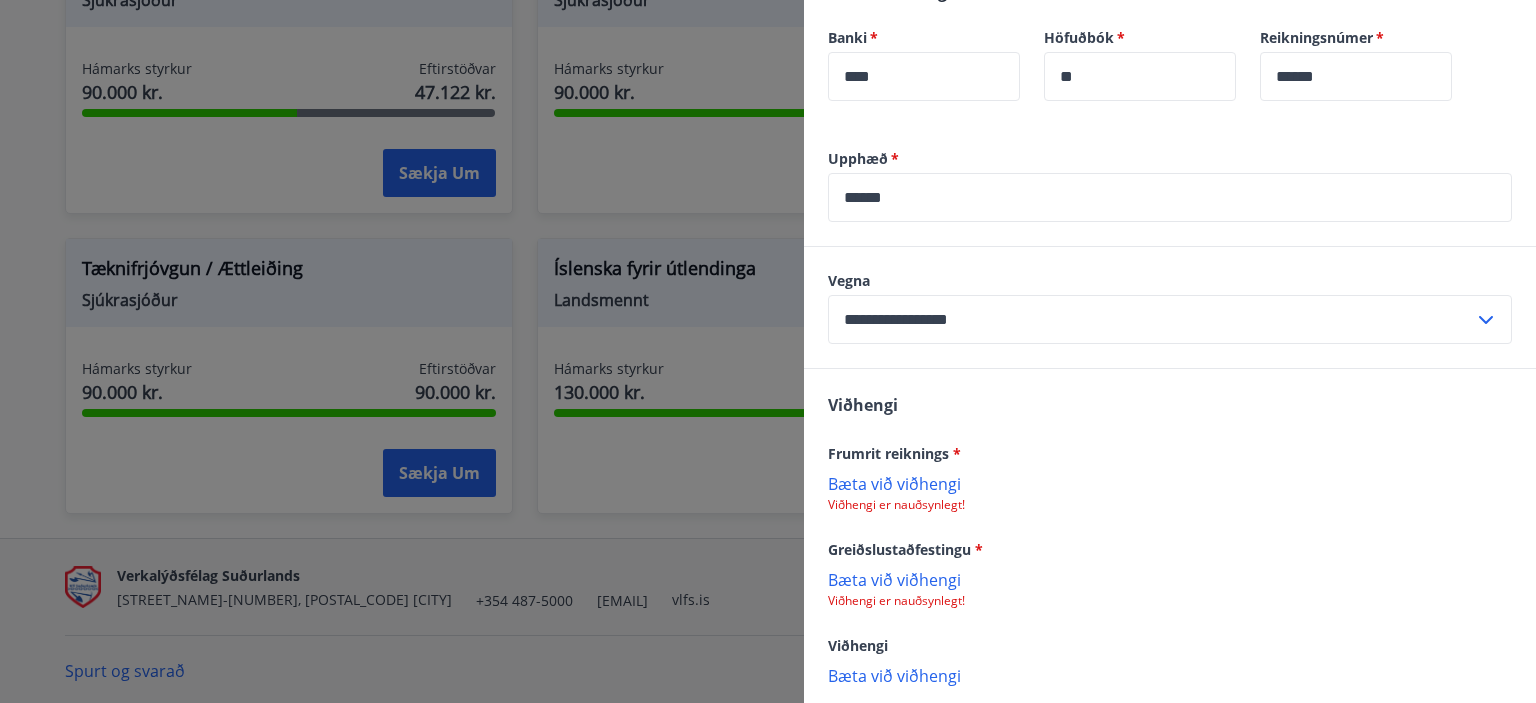 click on "Bæta við viðhengi" at bounding box center (1170, 483) 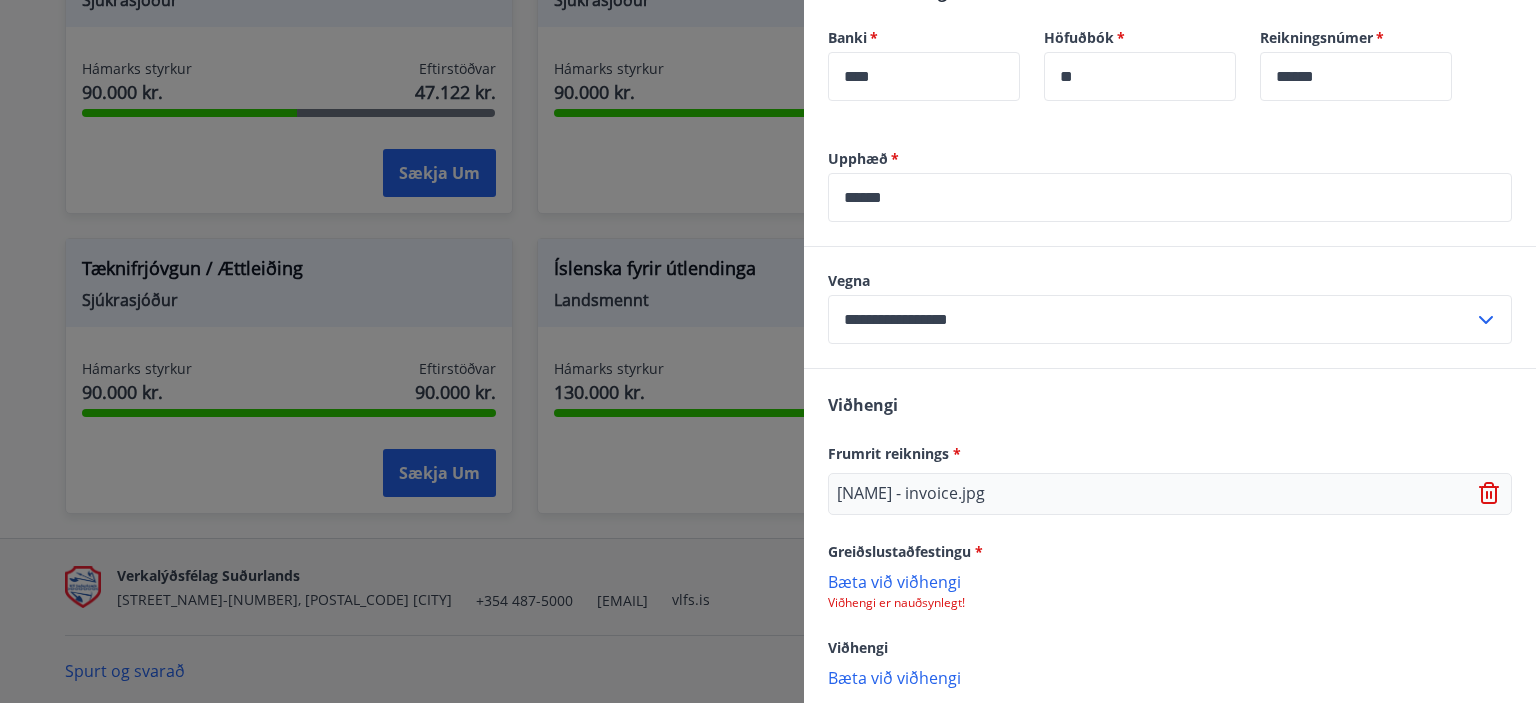 scroll, scrollTop: 628, scrollLeft: 0, axis: vertical 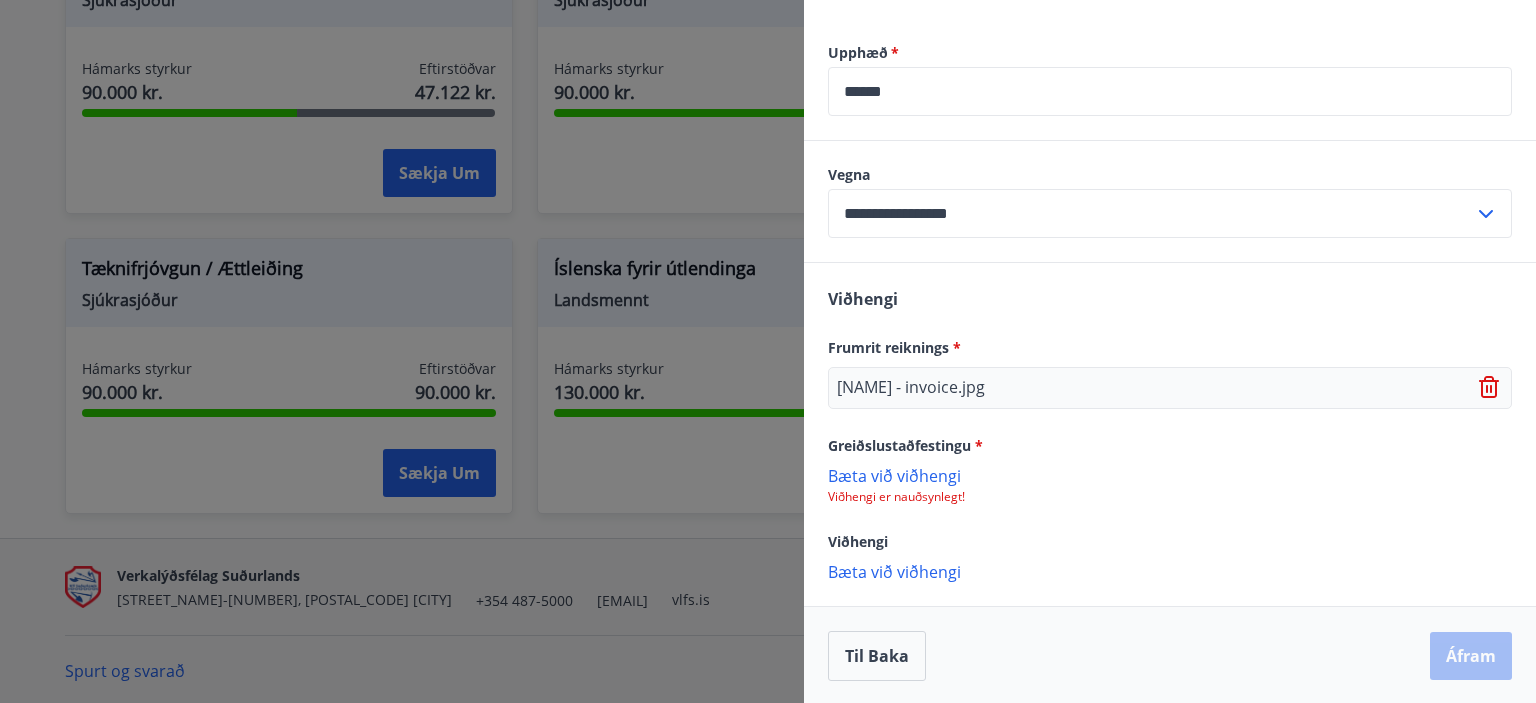 click on "Bæta við viðhengi" at bounding box center [1170, 475] 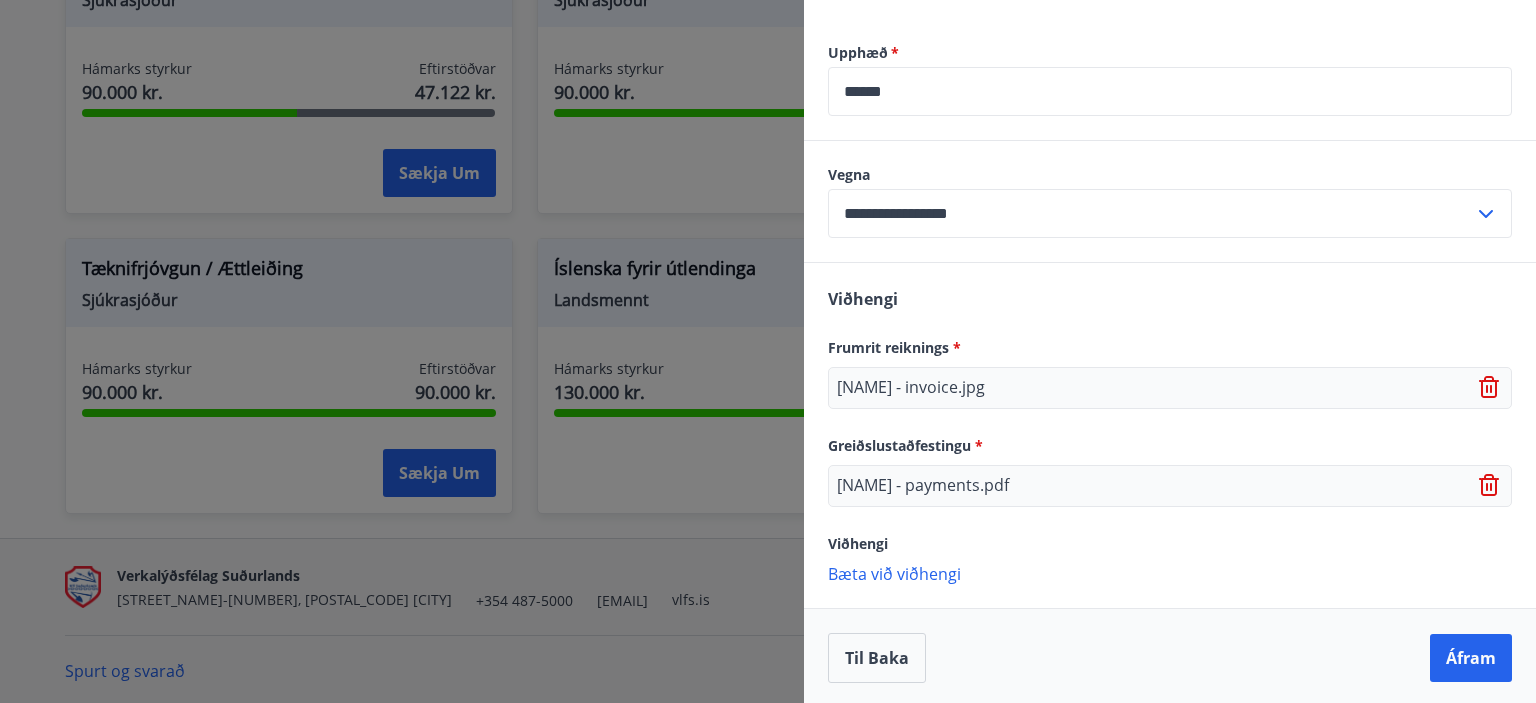 click on "Bæta við viðhengi" at bounding box center [1170, 573] 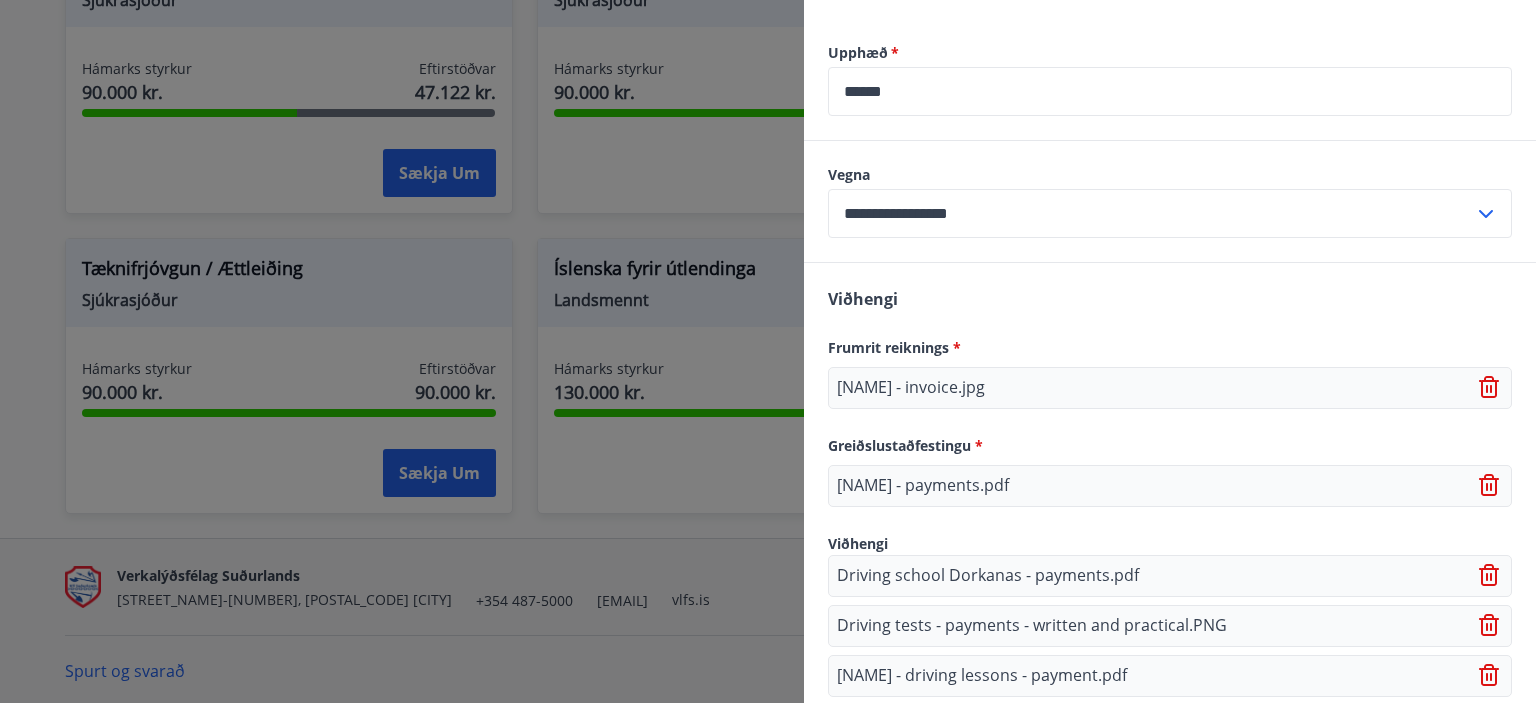scroll, scrollTop: 920, scrollLeft: 0, axis: vertical 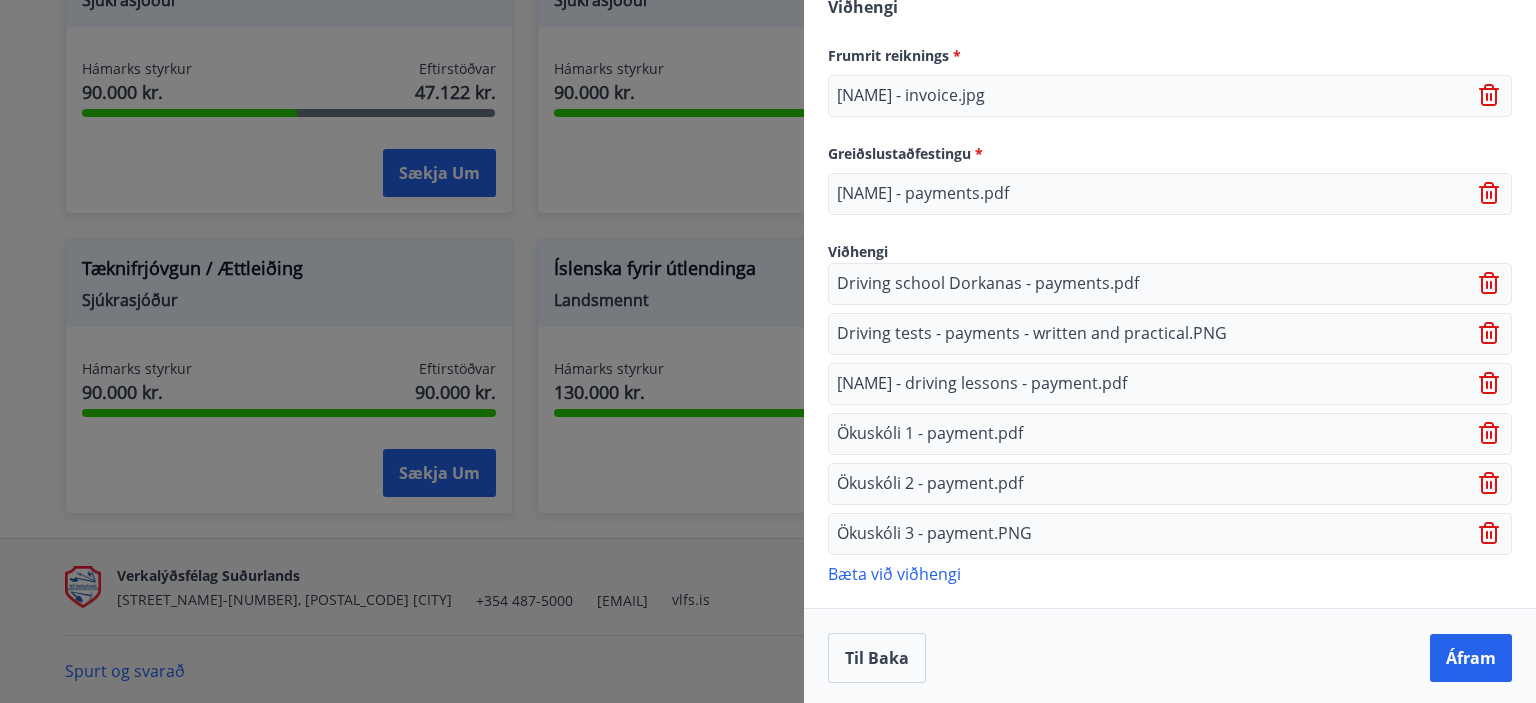 click on "Bæta við viðhengi" at bounding box center [1170, 573] 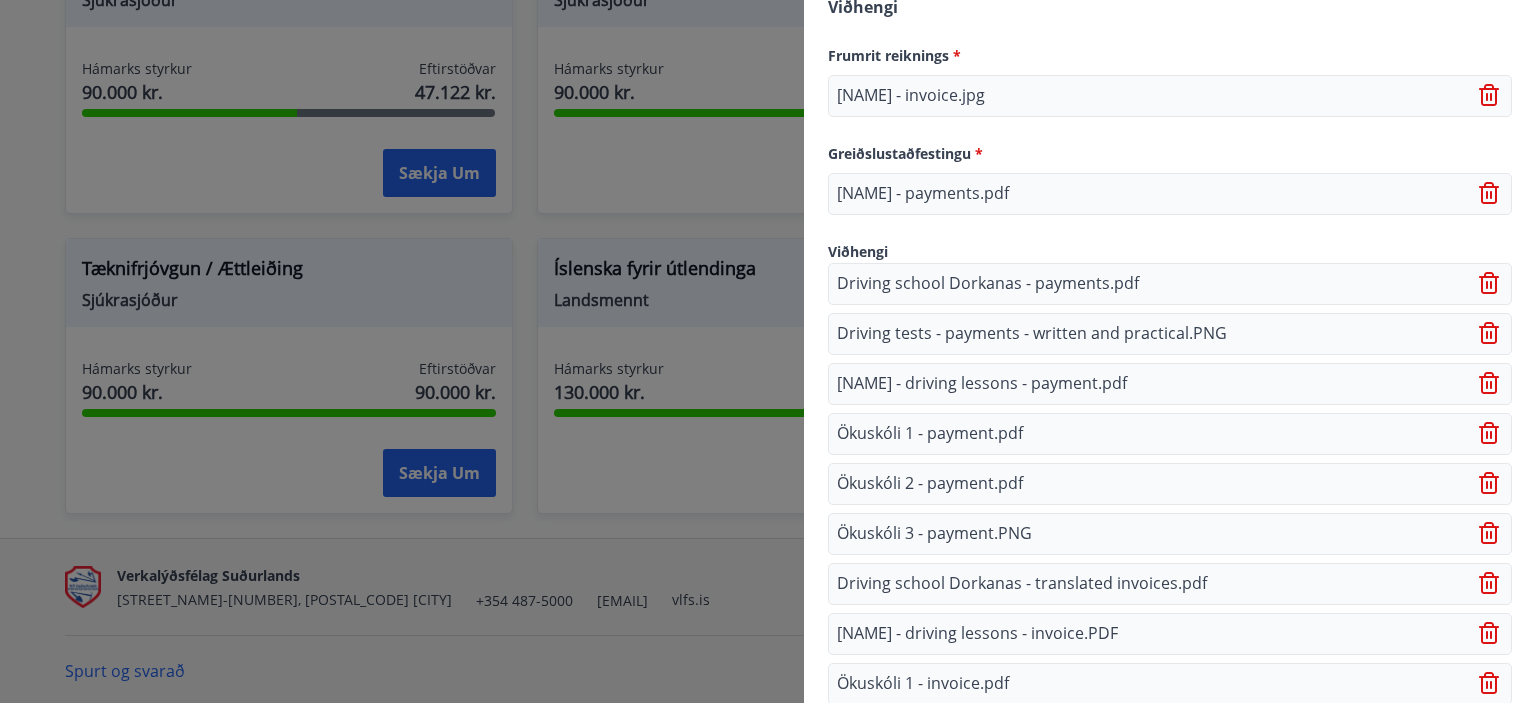 scroll, scrollTop: 1168, scrollLeft: 0, axis: vertical 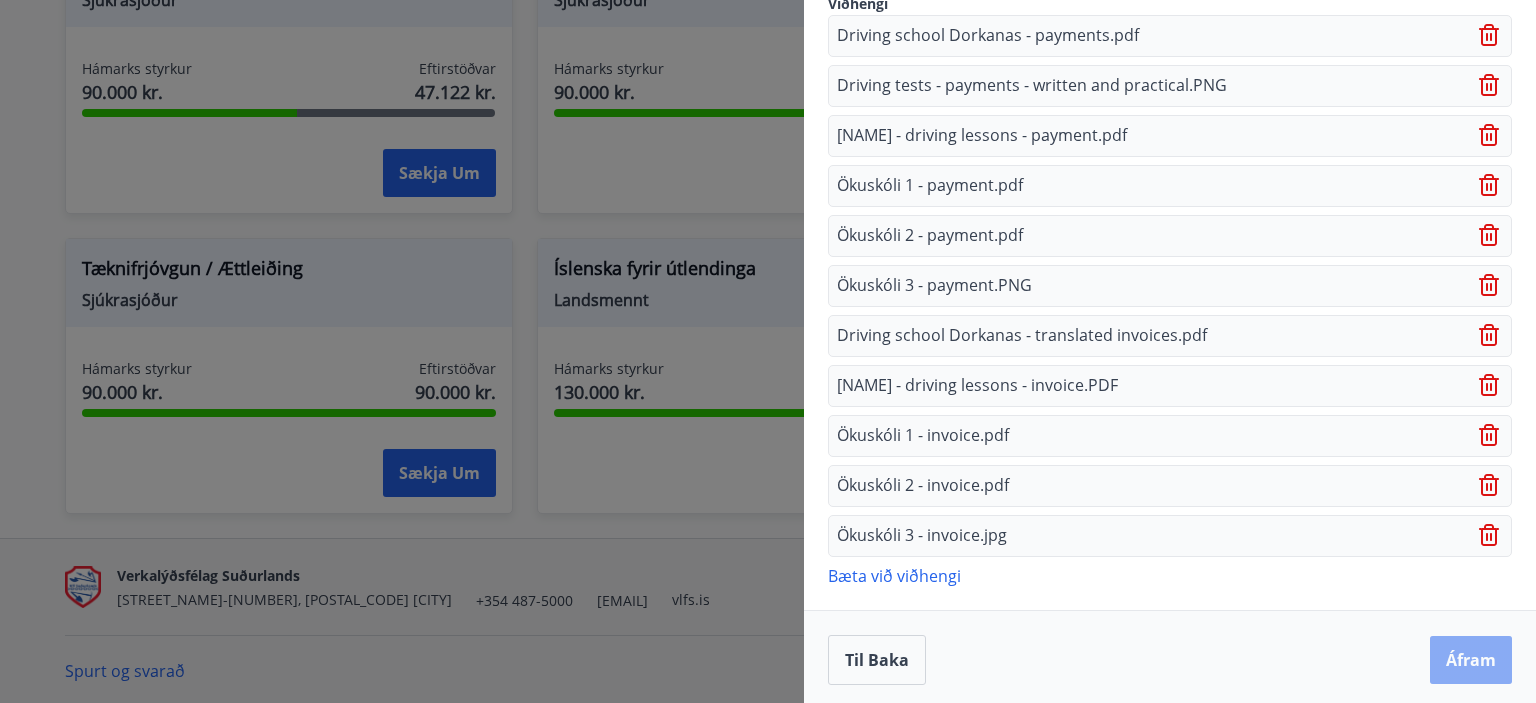 click on "Áfram" at bounding box center (1471, 660) 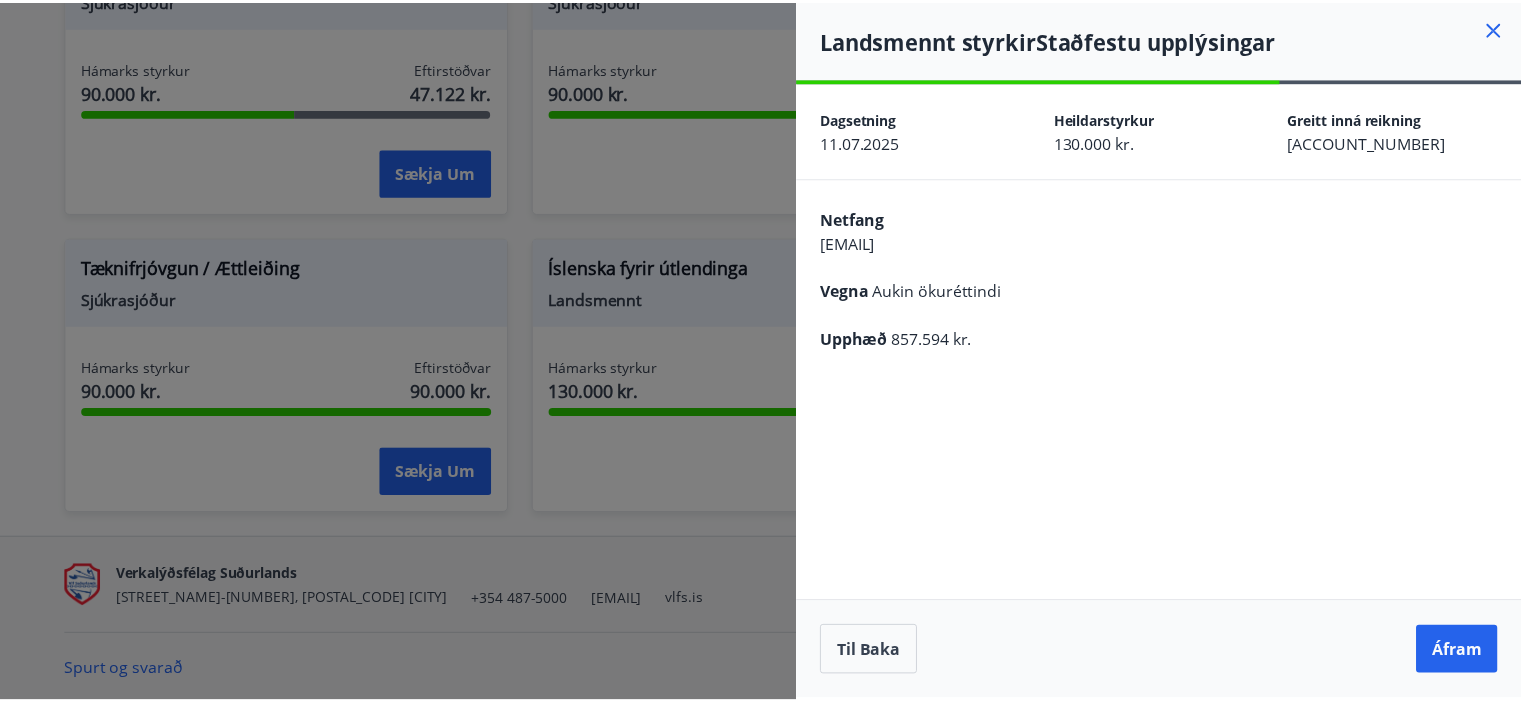scroll, scrollTop: 0, scrollLeft: 0, axis: both 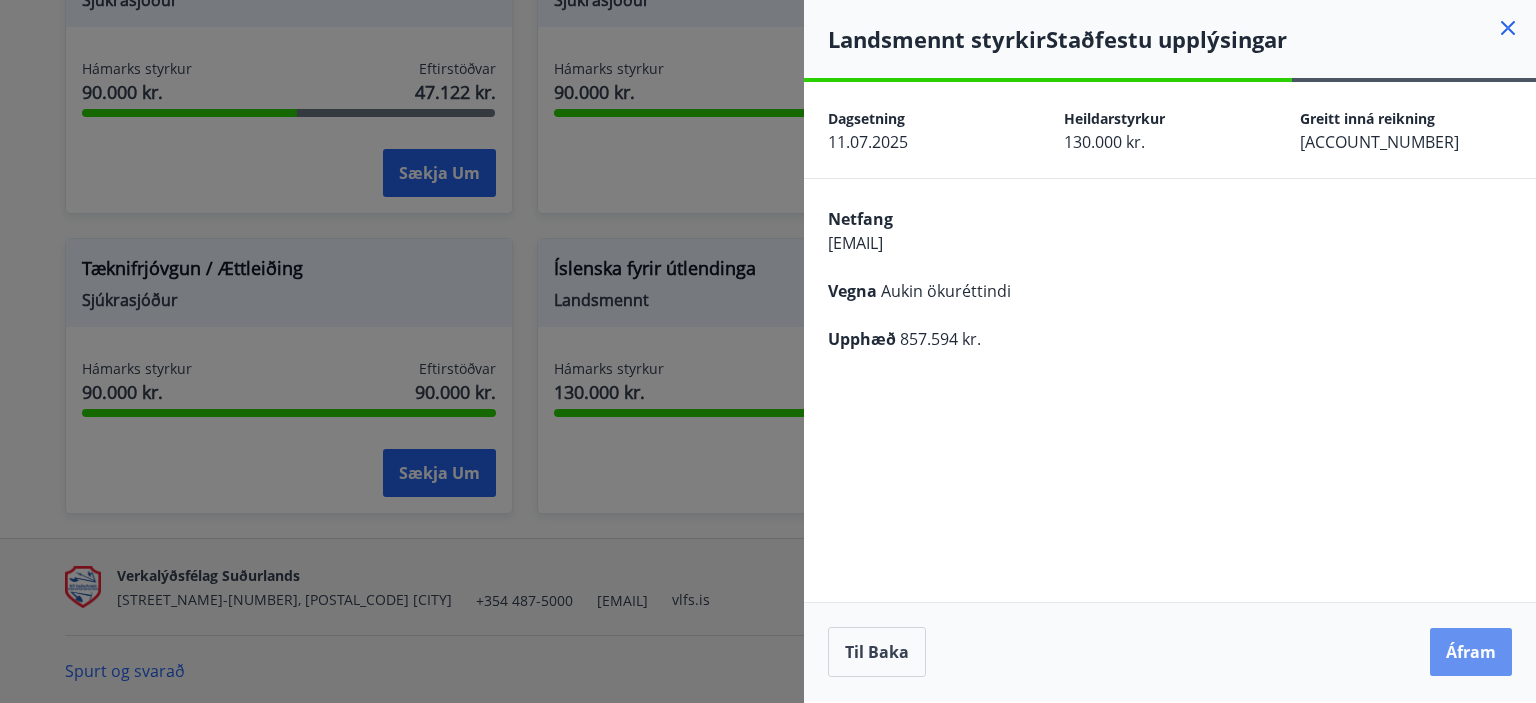 click on "Áfram" at bounding box center [1471, 652] 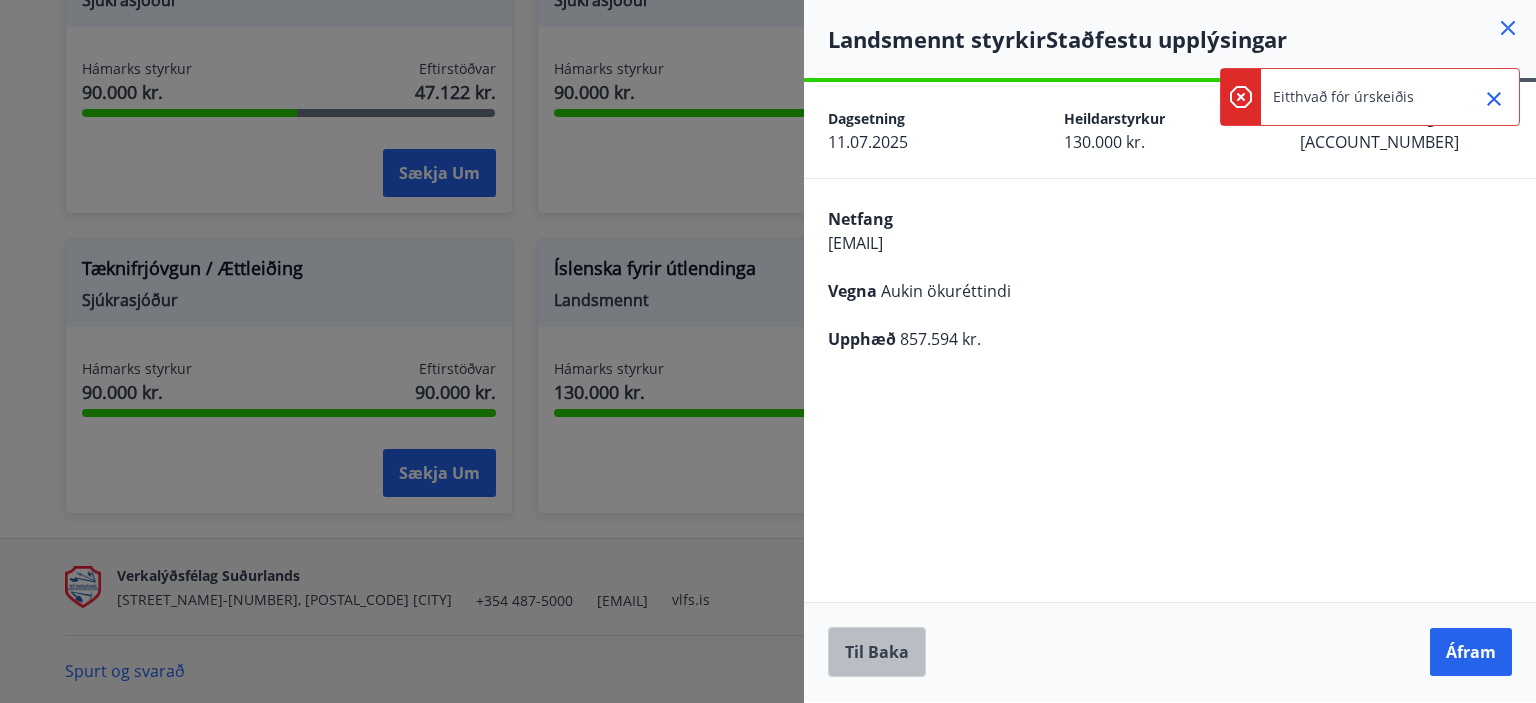click on "Til baka" at bounding box center [877, 652] 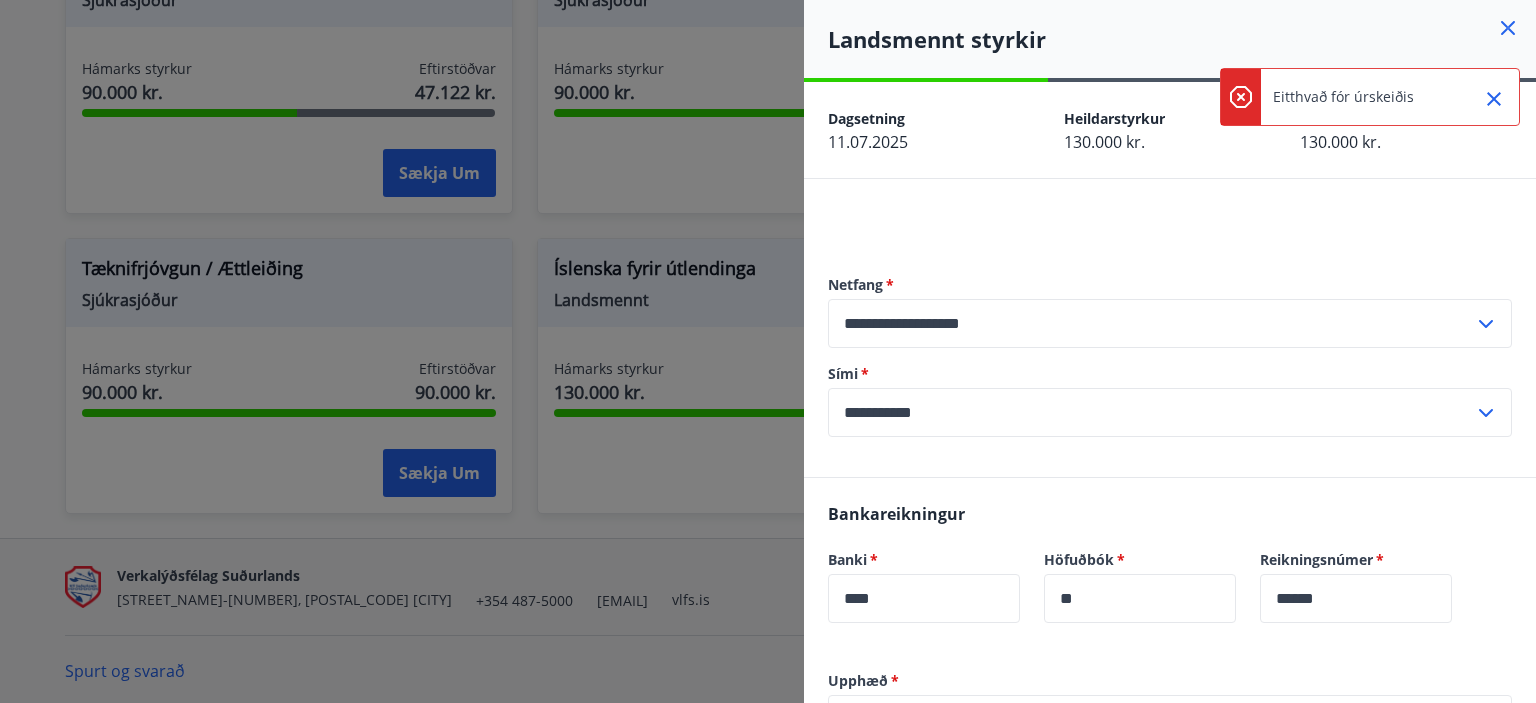 click 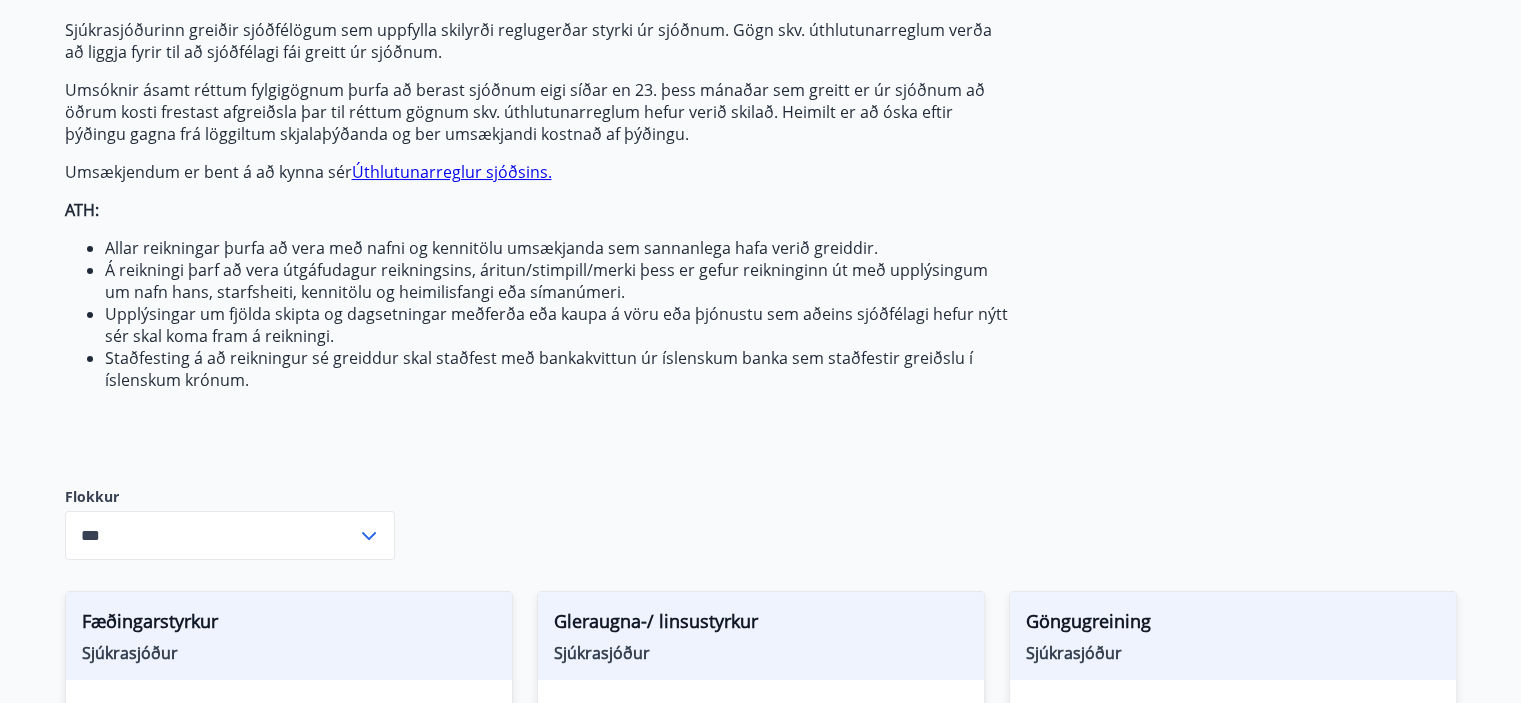 scroll, scrollTop: 0, scrollLeft: 0, axis: both 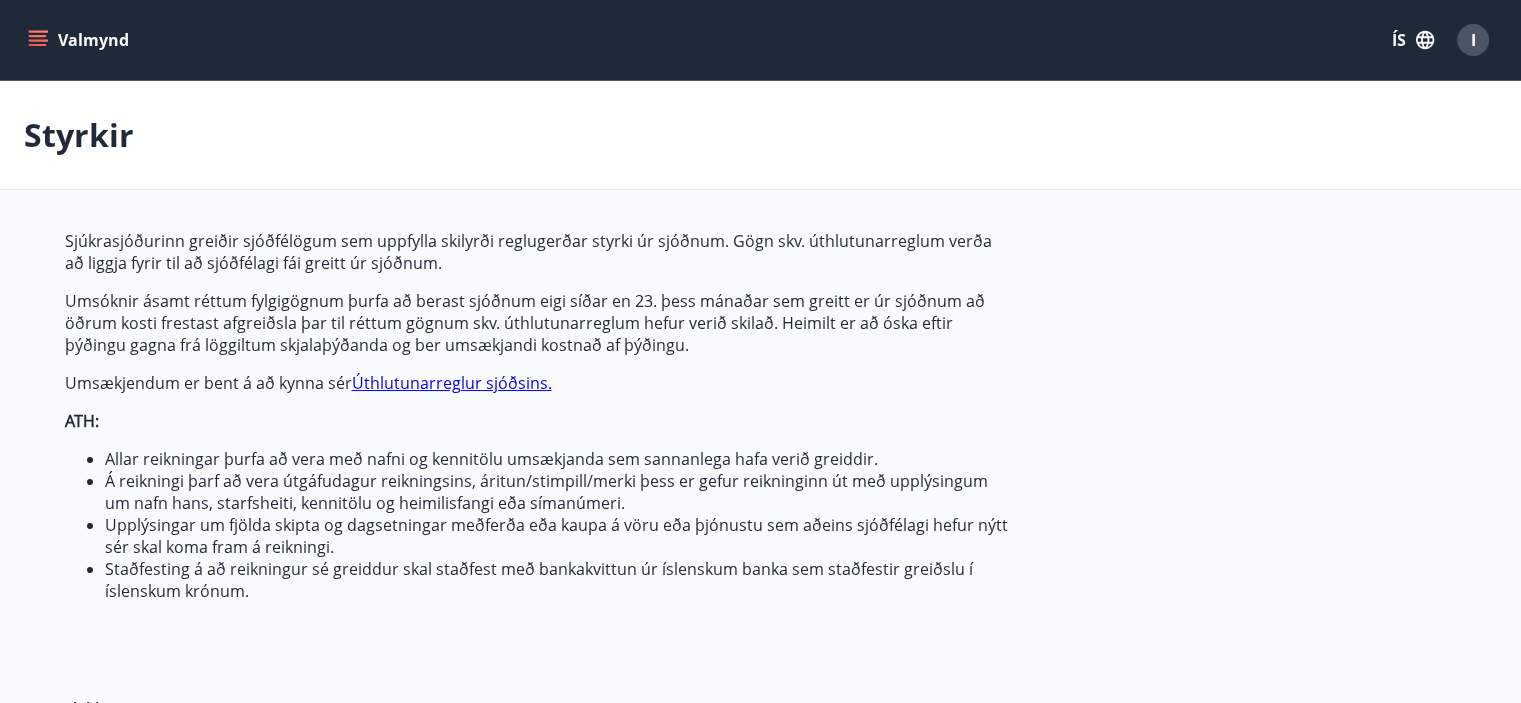 click on "Valmynd" at bounding box center [80, 40] 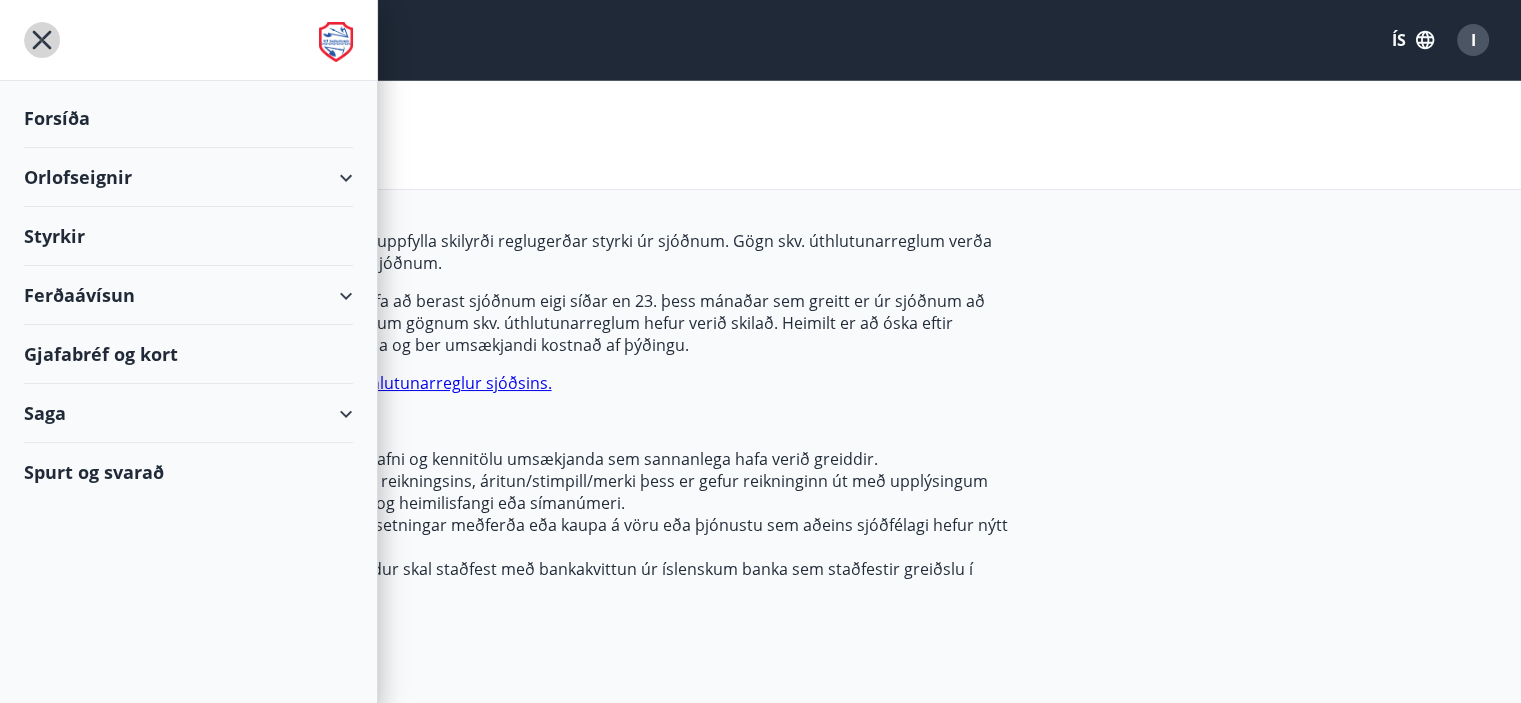 click 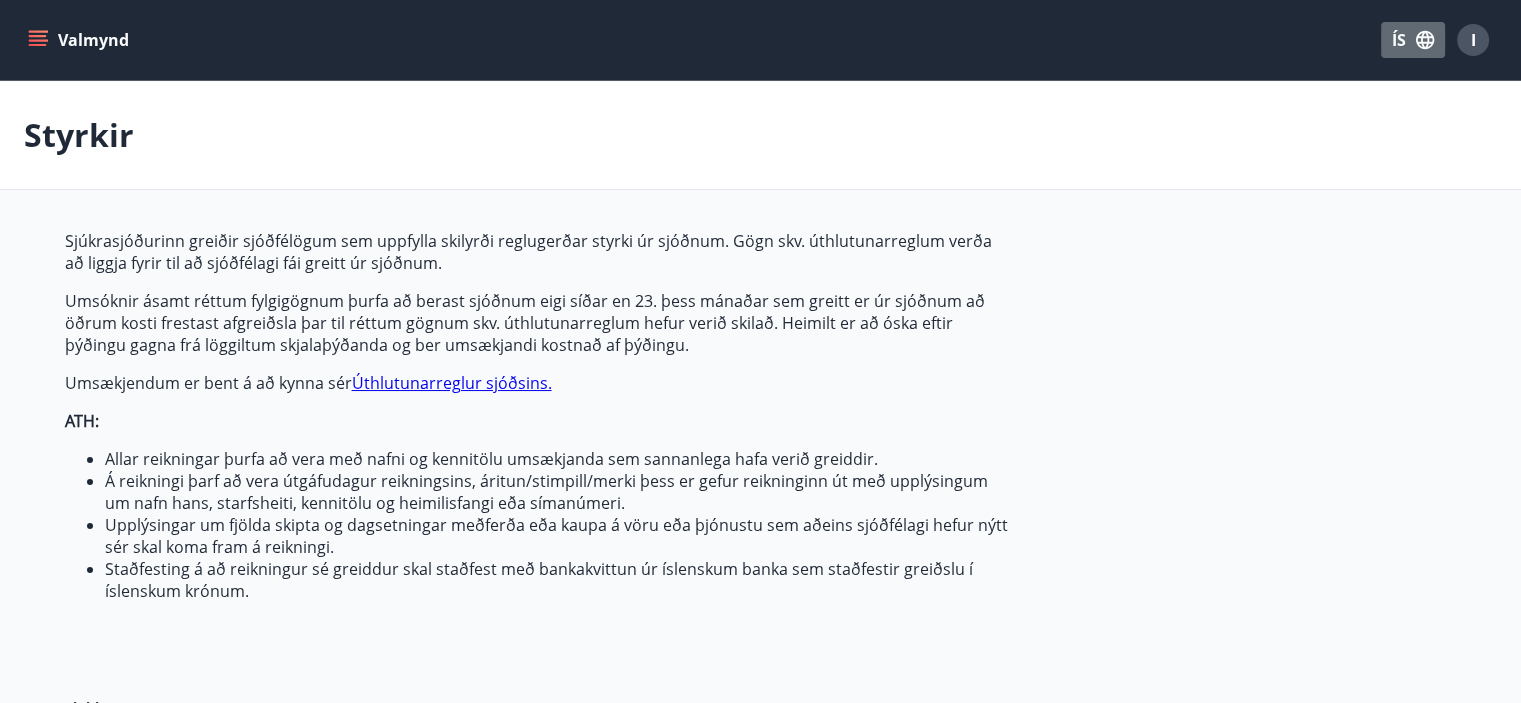 click 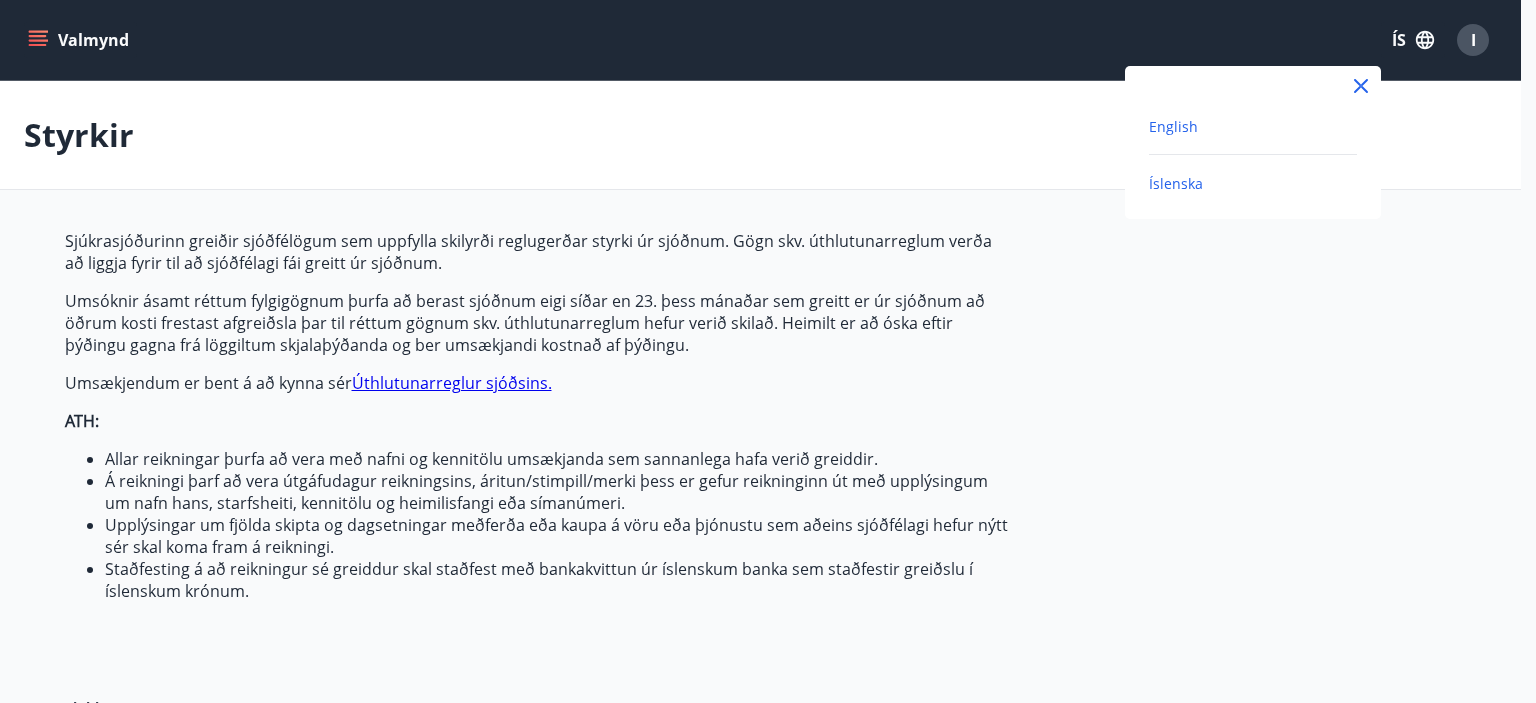 click on "English" at bounding box center (1173, 126) 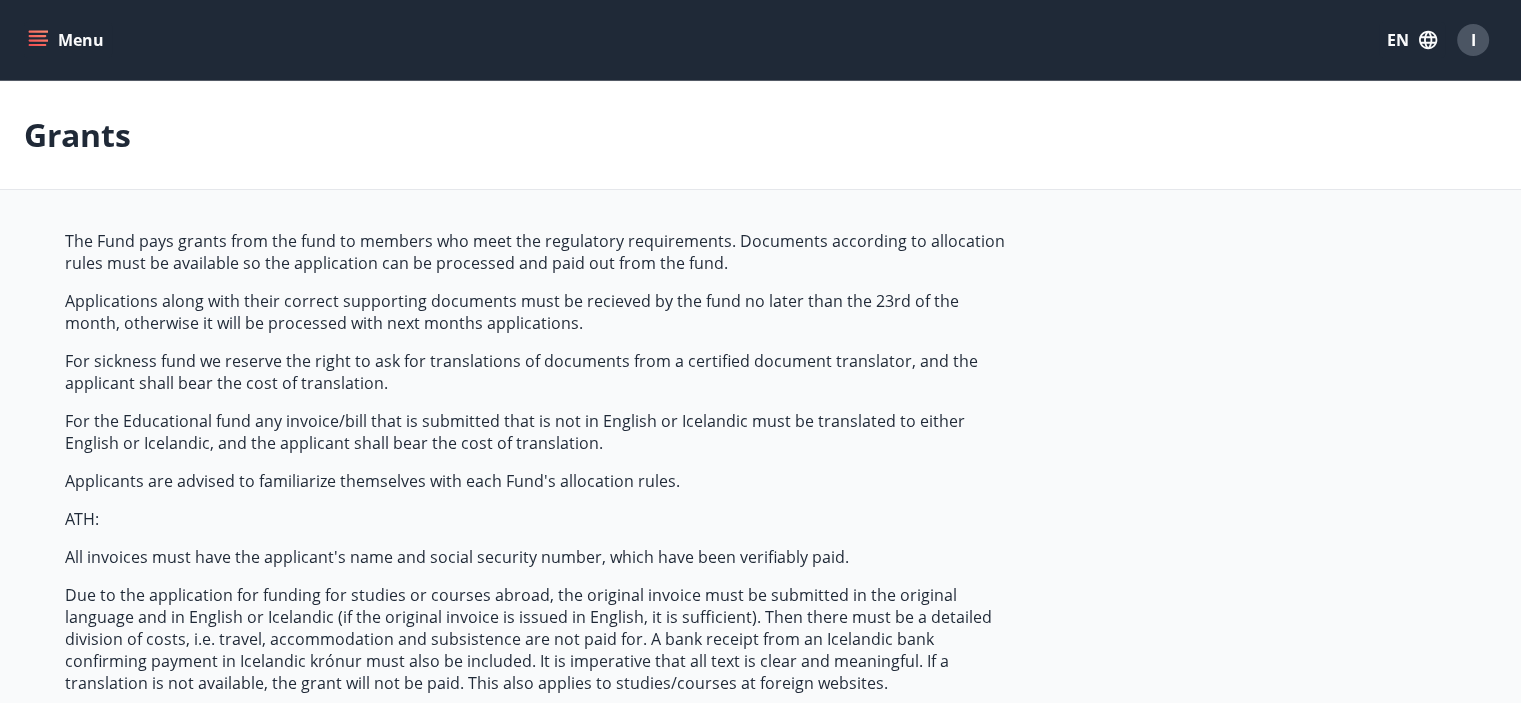 click 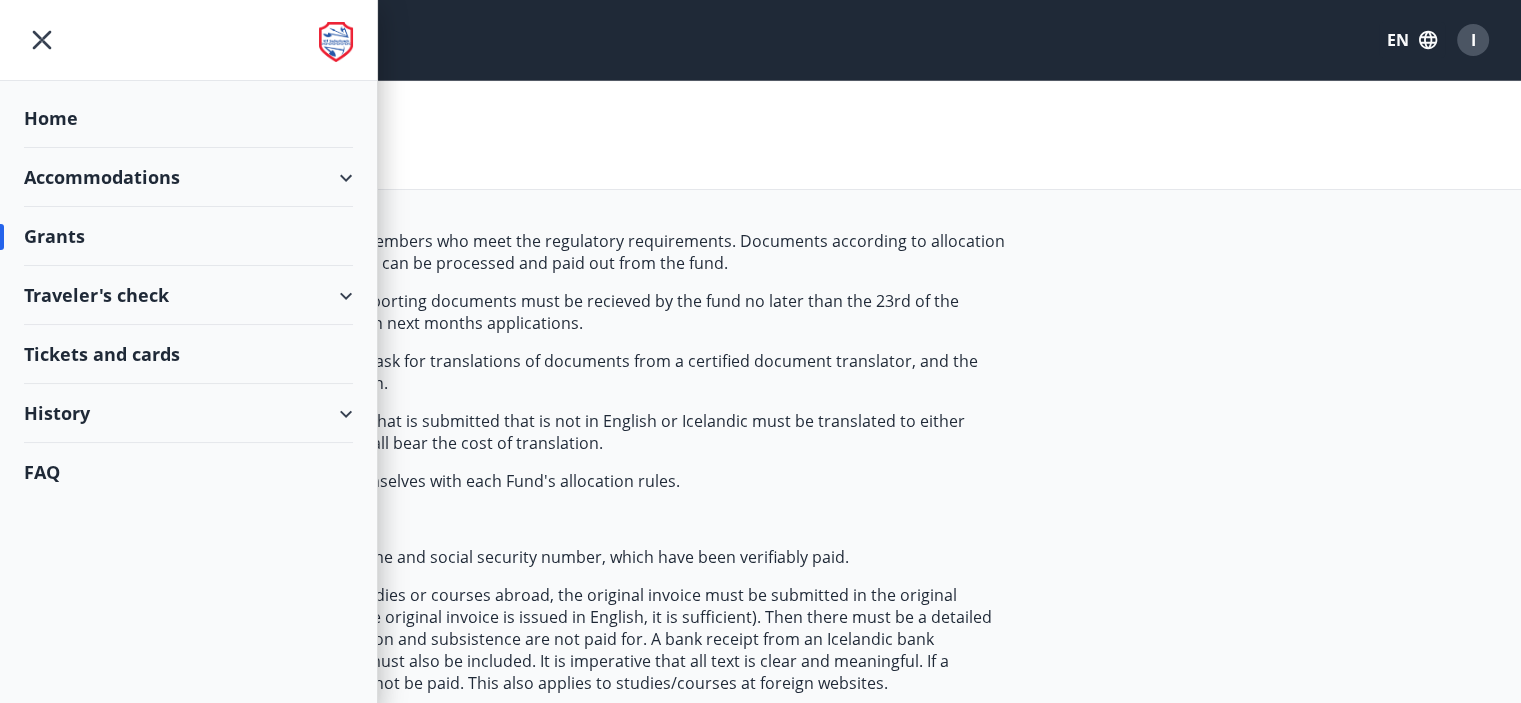 click on "Accommodations" at bounding box center [188, 177] 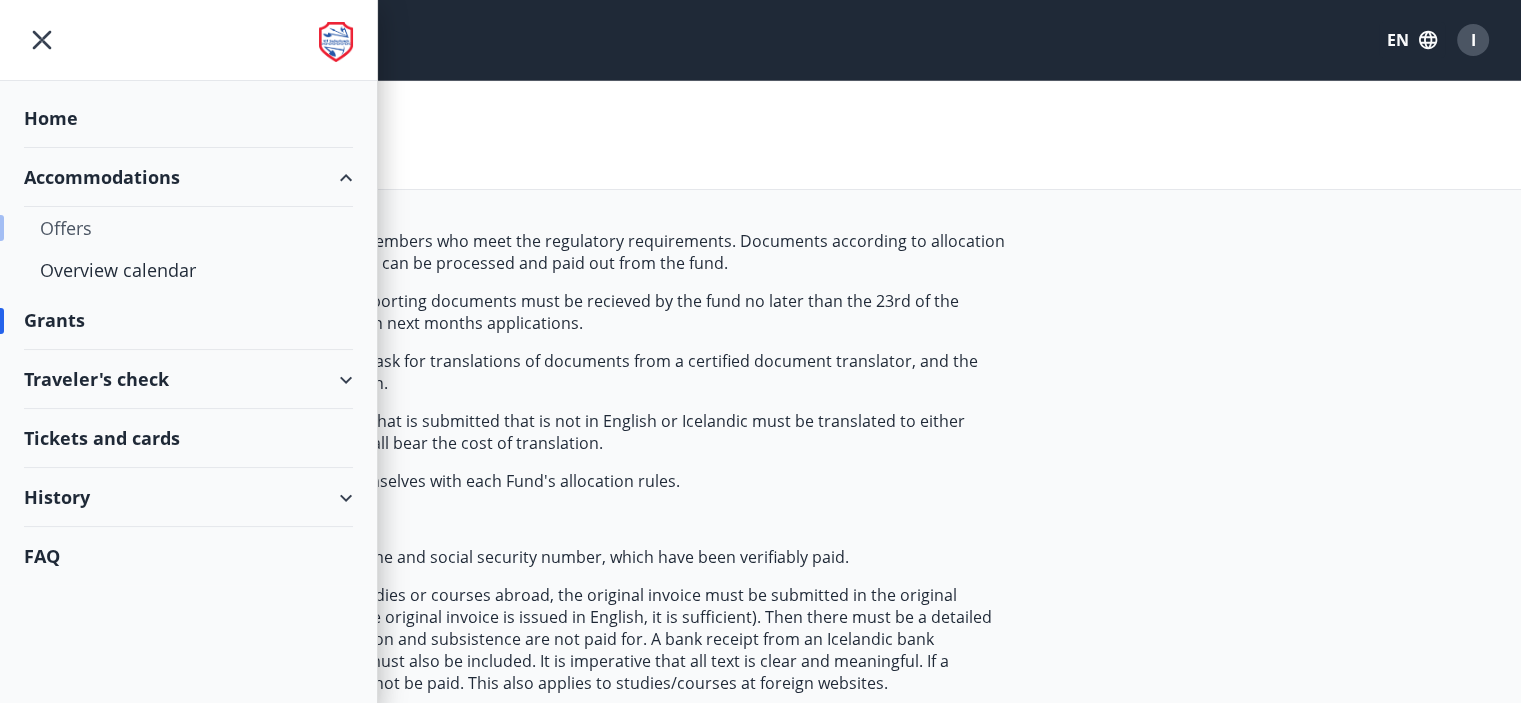 click on "Offers" at bounding box center [188, 228] 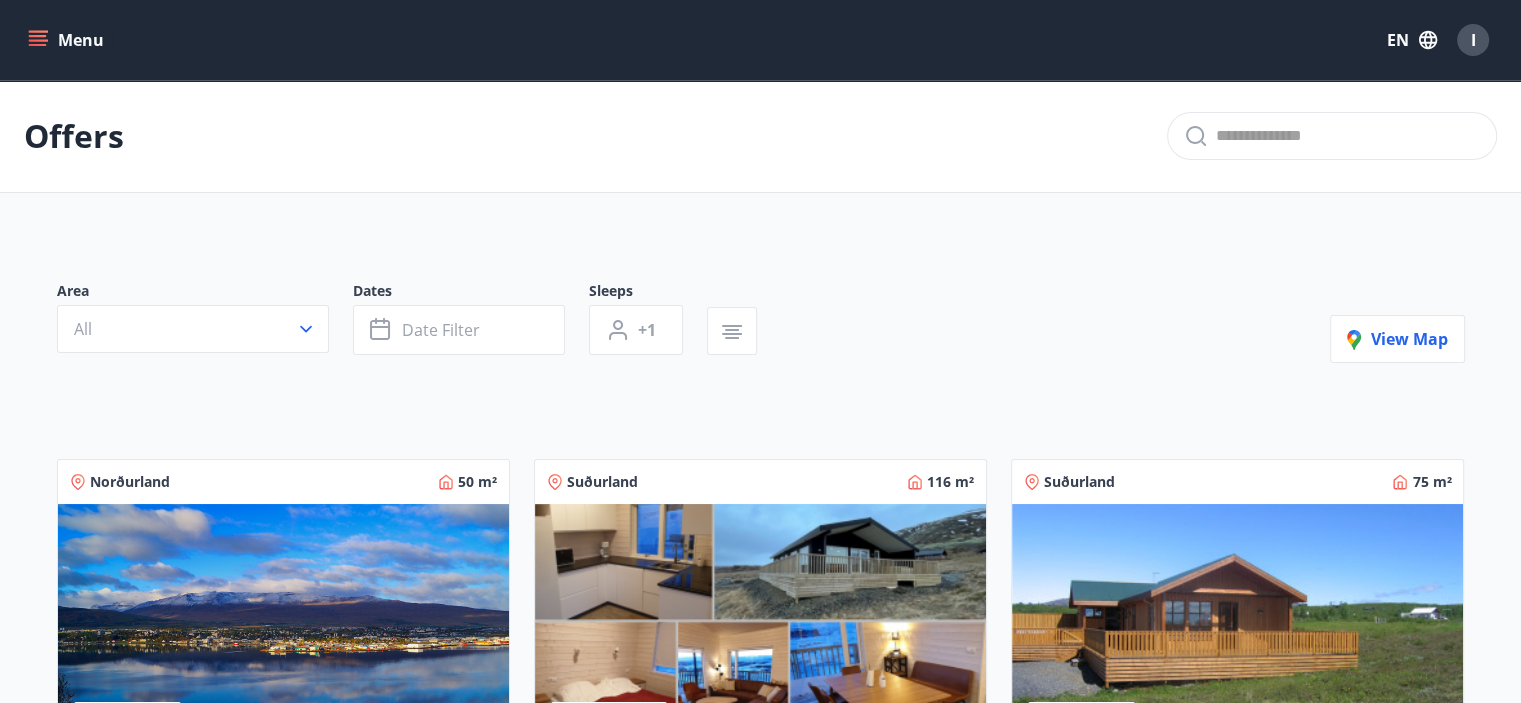 click on "Menu" at bounding box center (68, 40) 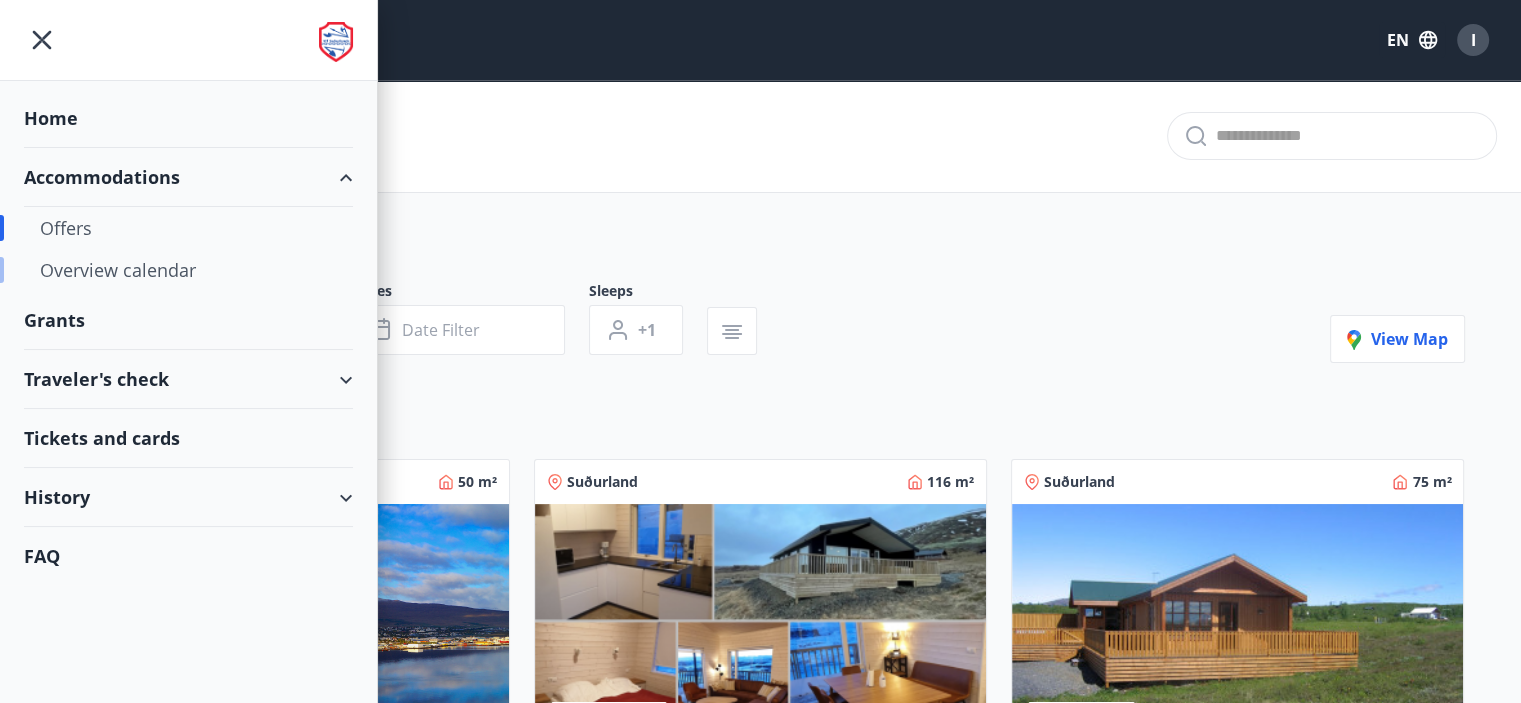 click on "Overview calendar" at bounding box center [188, 270] 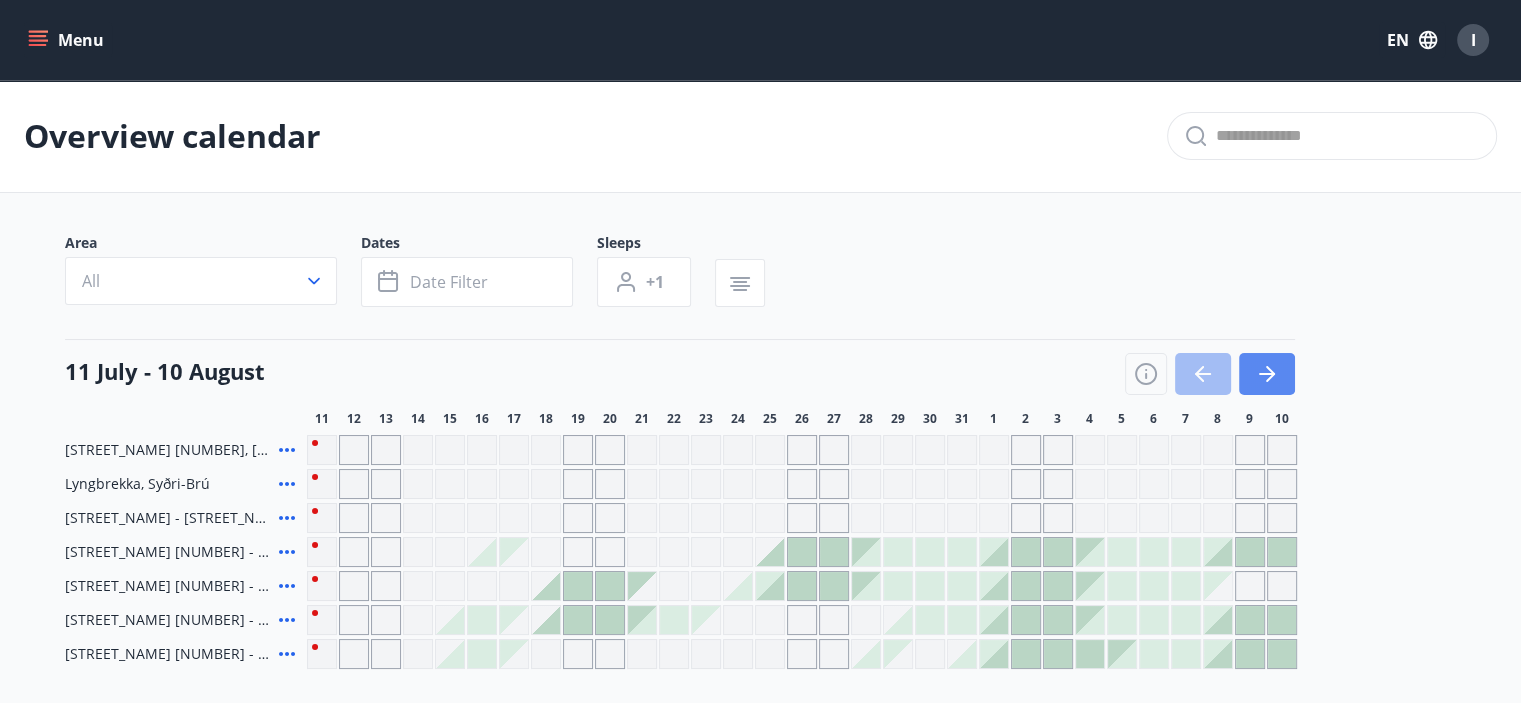 click 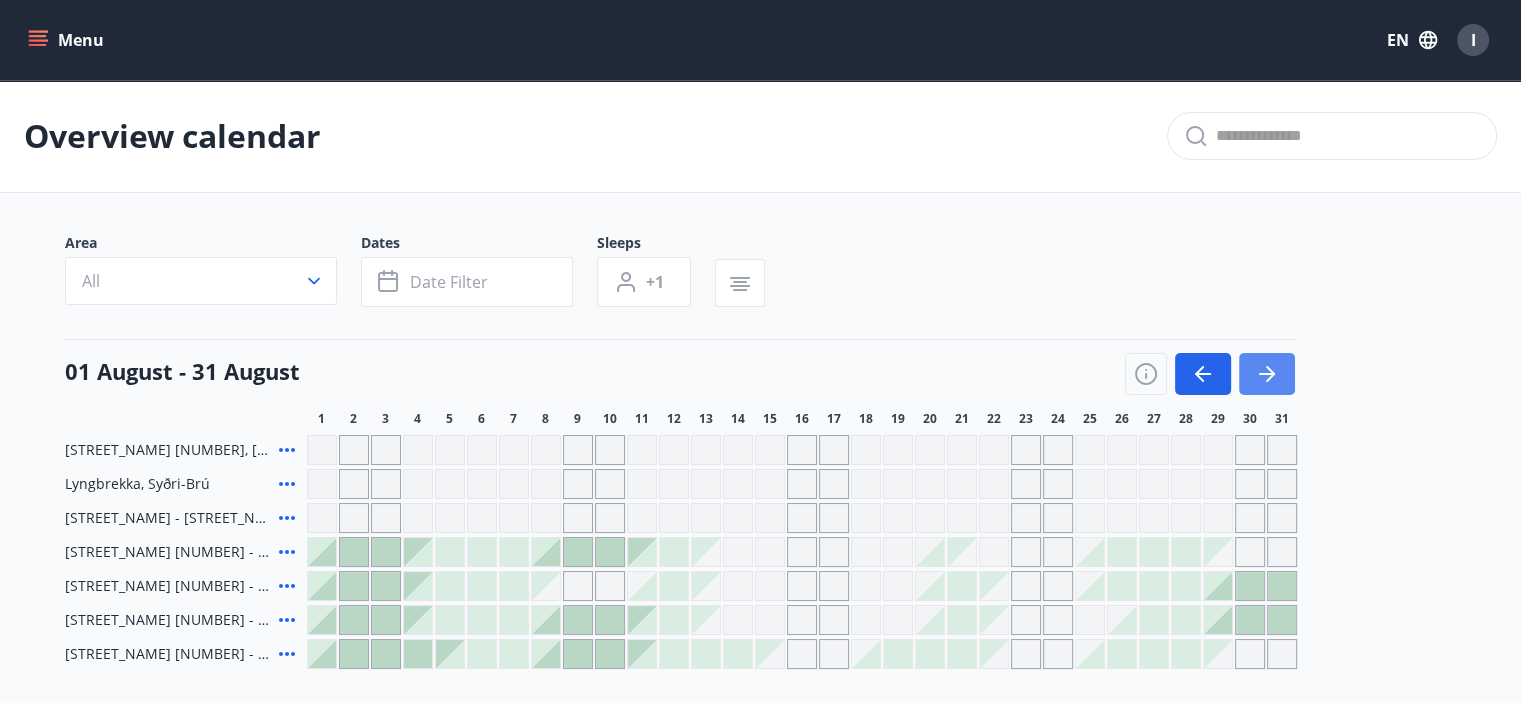 click 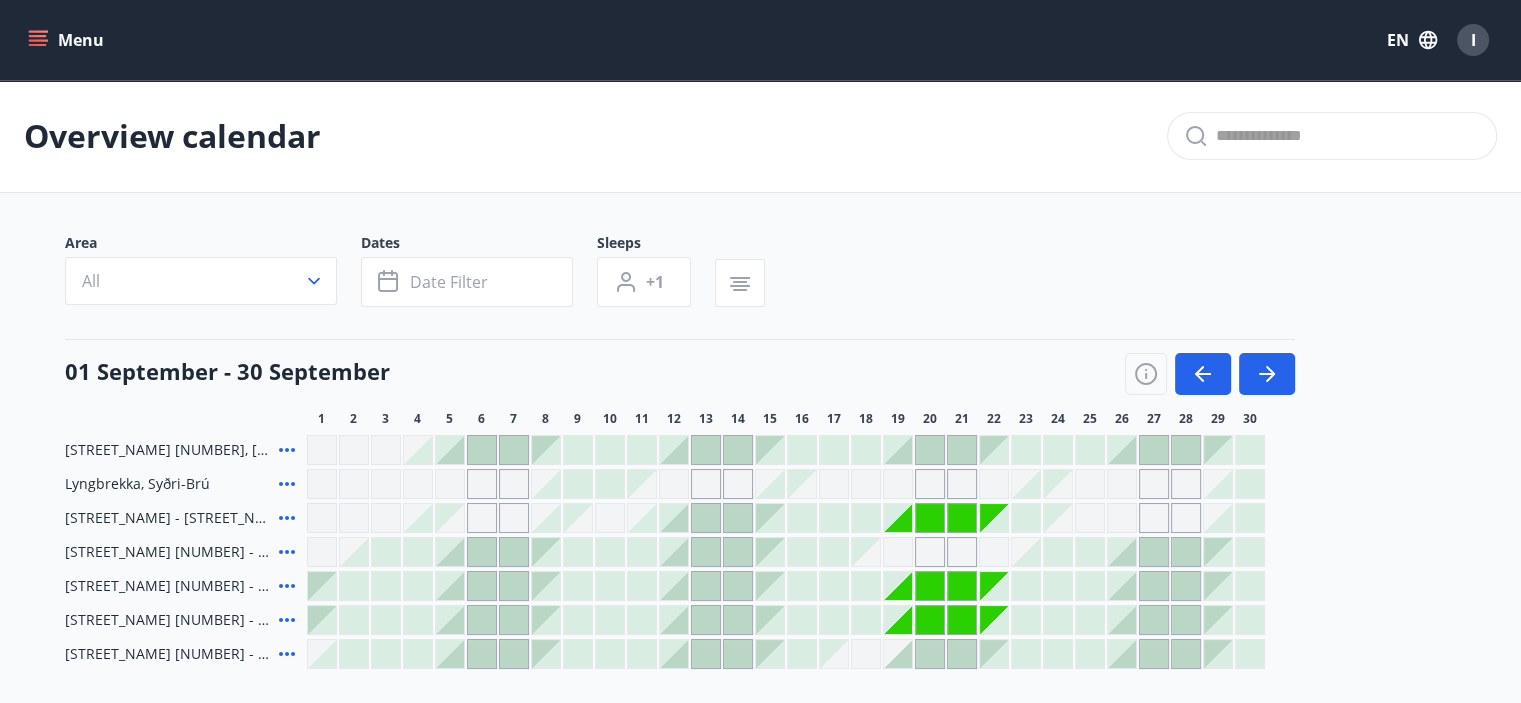 click 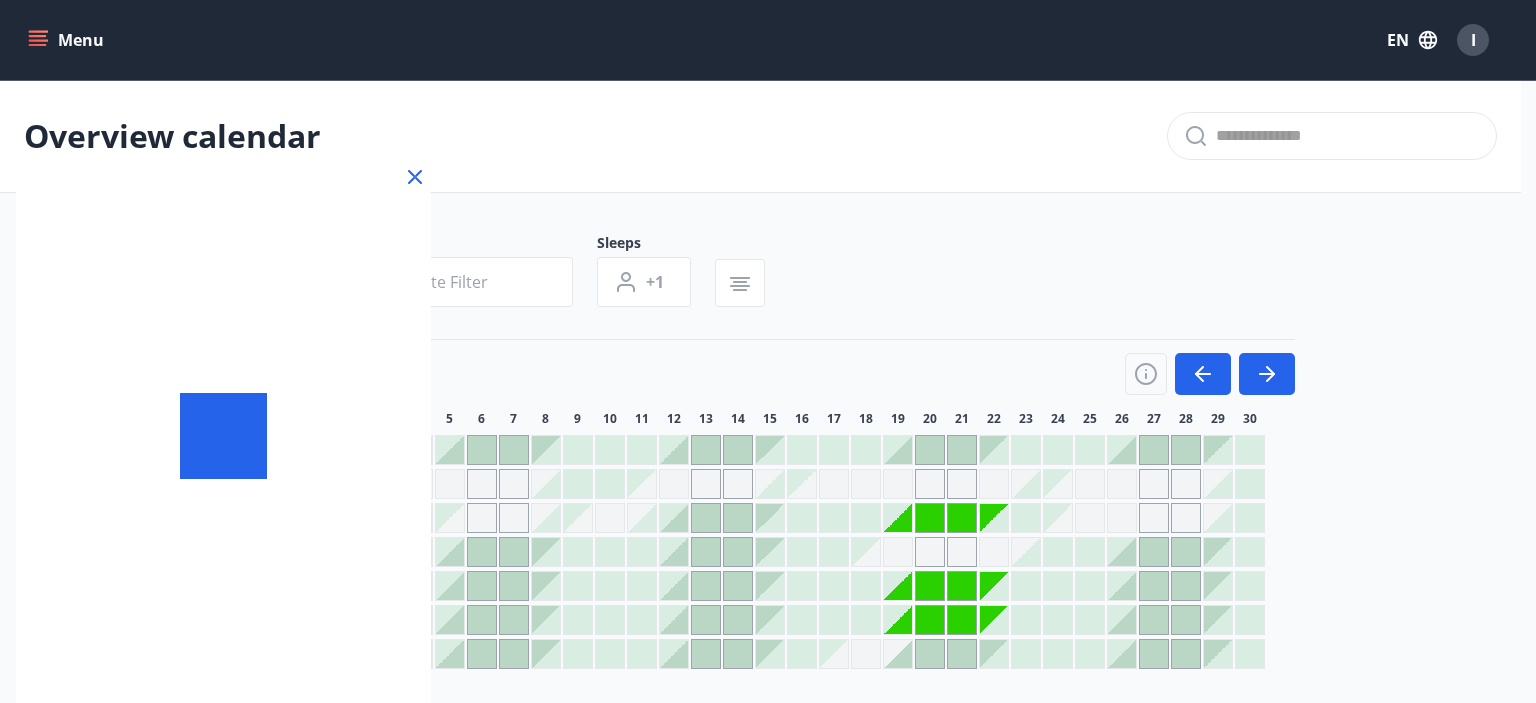 click at bounding box center [223, 436] 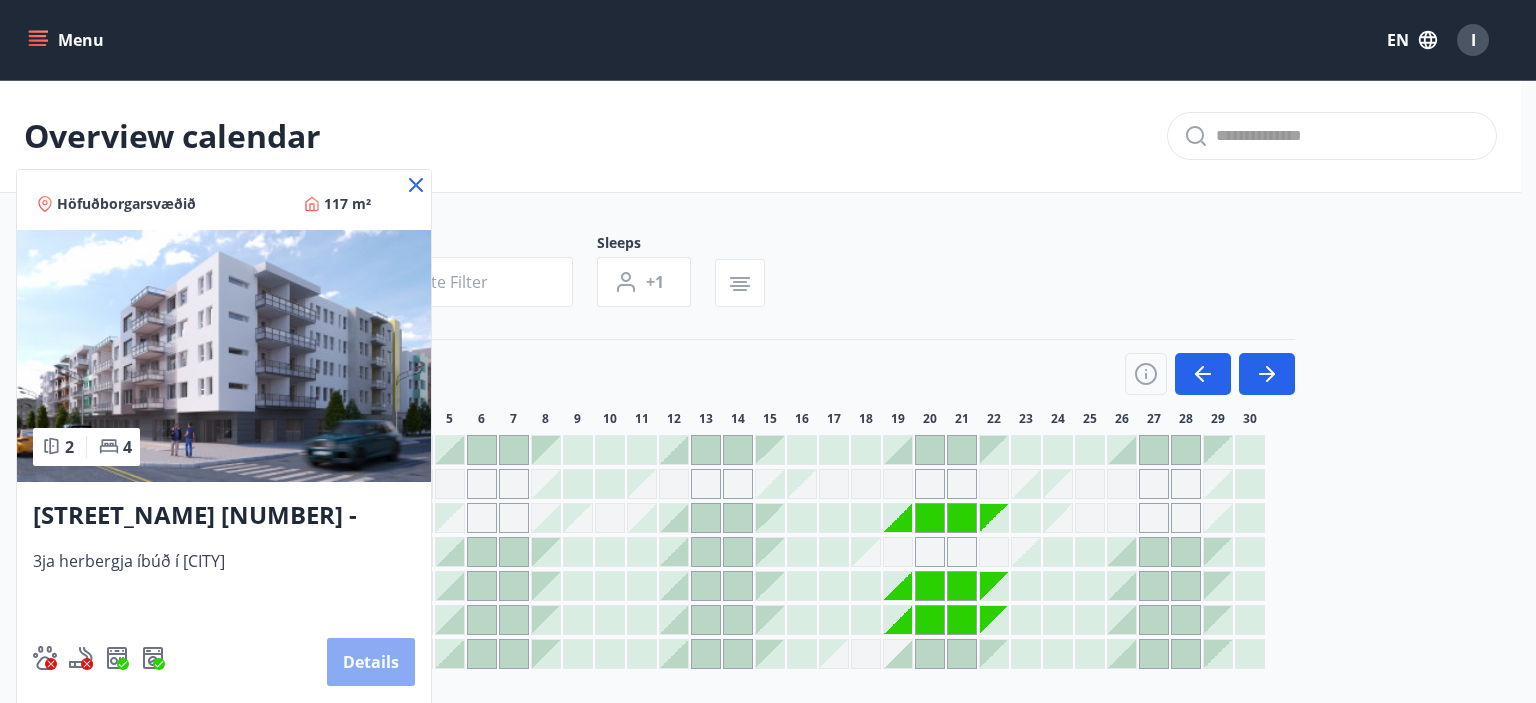 click on "Details" at bounding box center [371, 662] 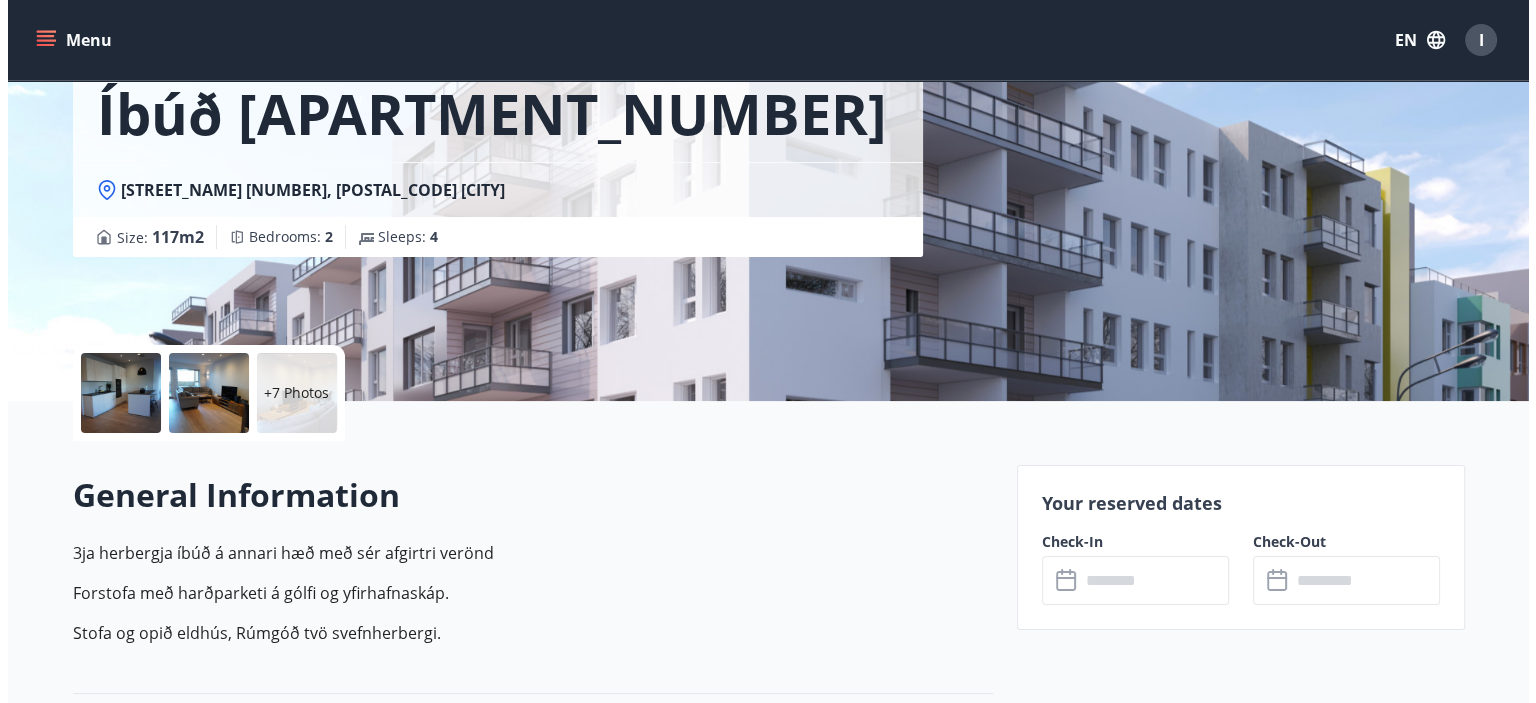 scroll, scrollTop: 180, scrollLeft: 0, axis: vertical 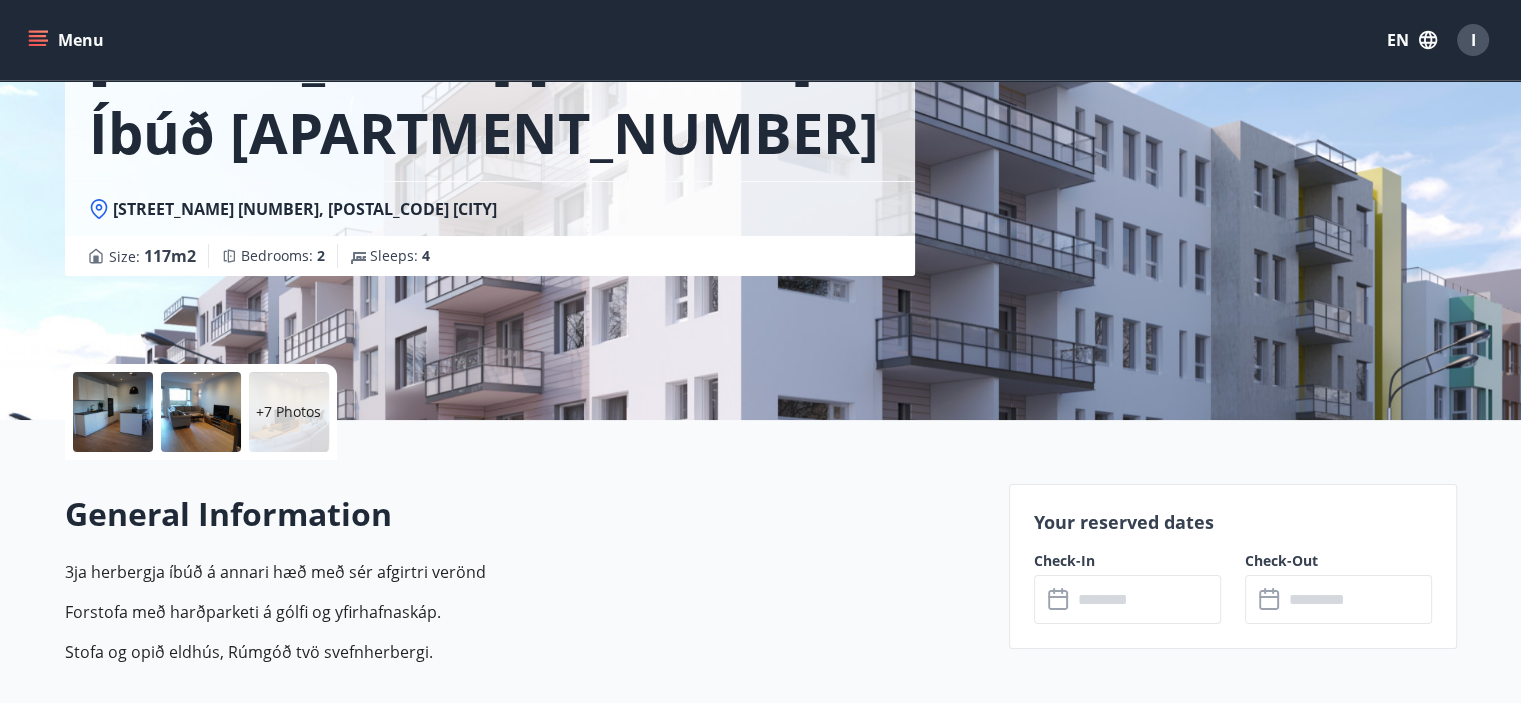 click on "+7 Photos" at bounding box center [288, 412] 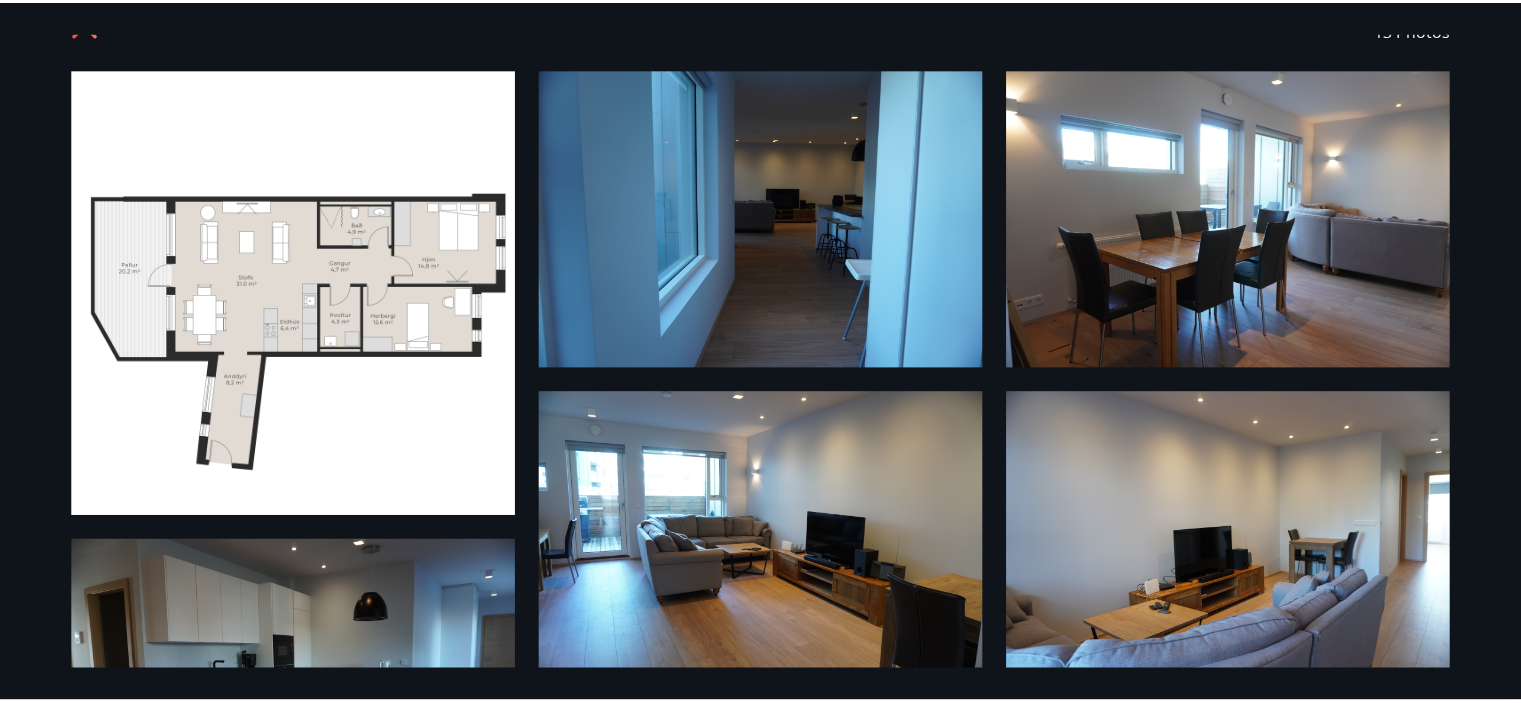 scroll, scrollTop: 0, scrollLeft: 0, axis: both 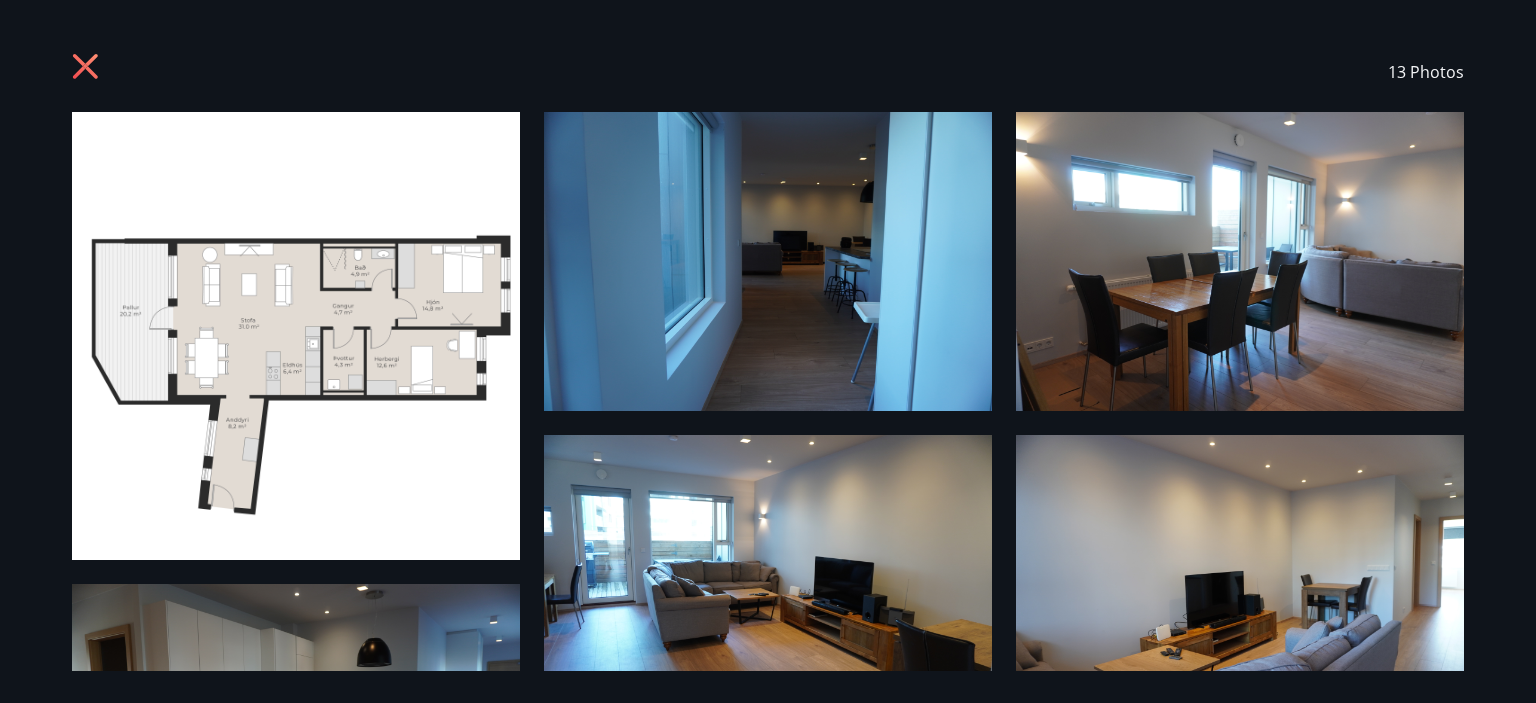 click 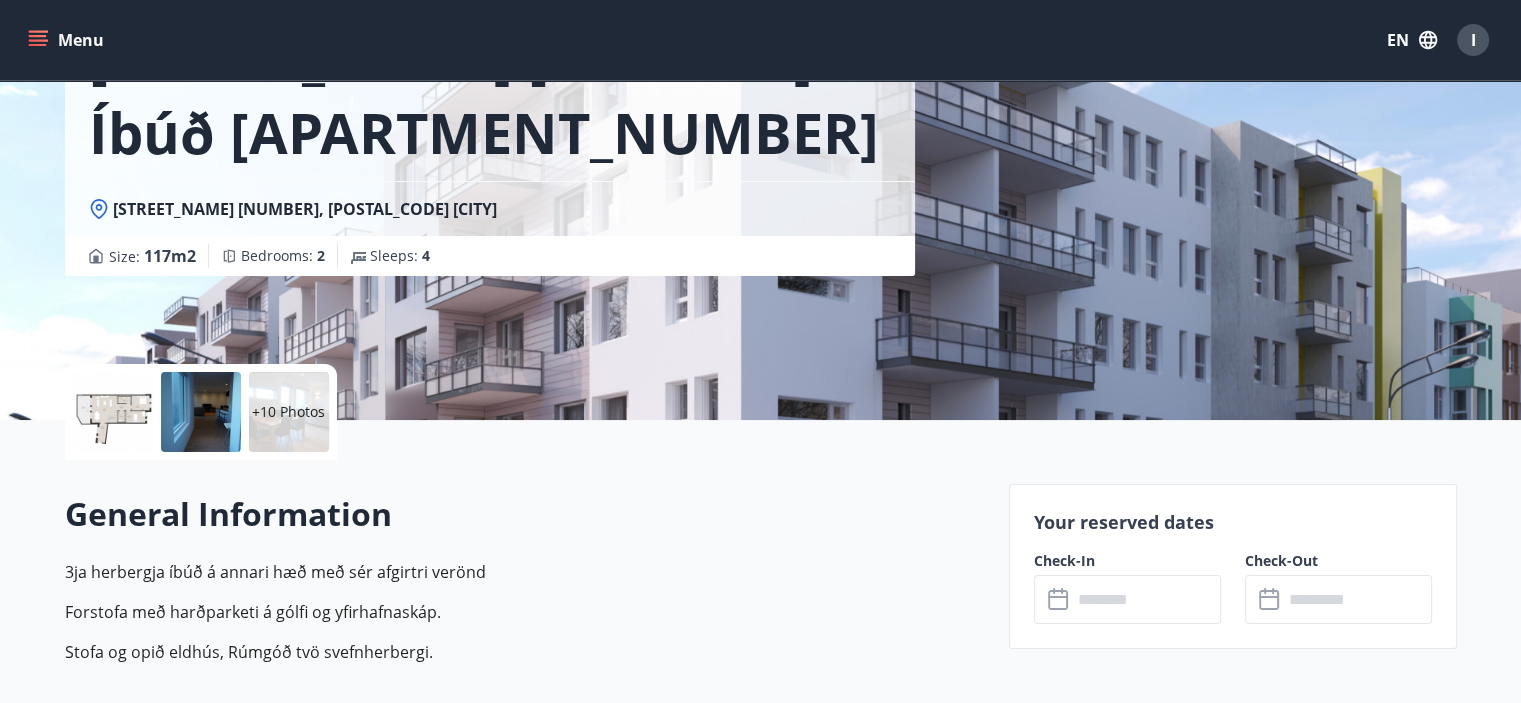 click on "3ja herbergja íbúð á annari hæð með sér afgirtri verönd" at bounding box center (525, 572) 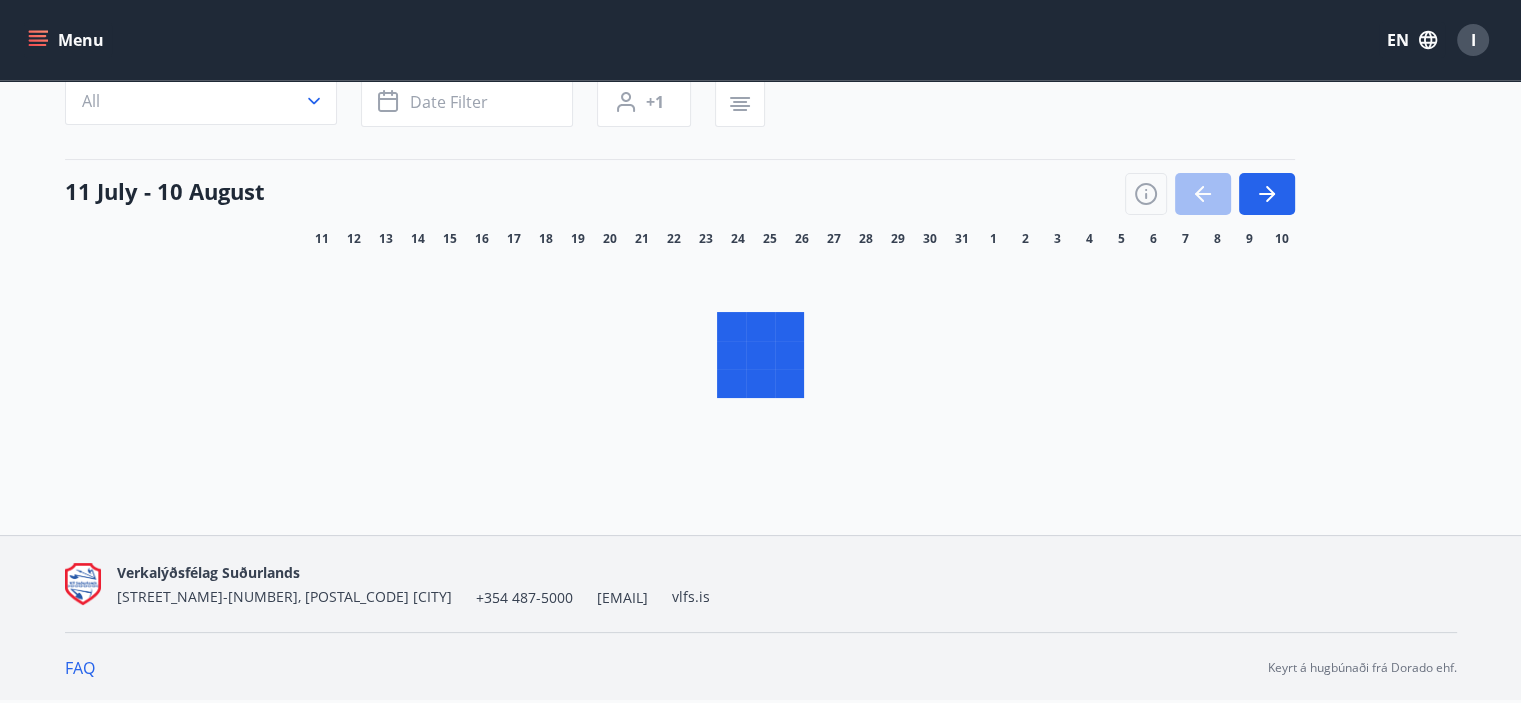 scroll, scrollTop: 0, scrollLeft: 0, axis: both 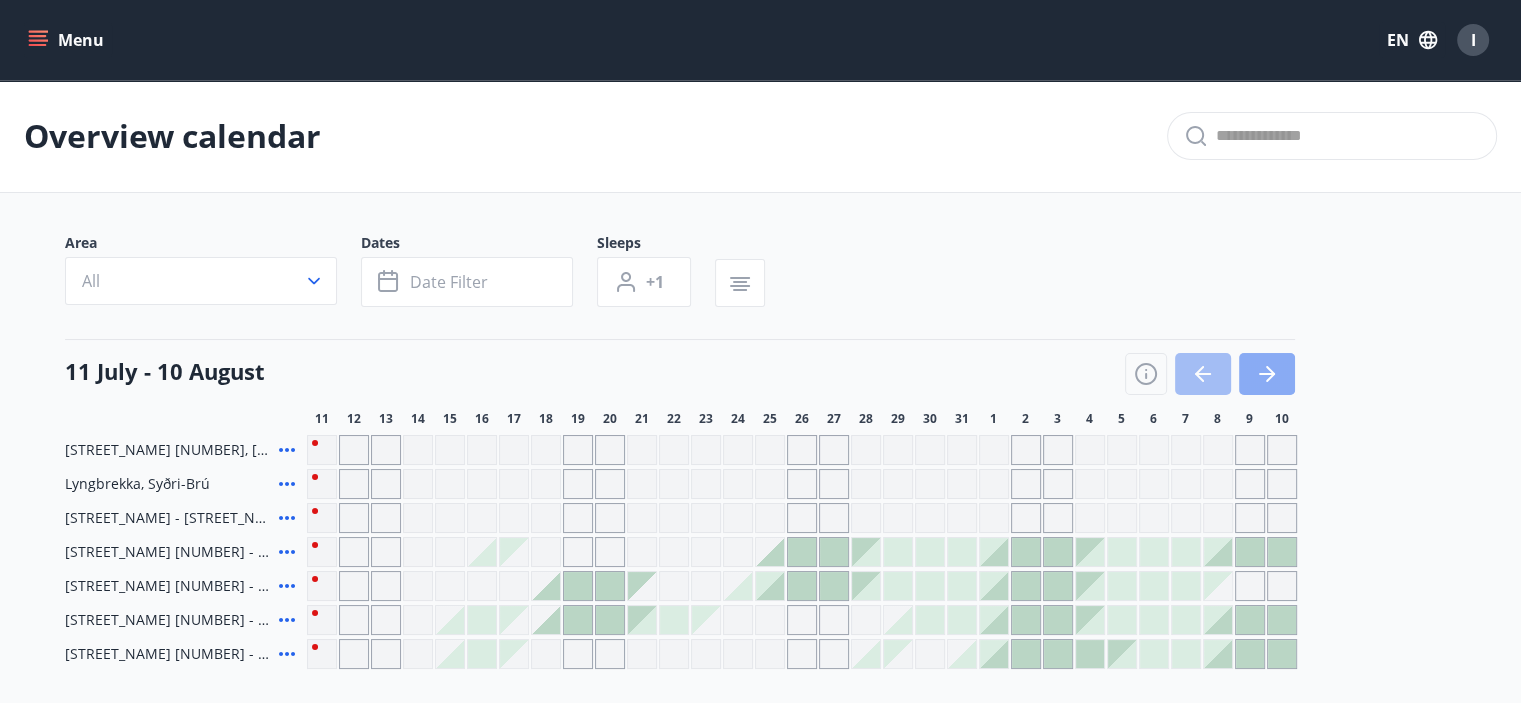 click 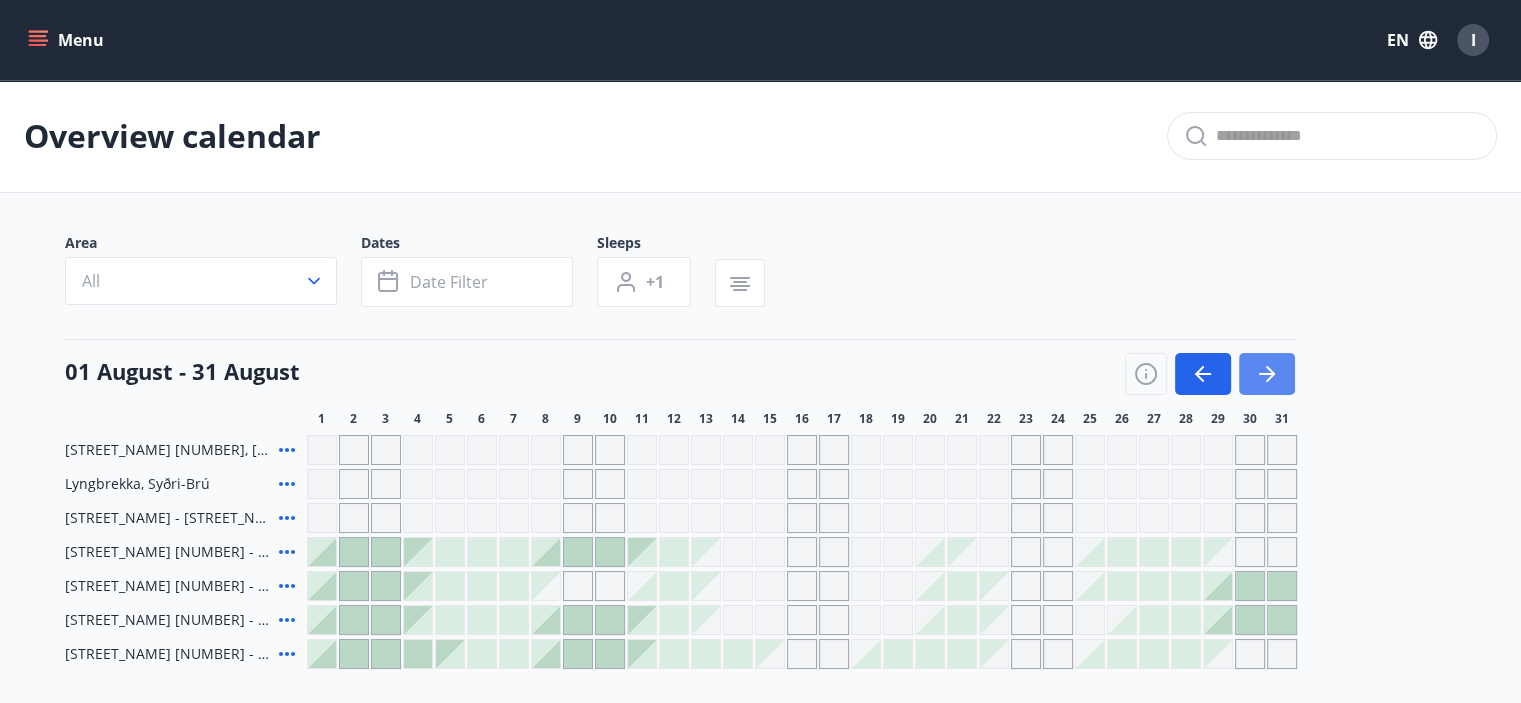 click 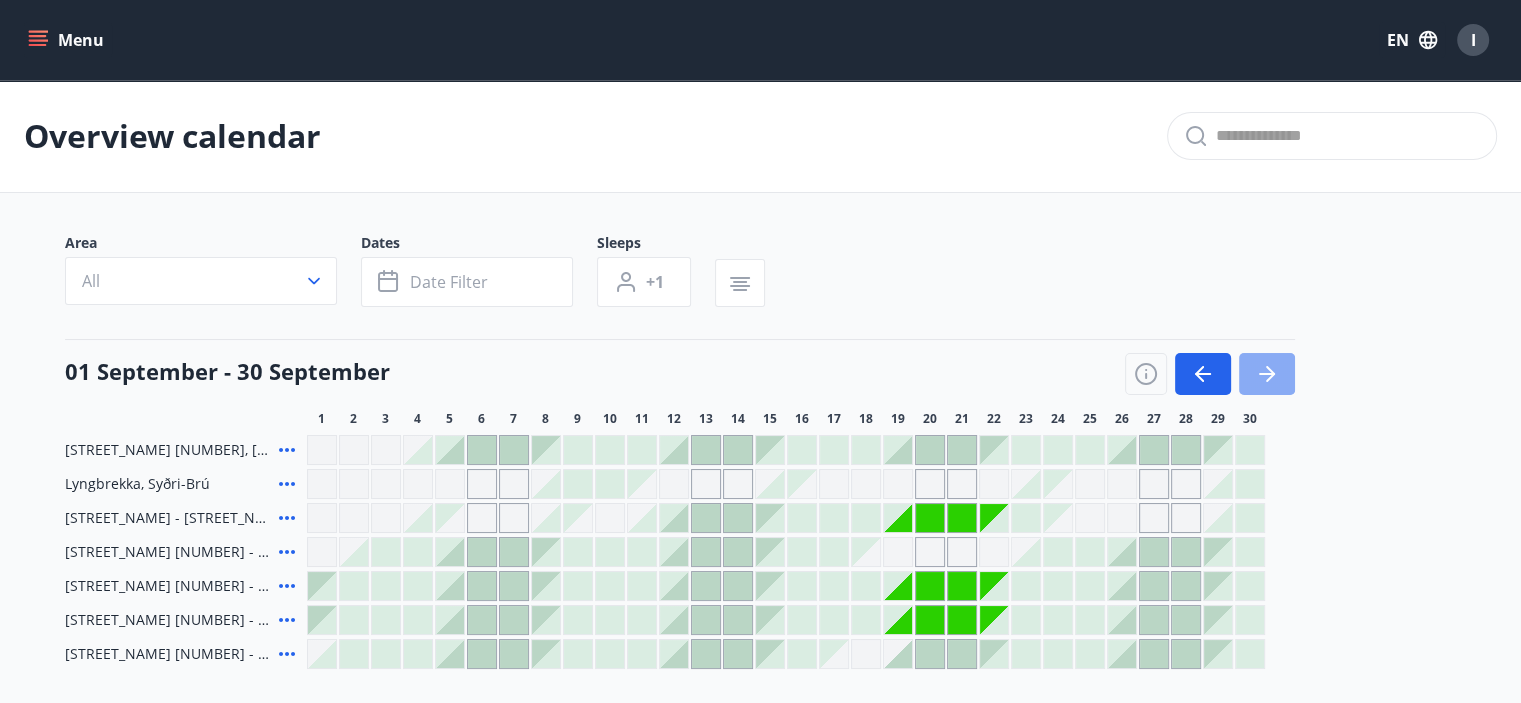 click 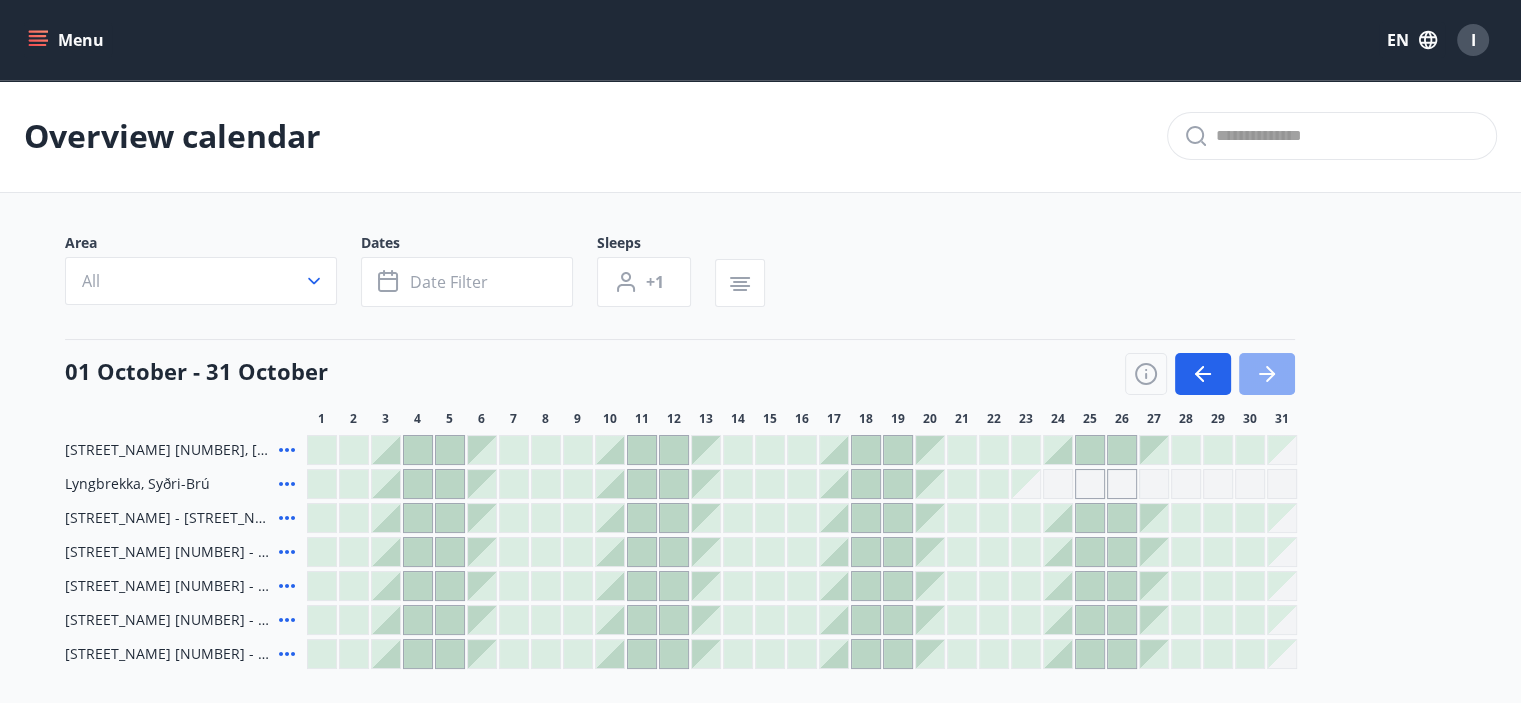 click 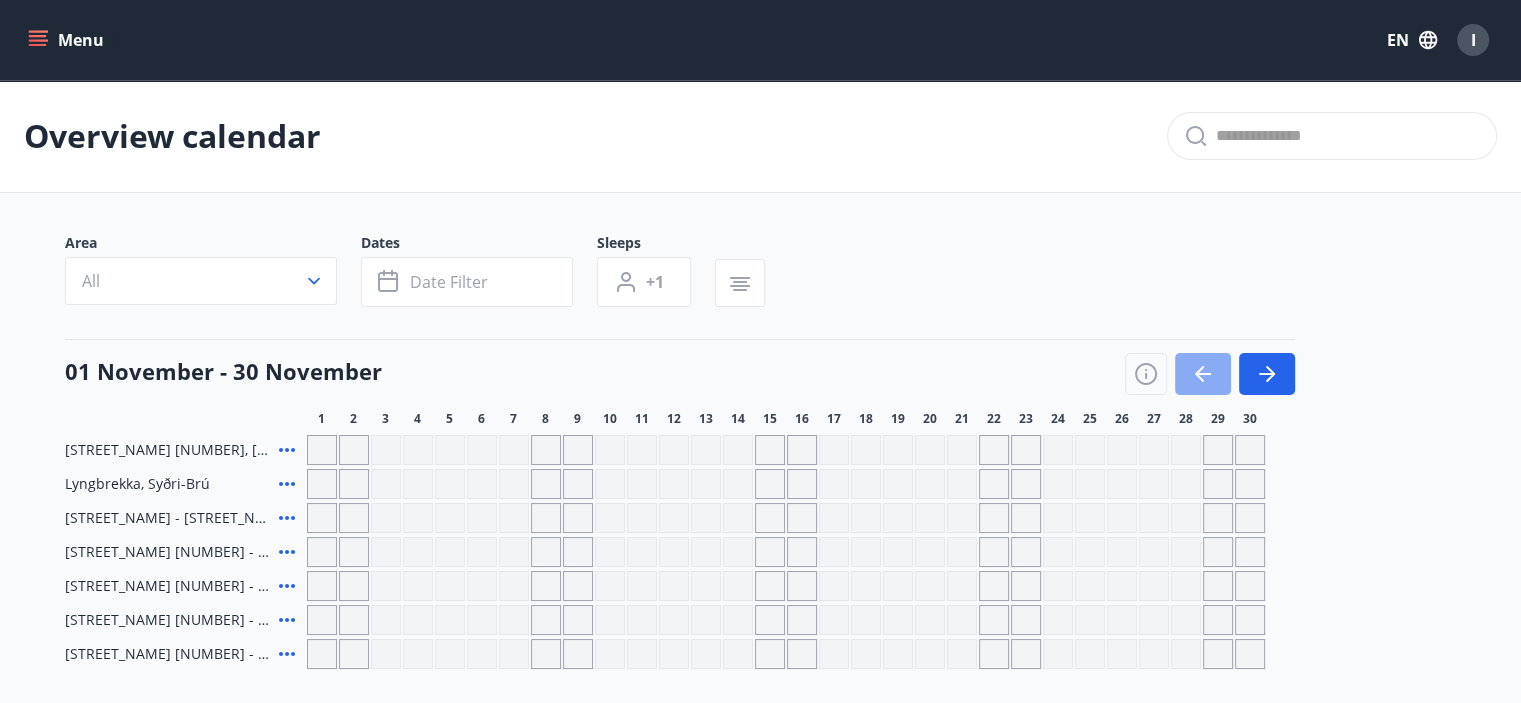 click 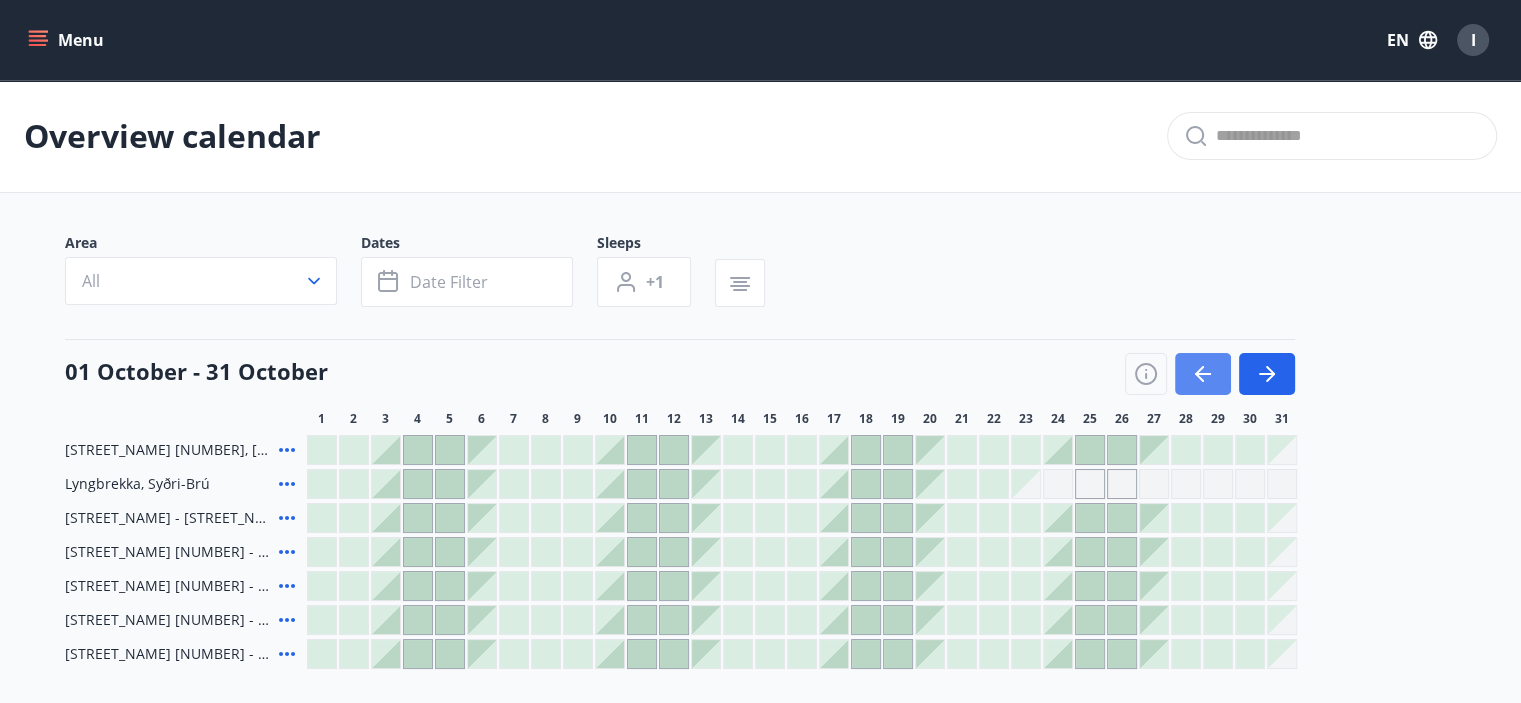 click 